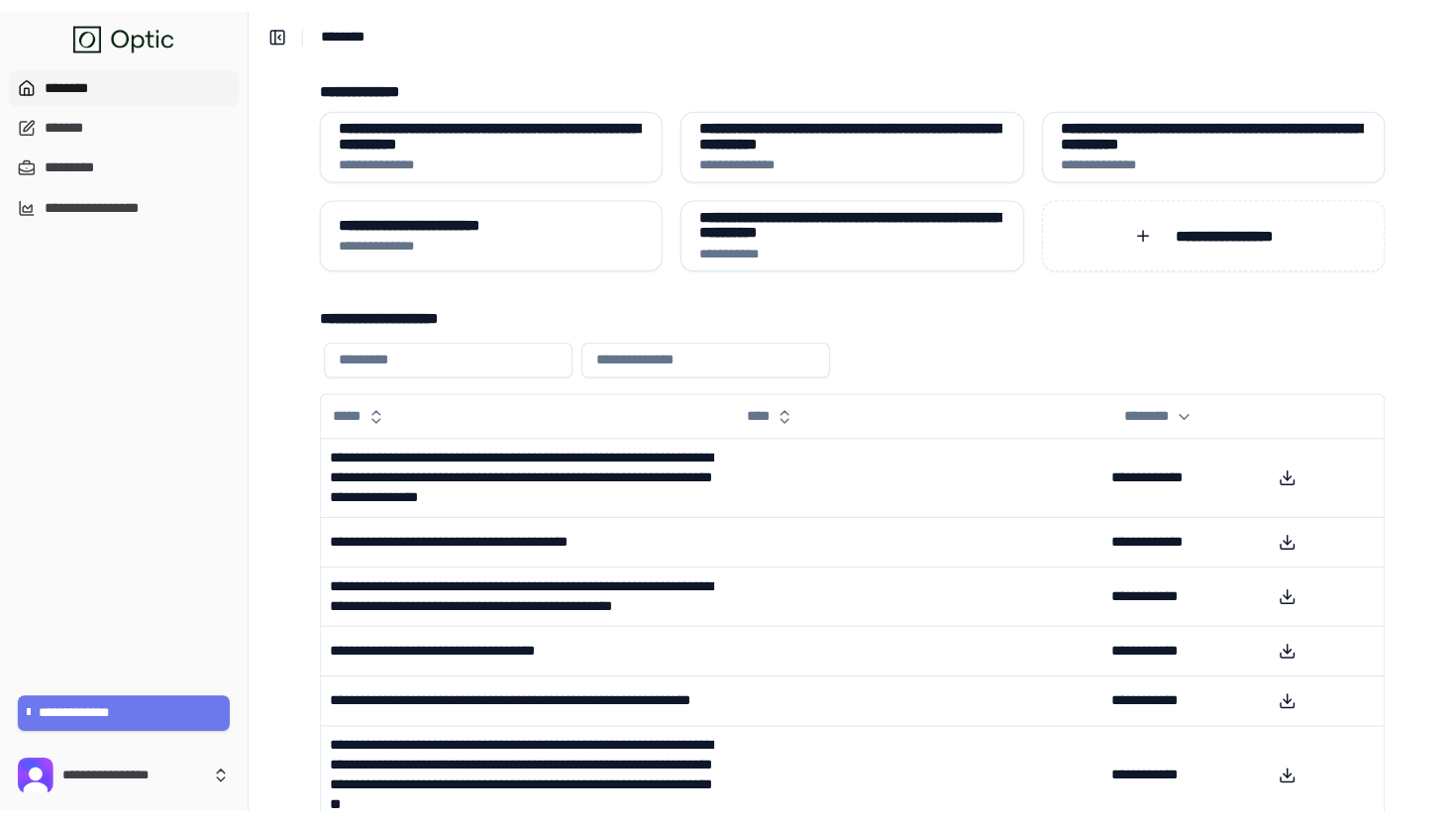 scroll, scrollTop: 0, scrollLeft: 0, axis: both 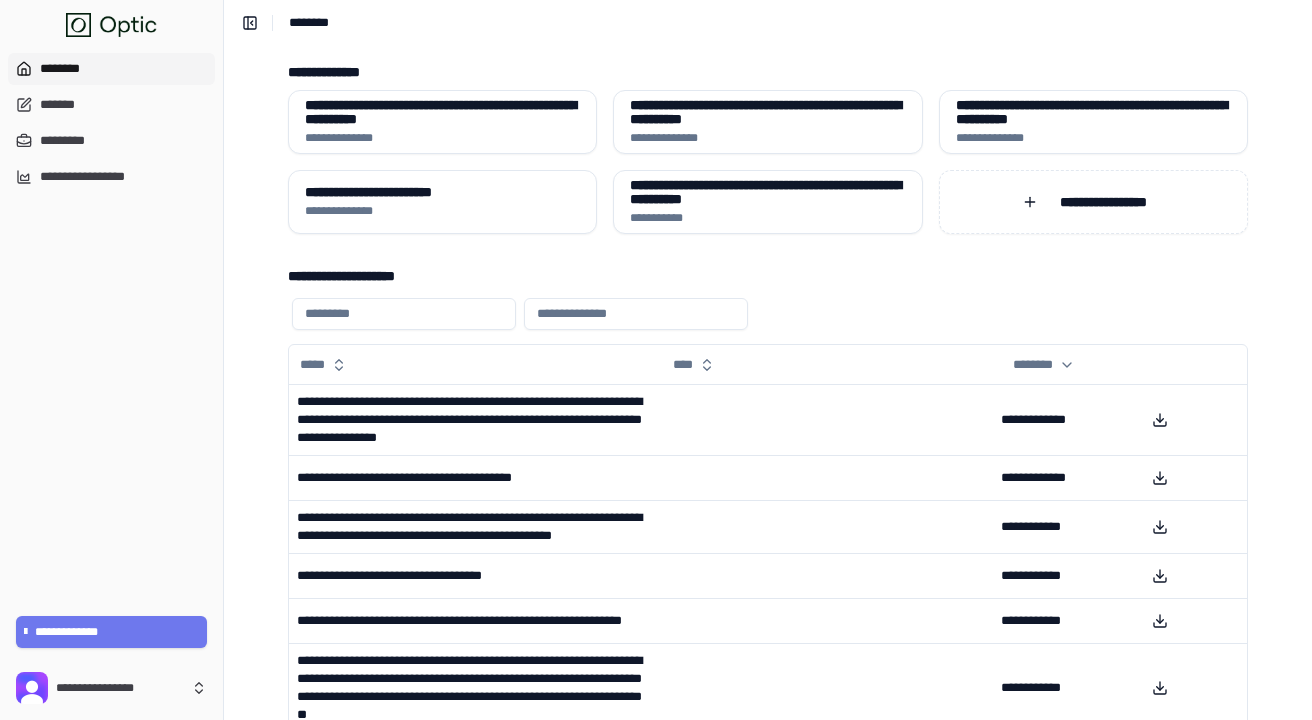 click on "**********" at bounding box center (768, 535) 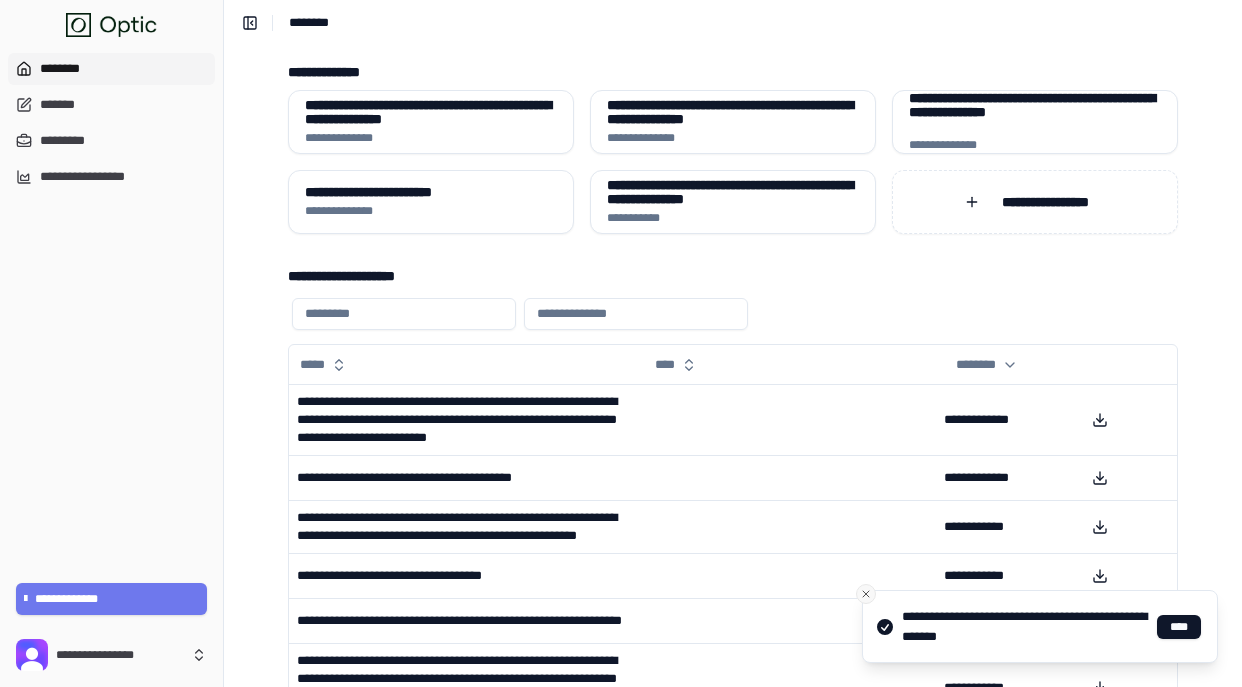click 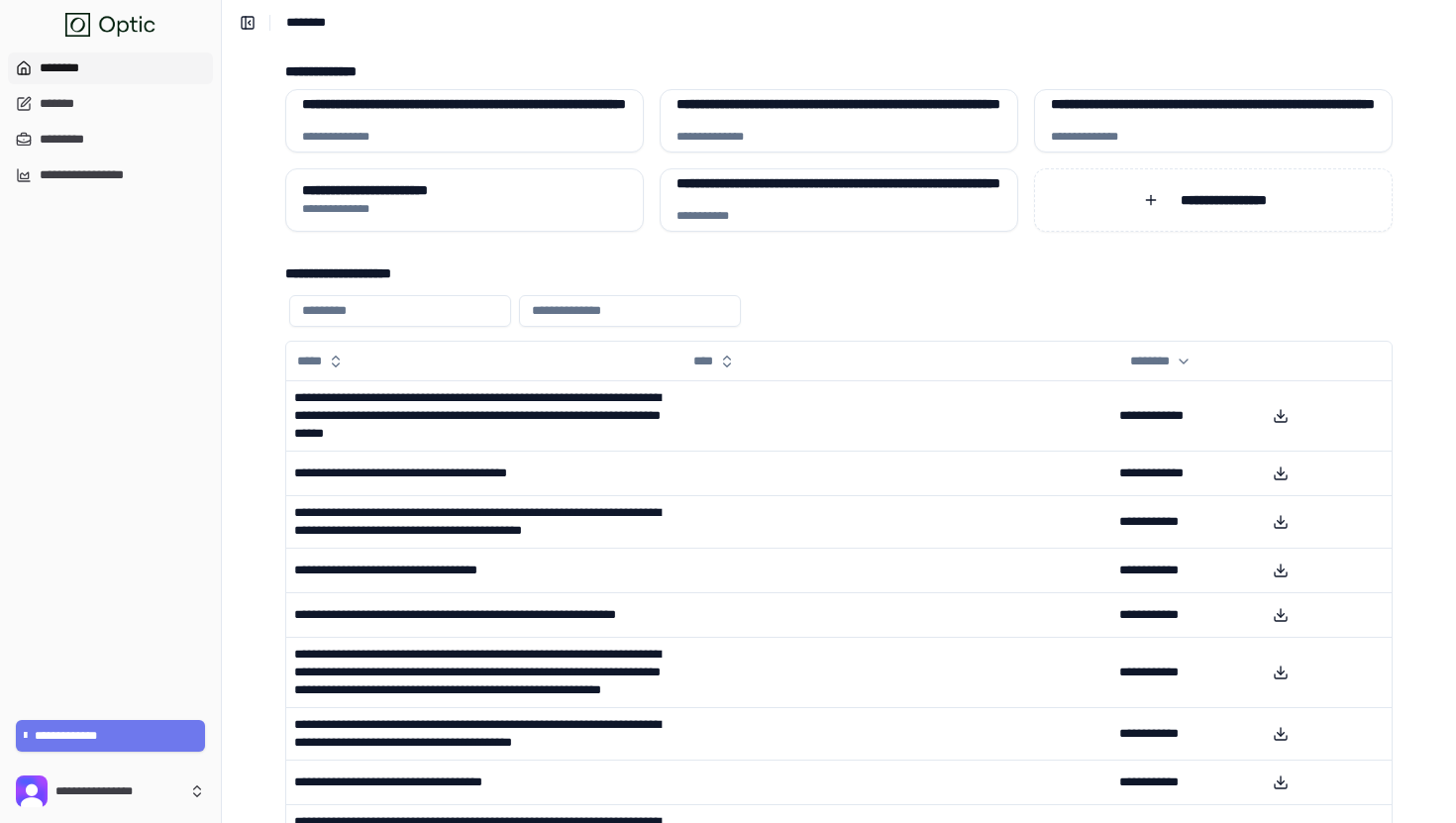 click on "**********" at bounding box center (839, 71) 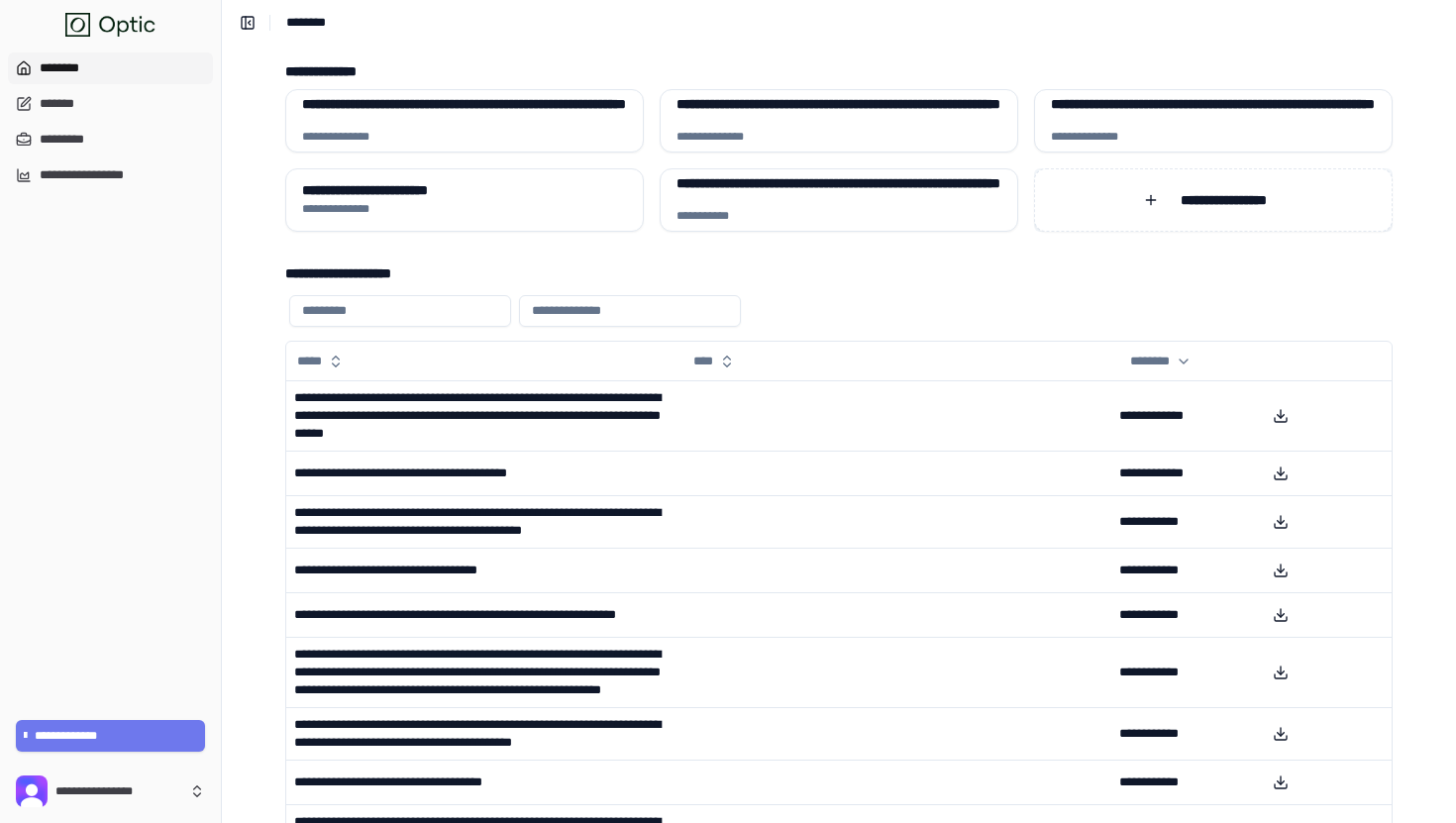 click on "**********" at bounding box center [1213, 200] 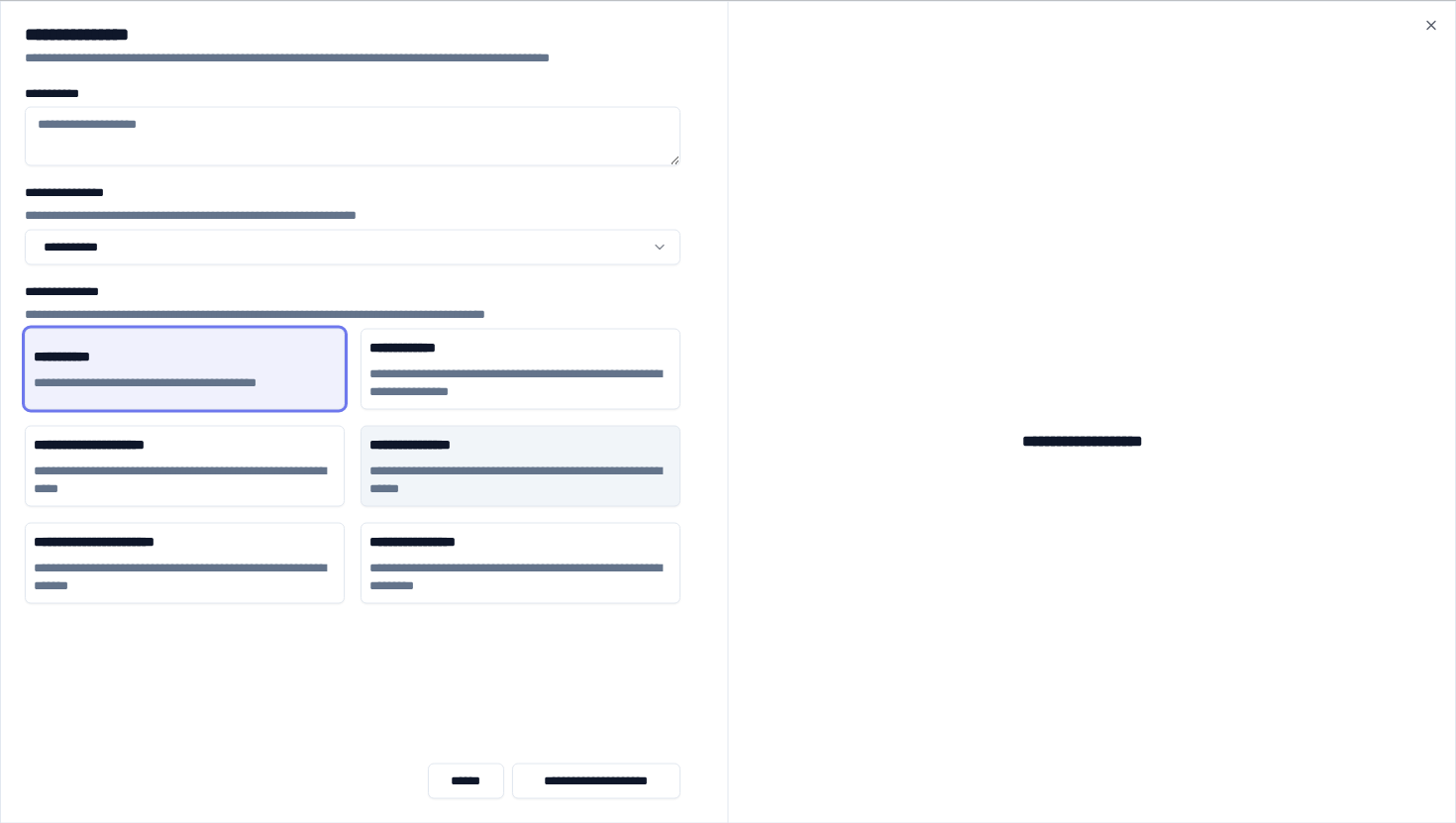 click on "**********" at bounding box center [520, 444] 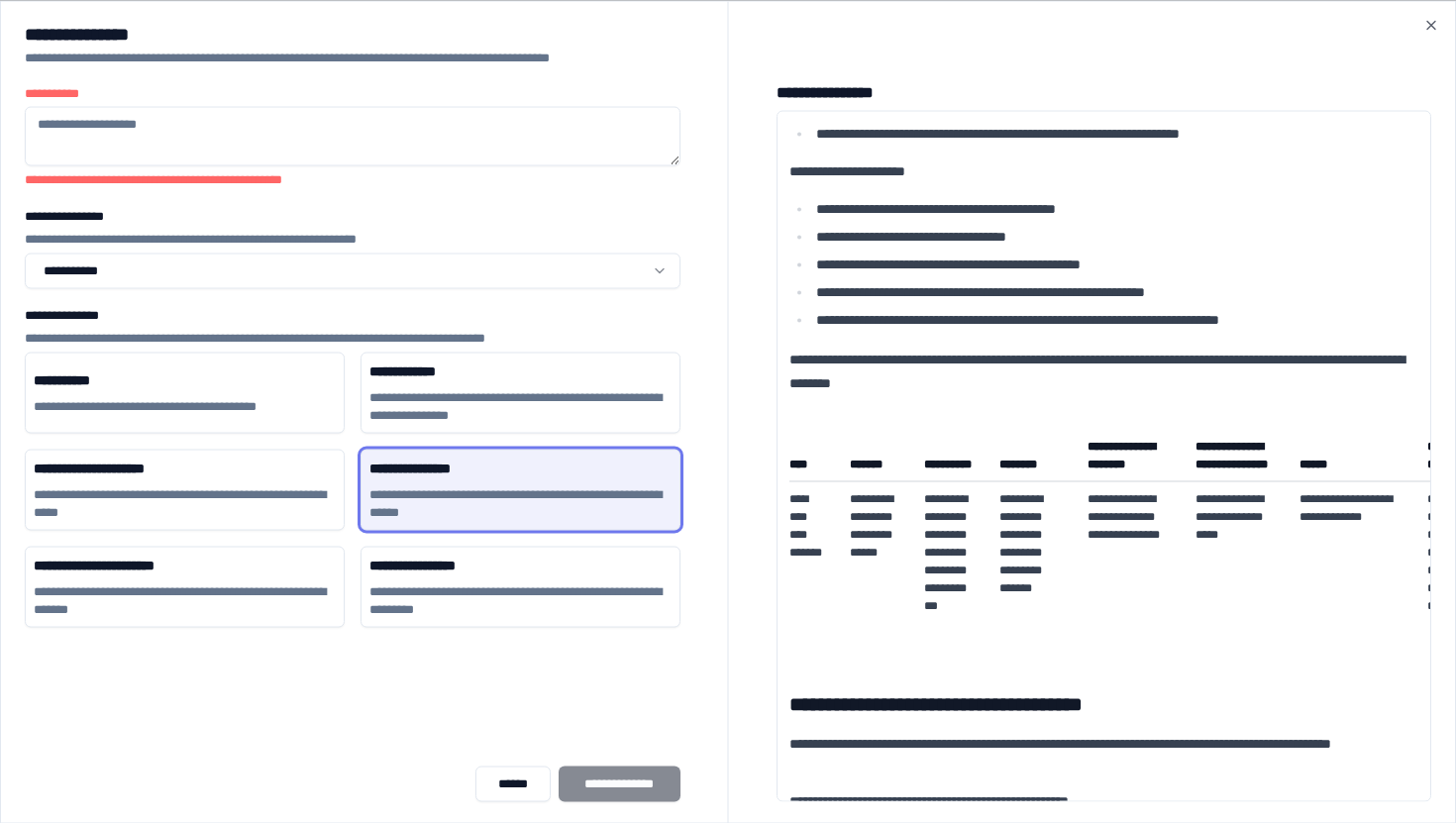scroll, scrollTop: 860, scrollLeft: 0, axis: vertical 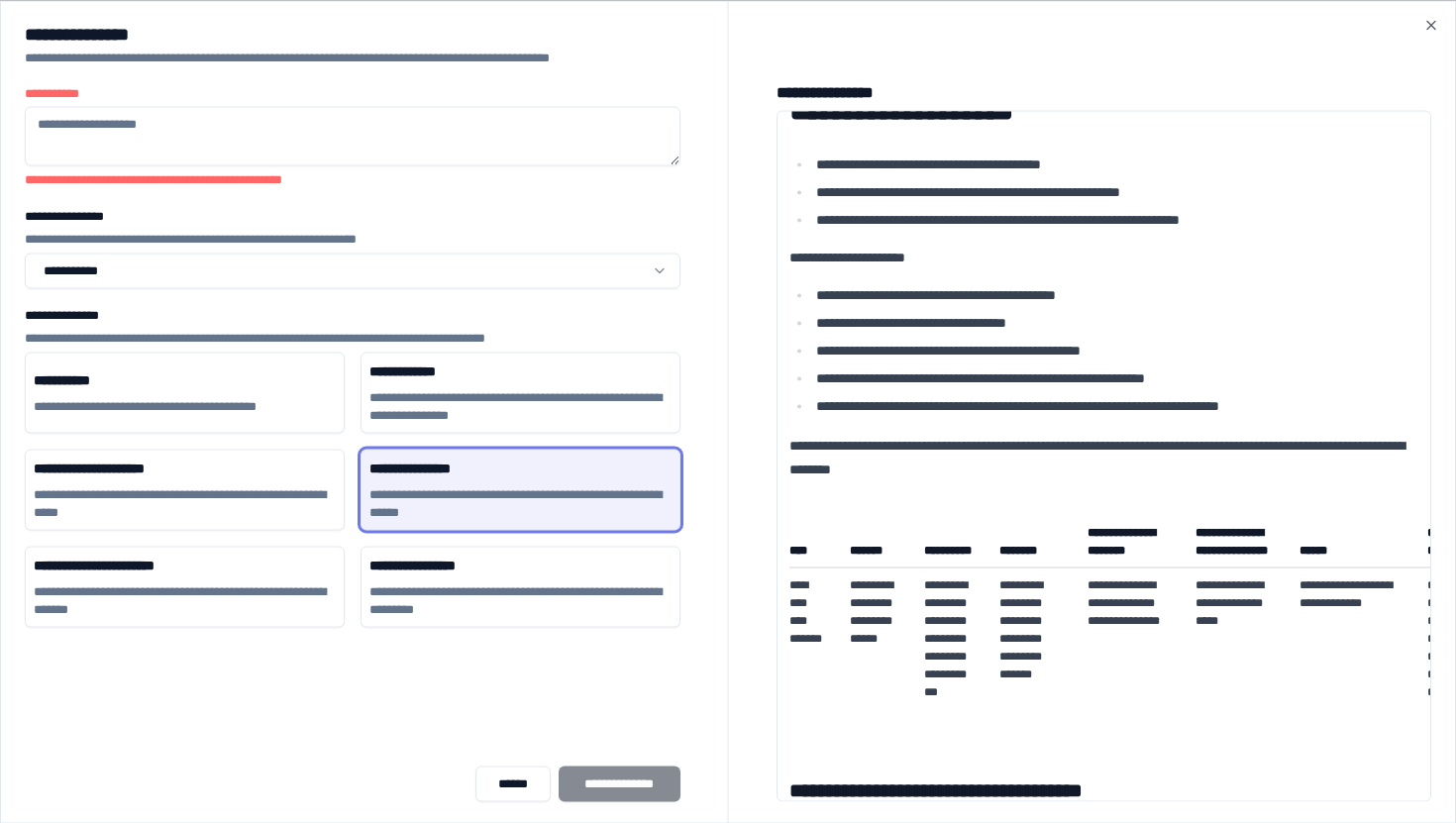 click on "**********" at bounding box center (353, 136) 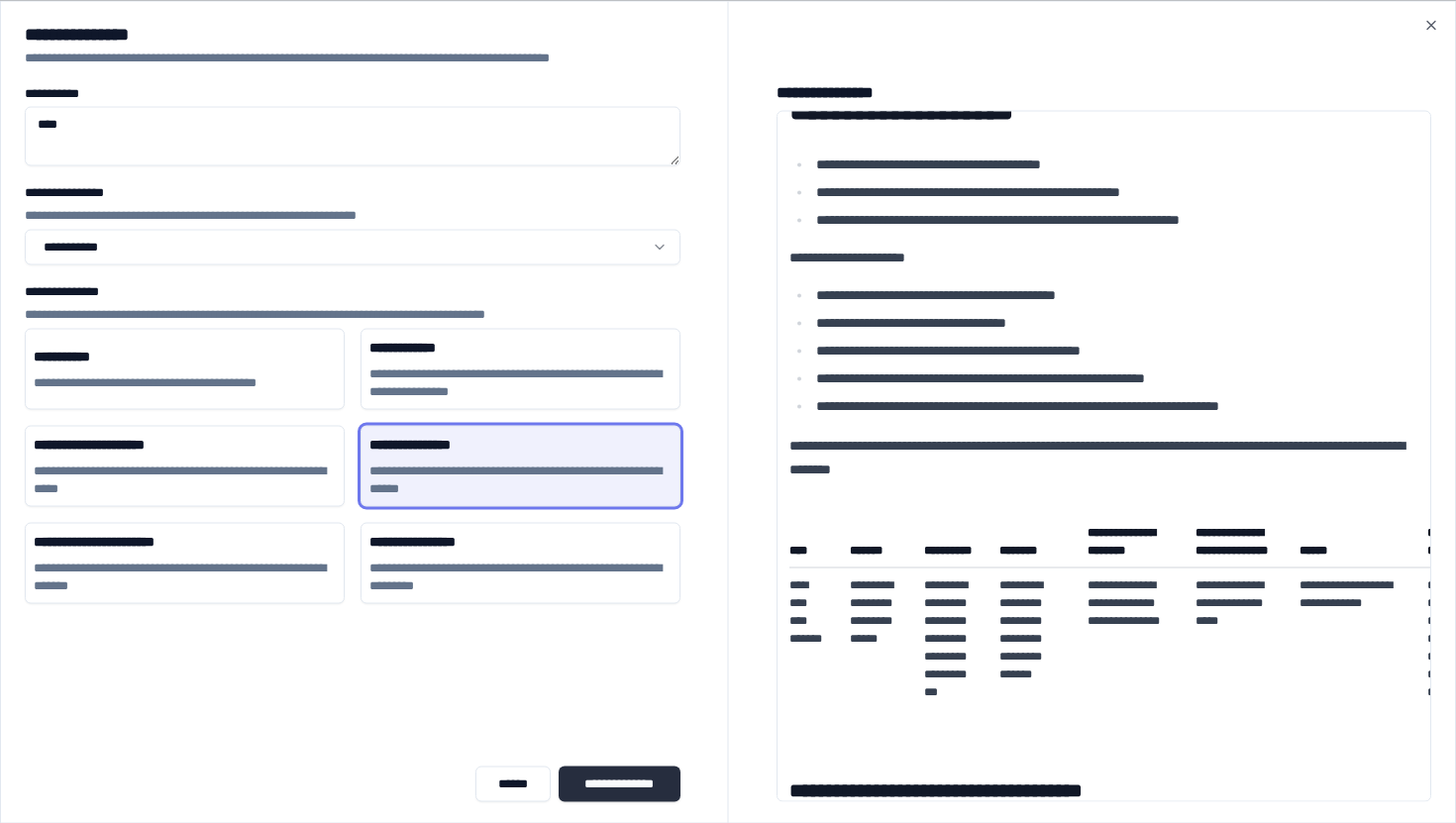 type on "****" 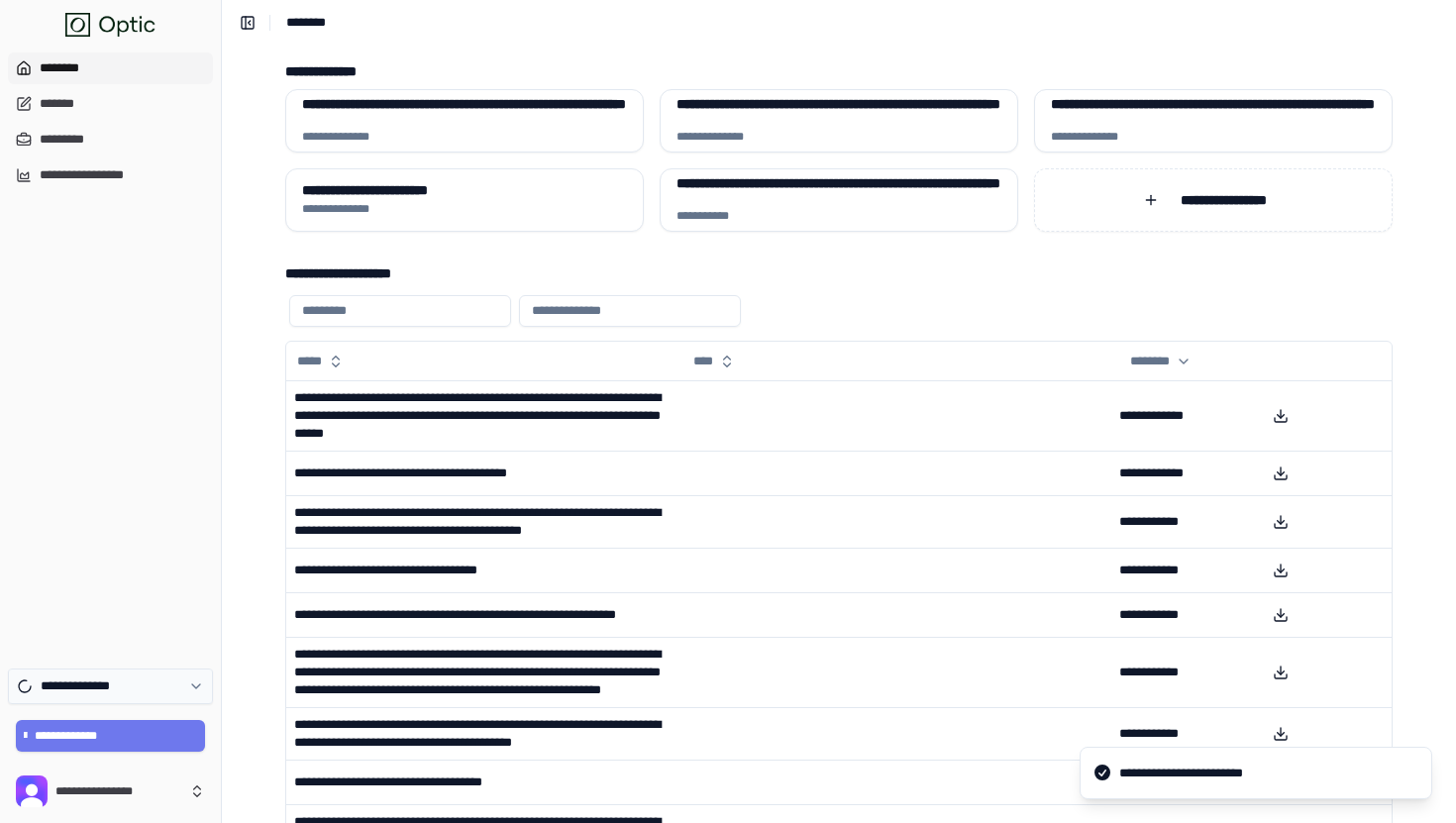 click on "**********" at bounding box center [110, 686] 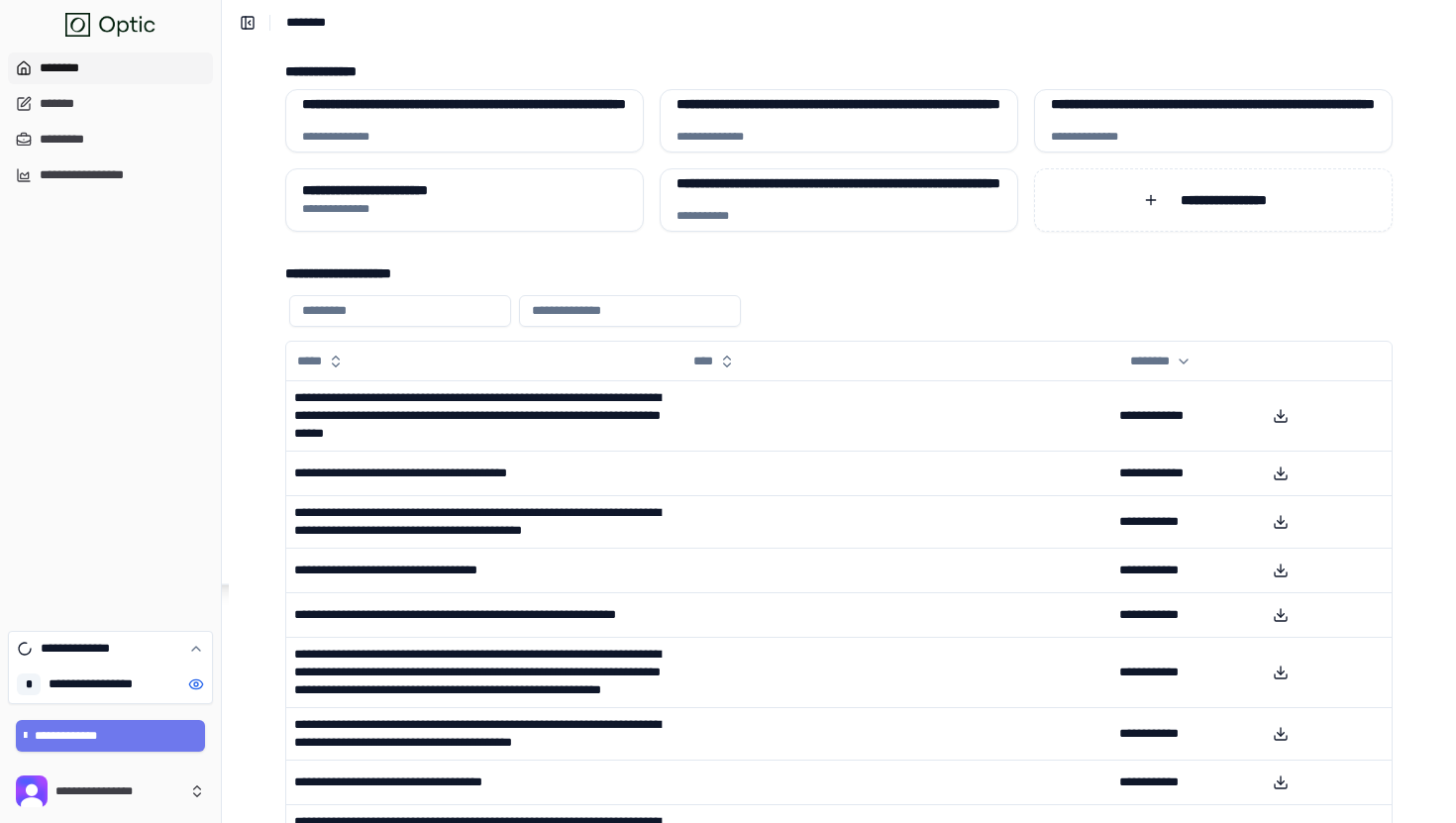 click 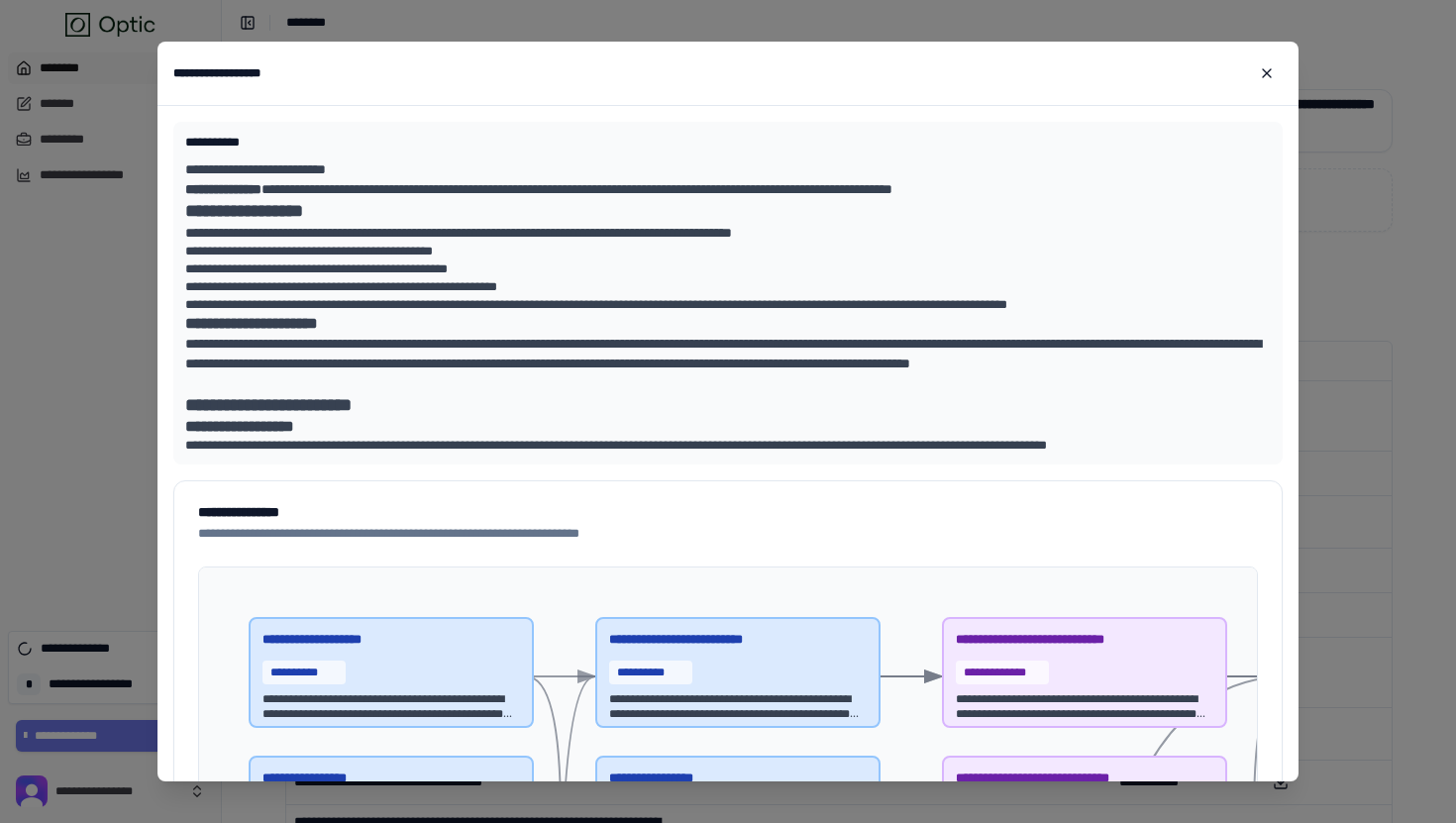 scroll, scrollTop: 0, scrollLeft: 0, axis: both 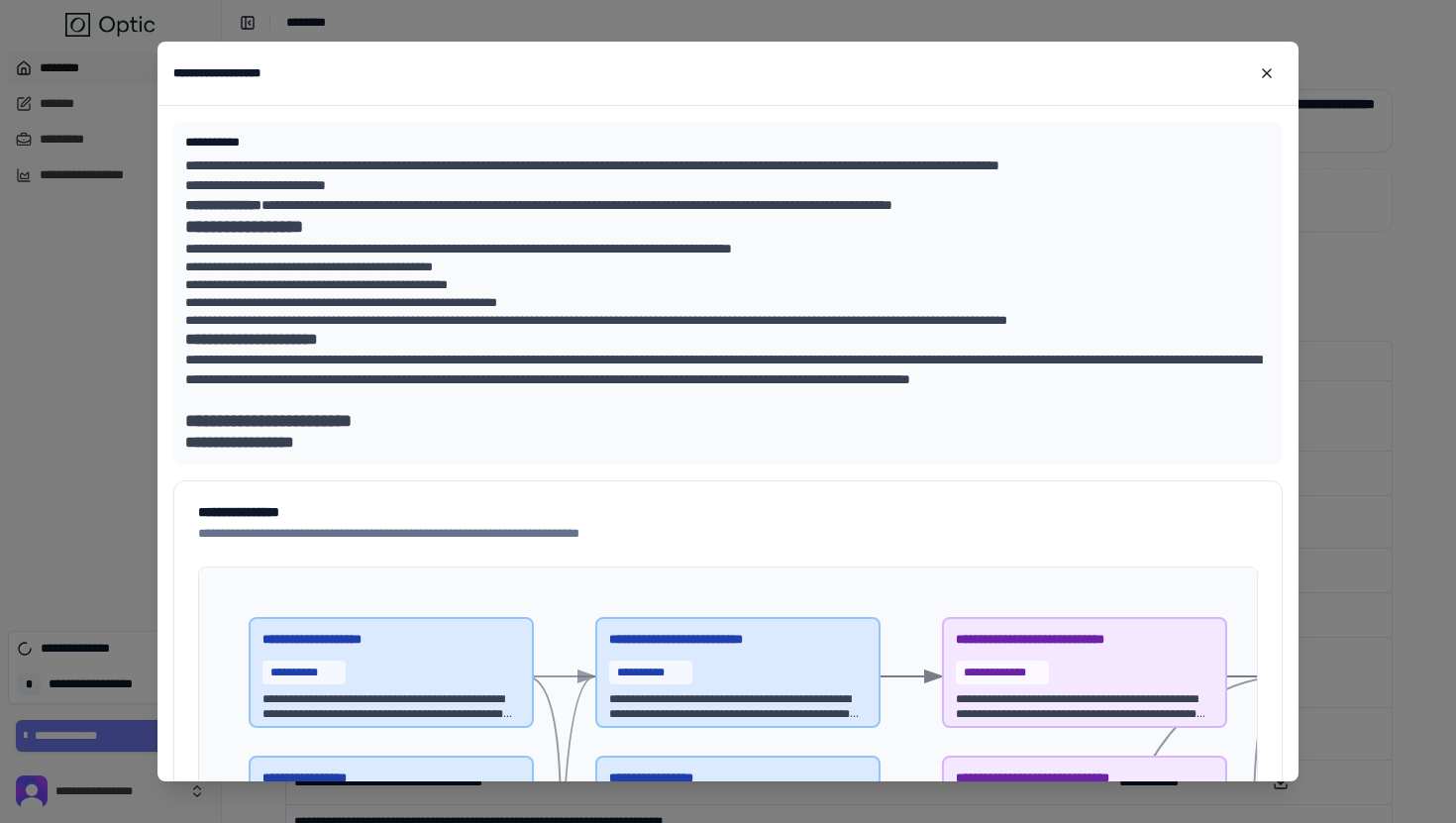 click on "**********" at bounding box center (728, 185) 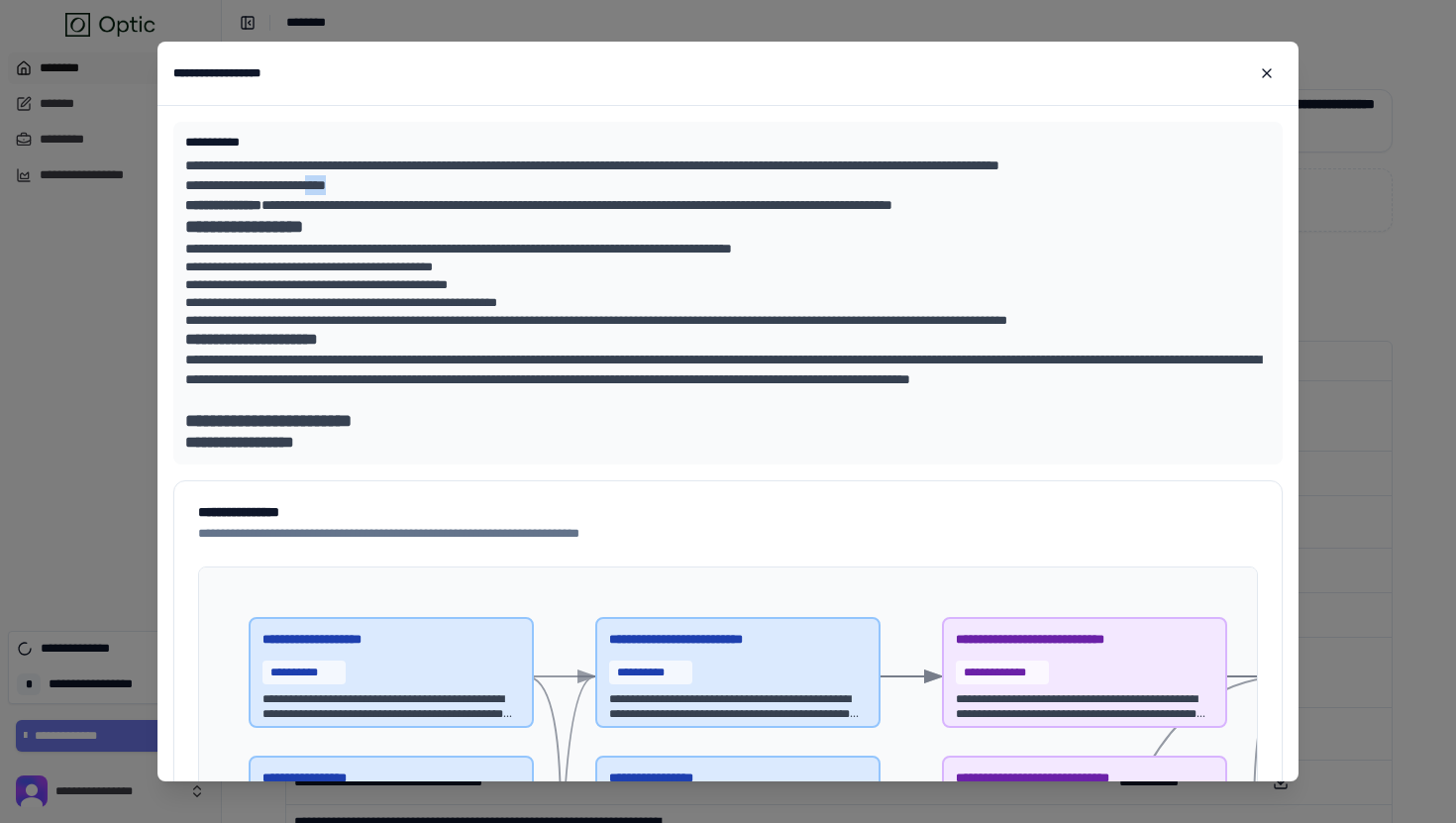 click on "**********" at bounding box center (728, 185) 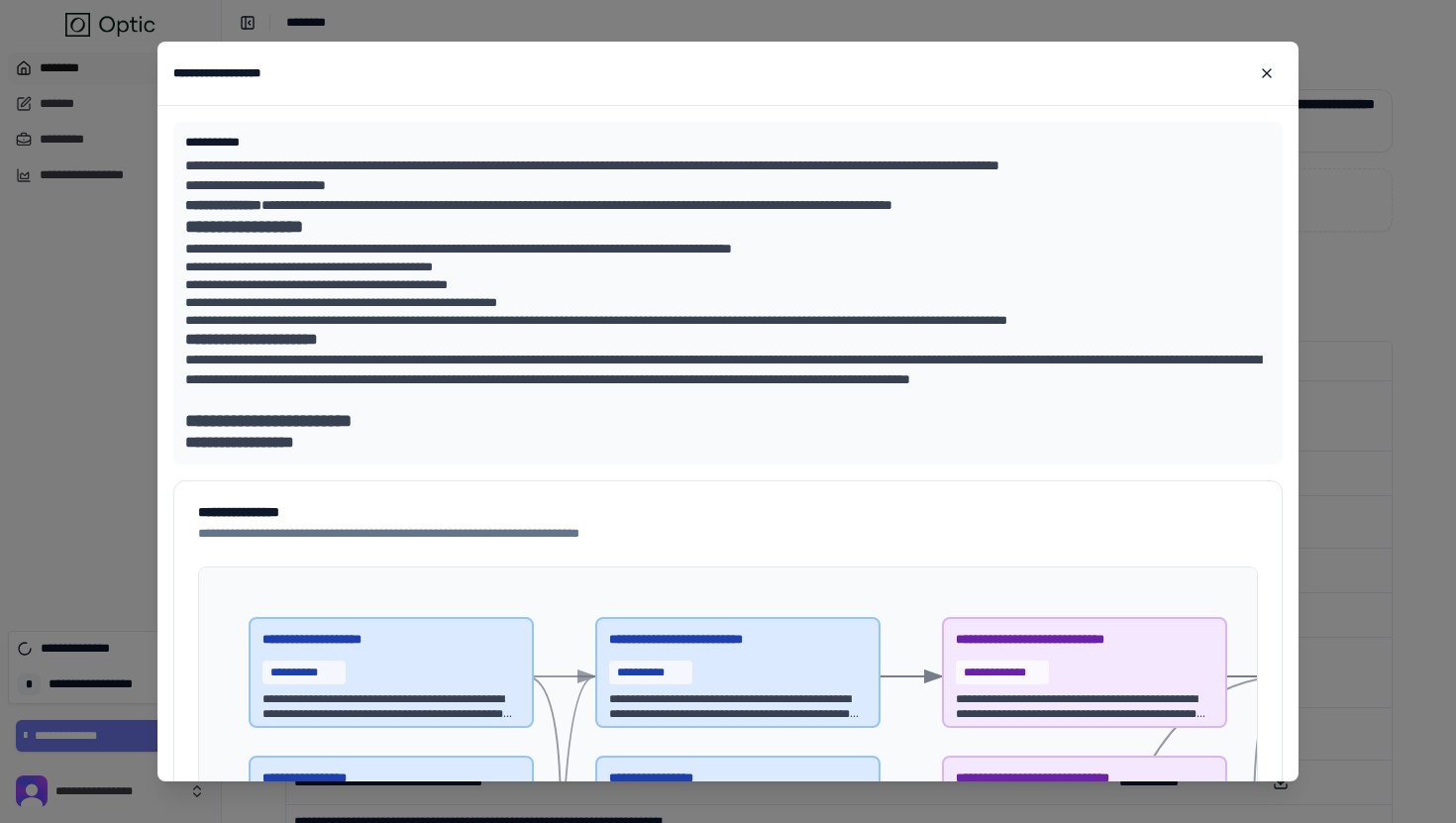 click on "**********" at bounding box center [728, 205] 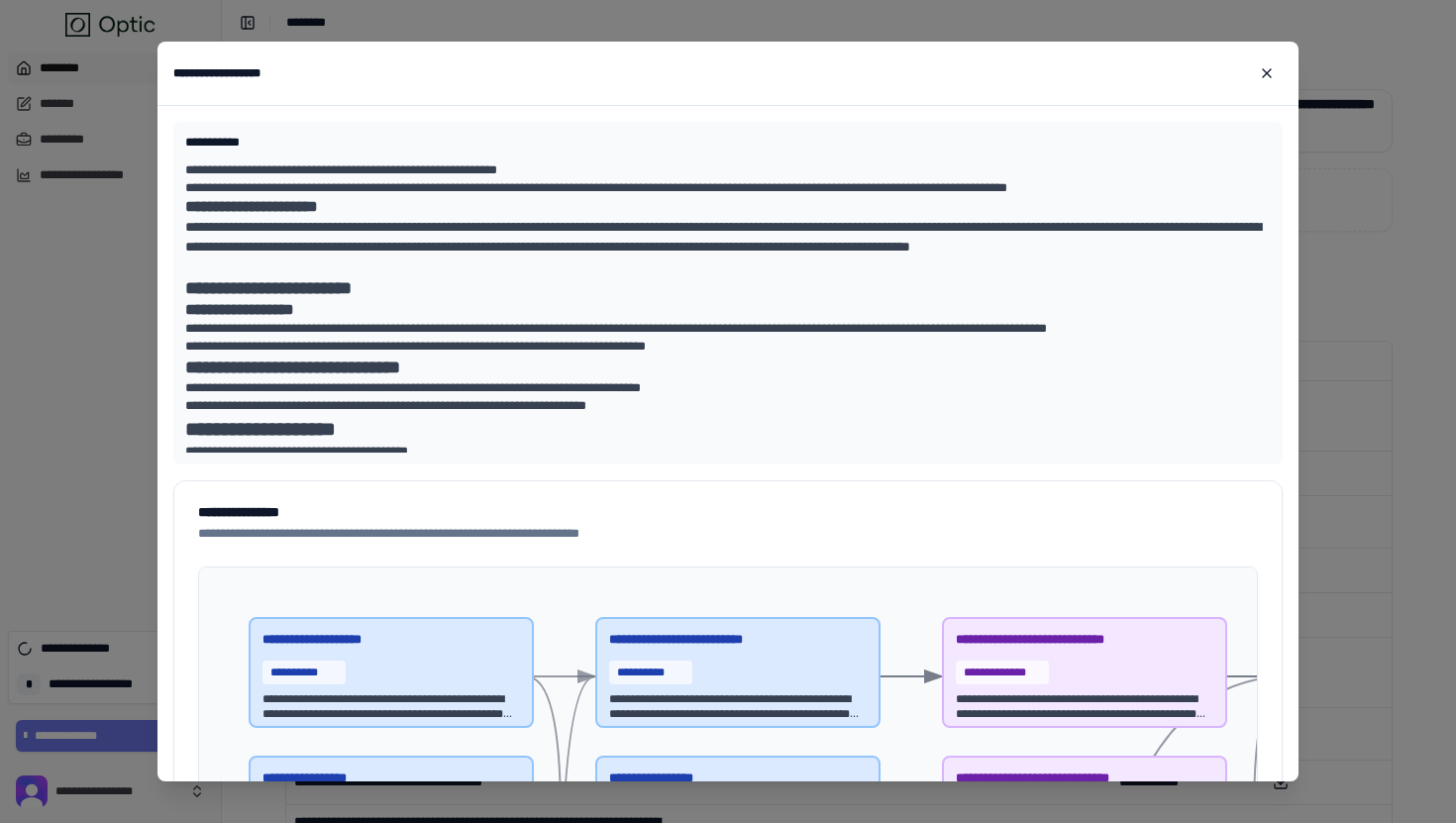scroll, scrollTop: 123, scrollLeft: 0, axis: vertical 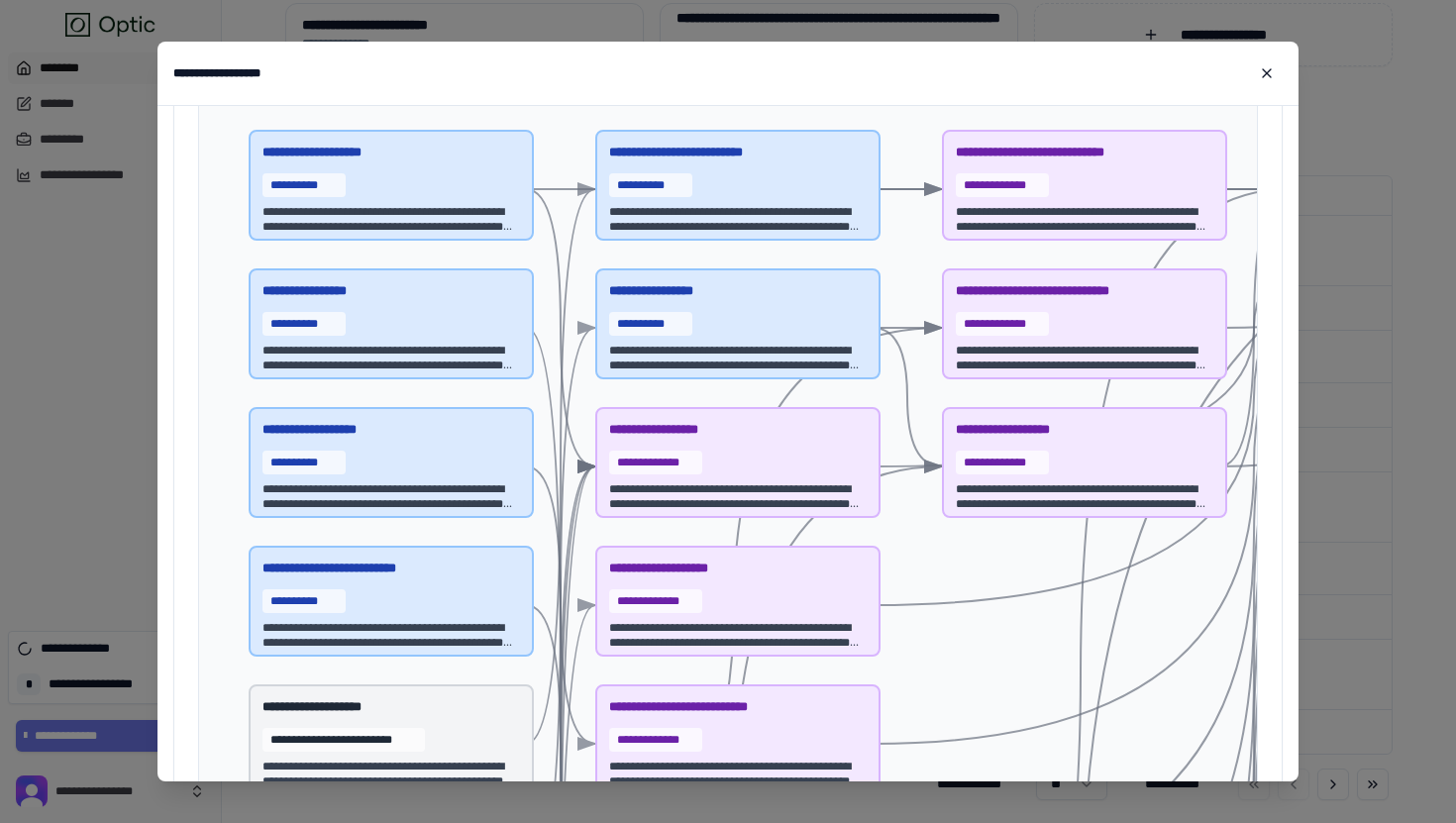 click on "**********" at bounding box center [391, 185] 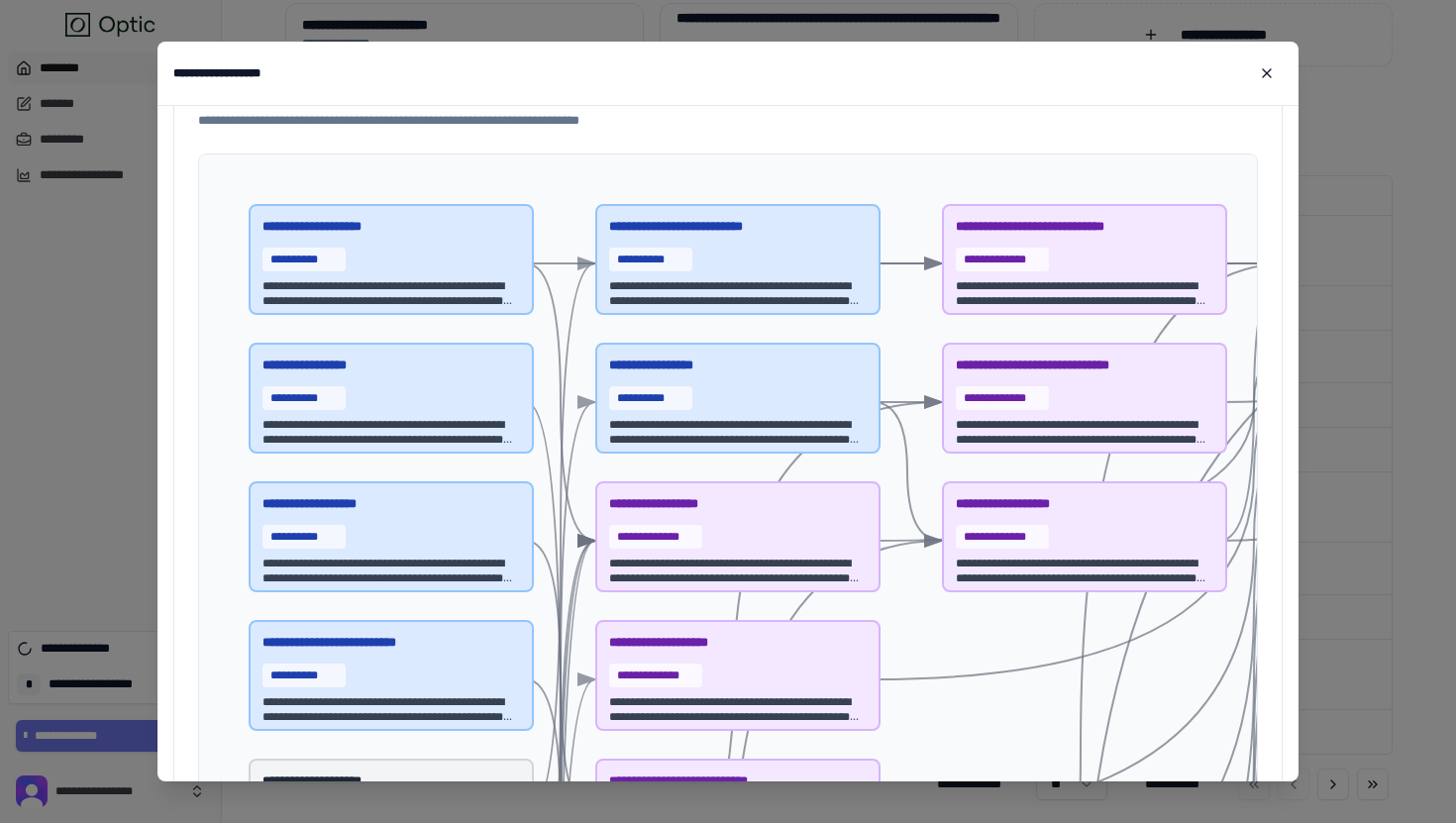 scroll, scrollTop: 414, scrollLeft: 0, axis: vertical 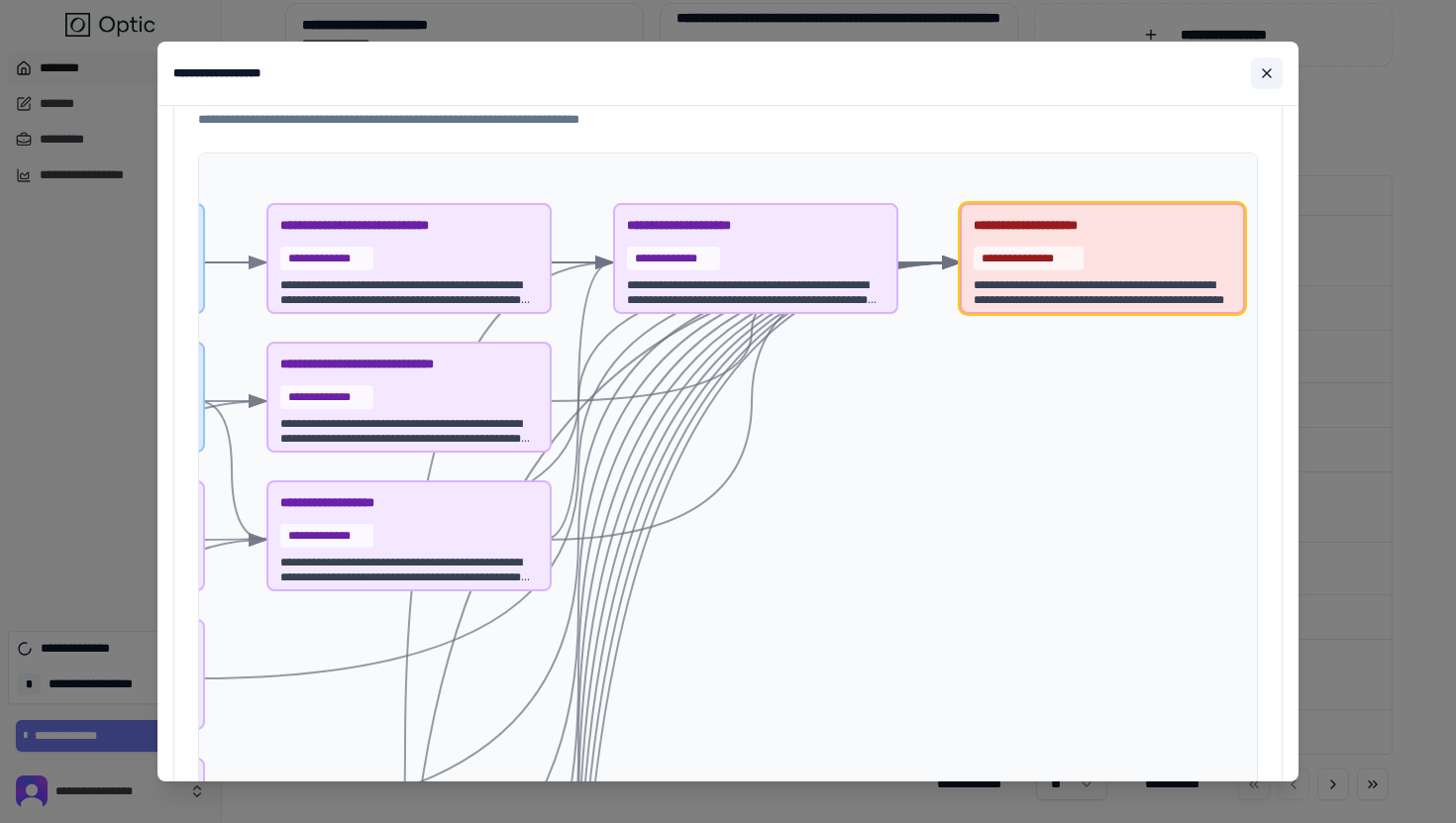click at bounding box center [1267, 73] 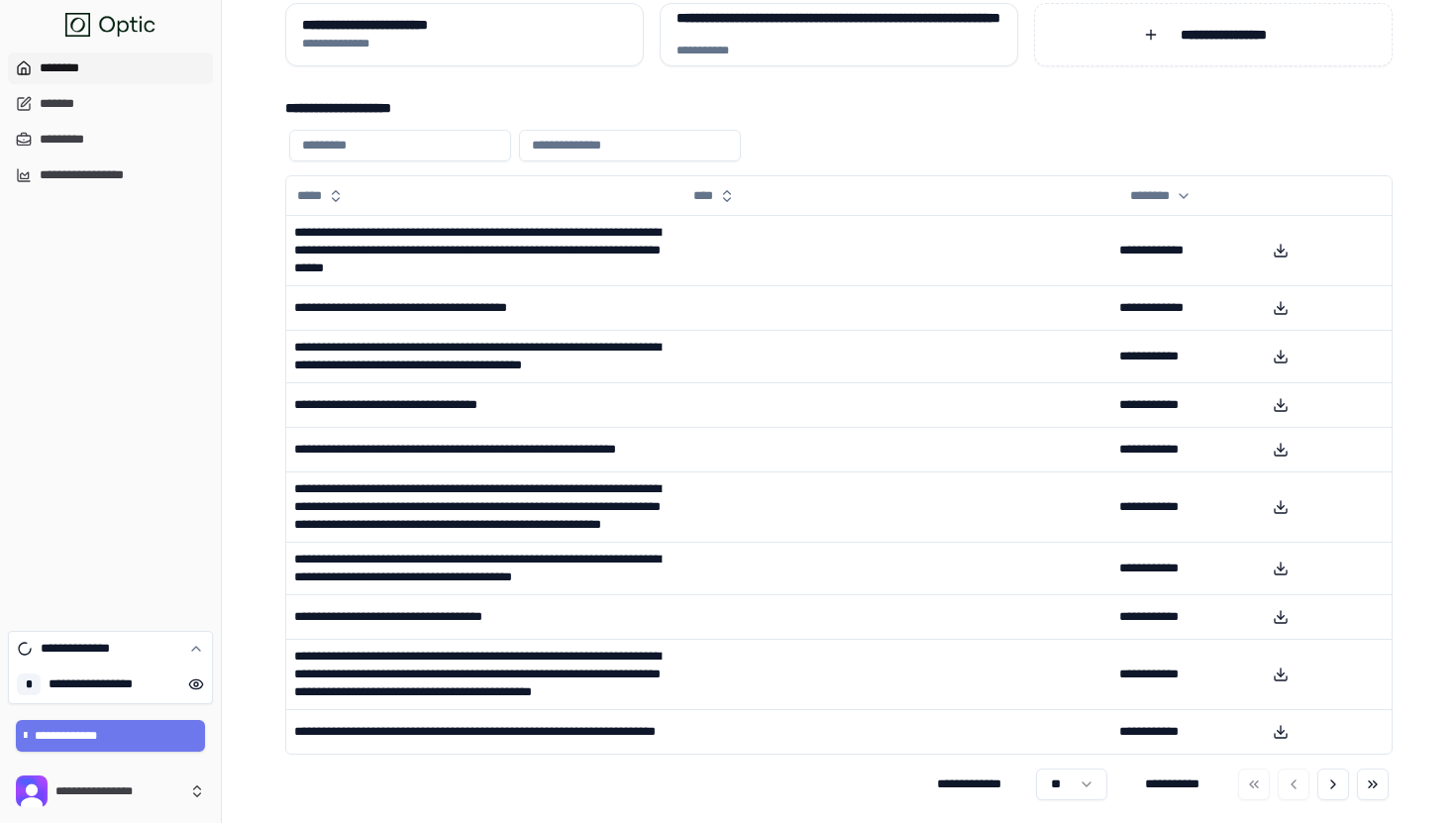 click on "**********" at bounding box center [839, 108] 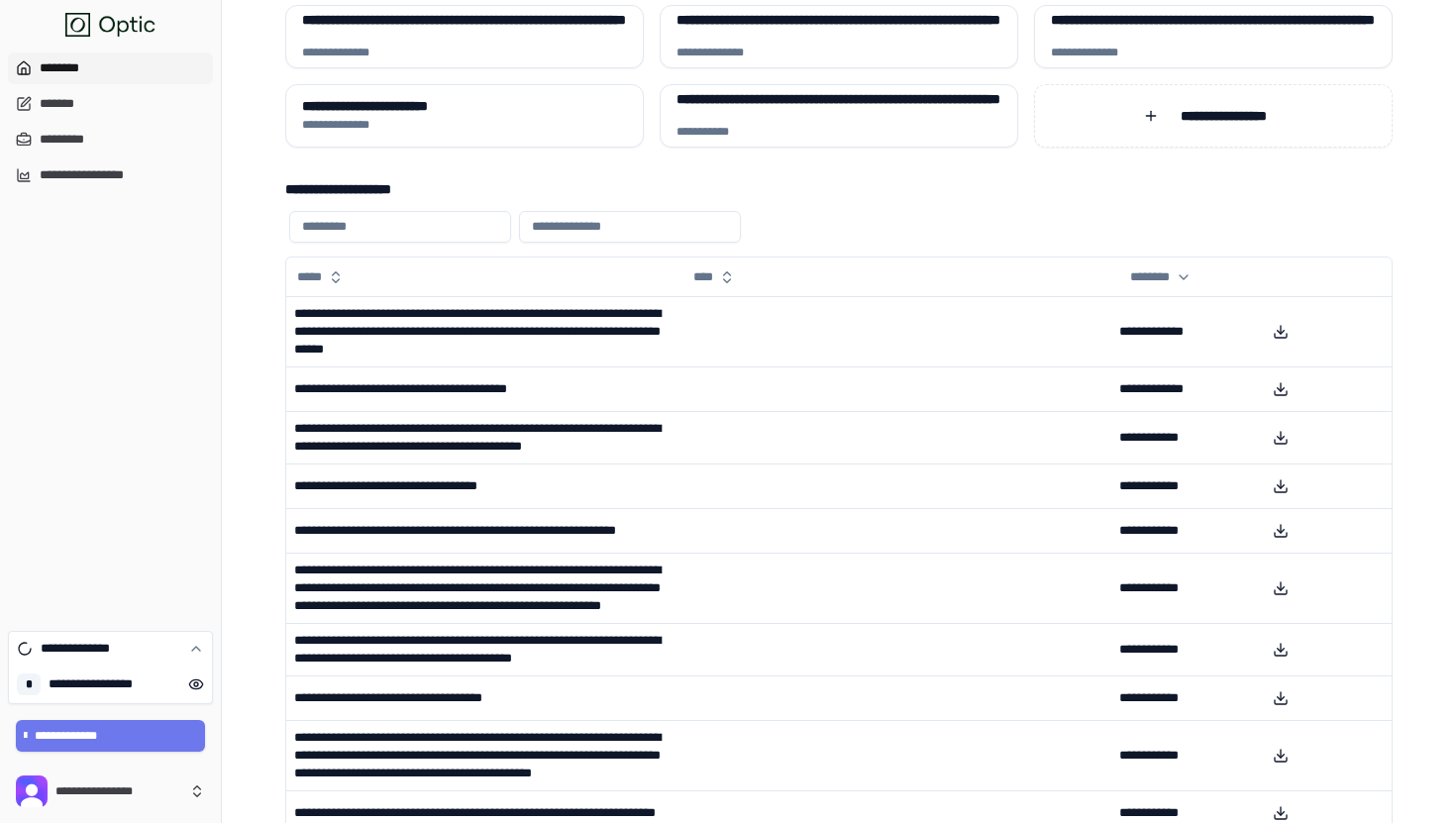 scroll, scrollTop: 7, scrollLeft: 0, axis: vertical 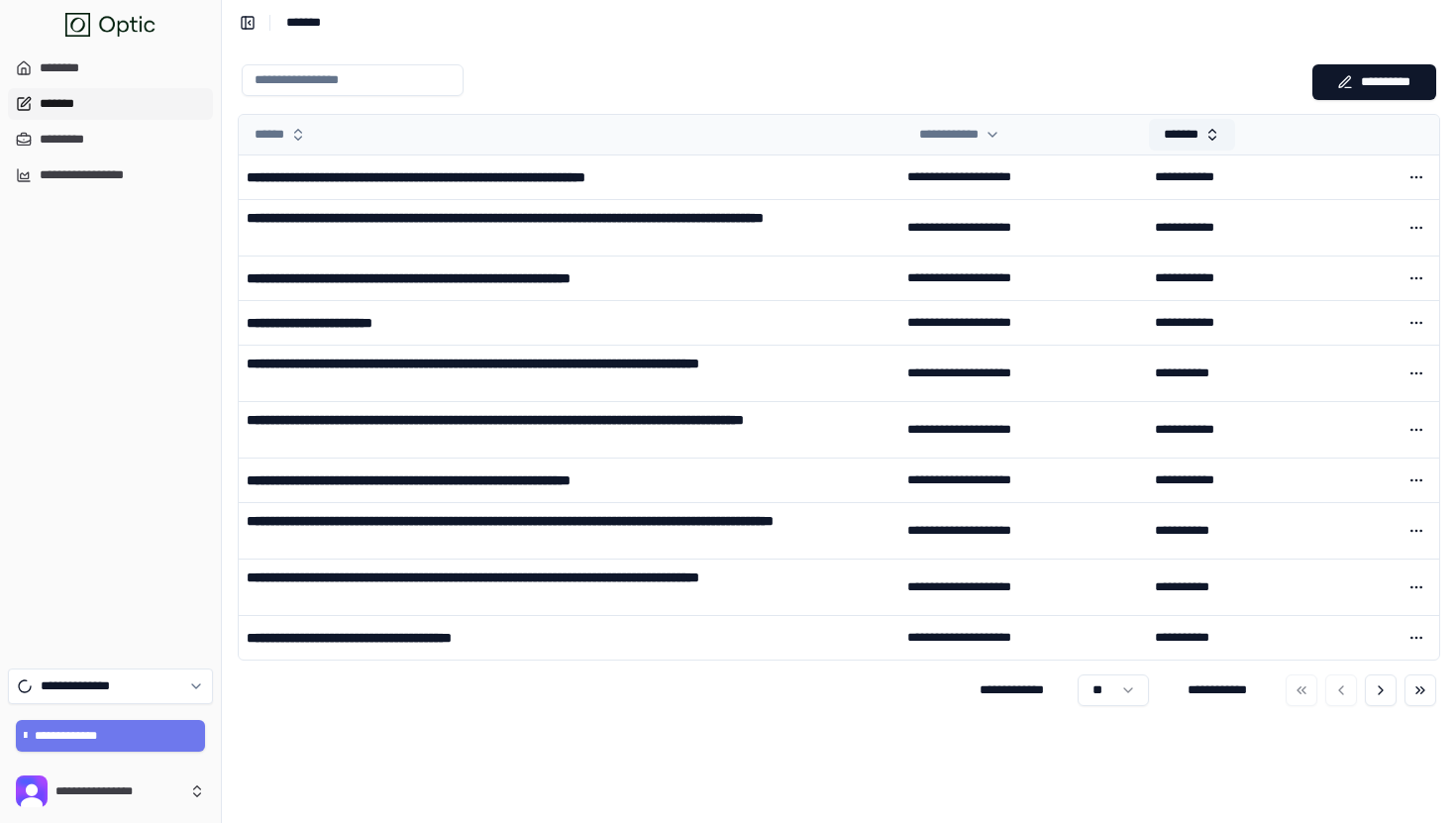 click on "*******" at bounding box center (1192, 135) 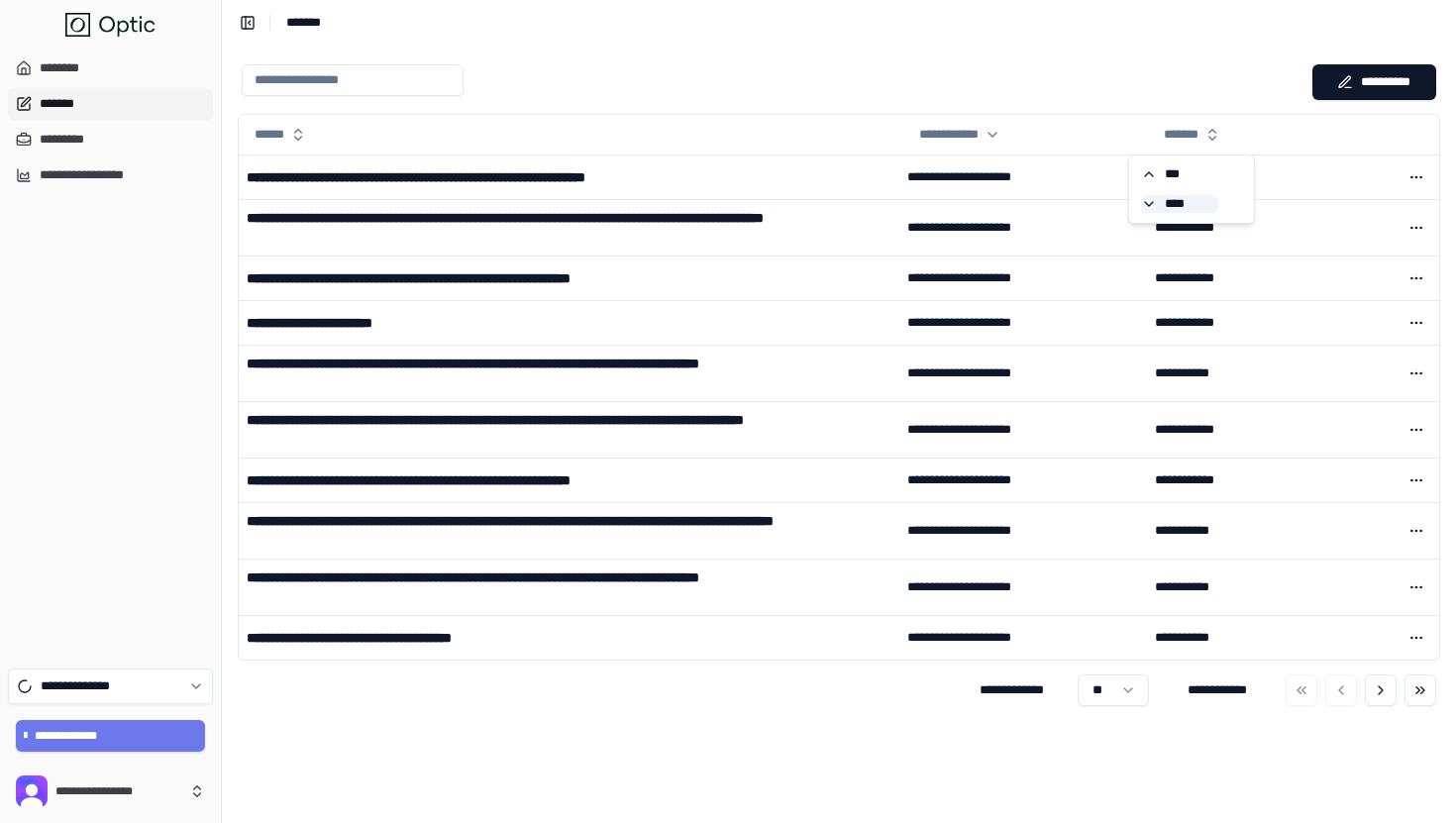 click on "****" at bounding box center [1180, 204] 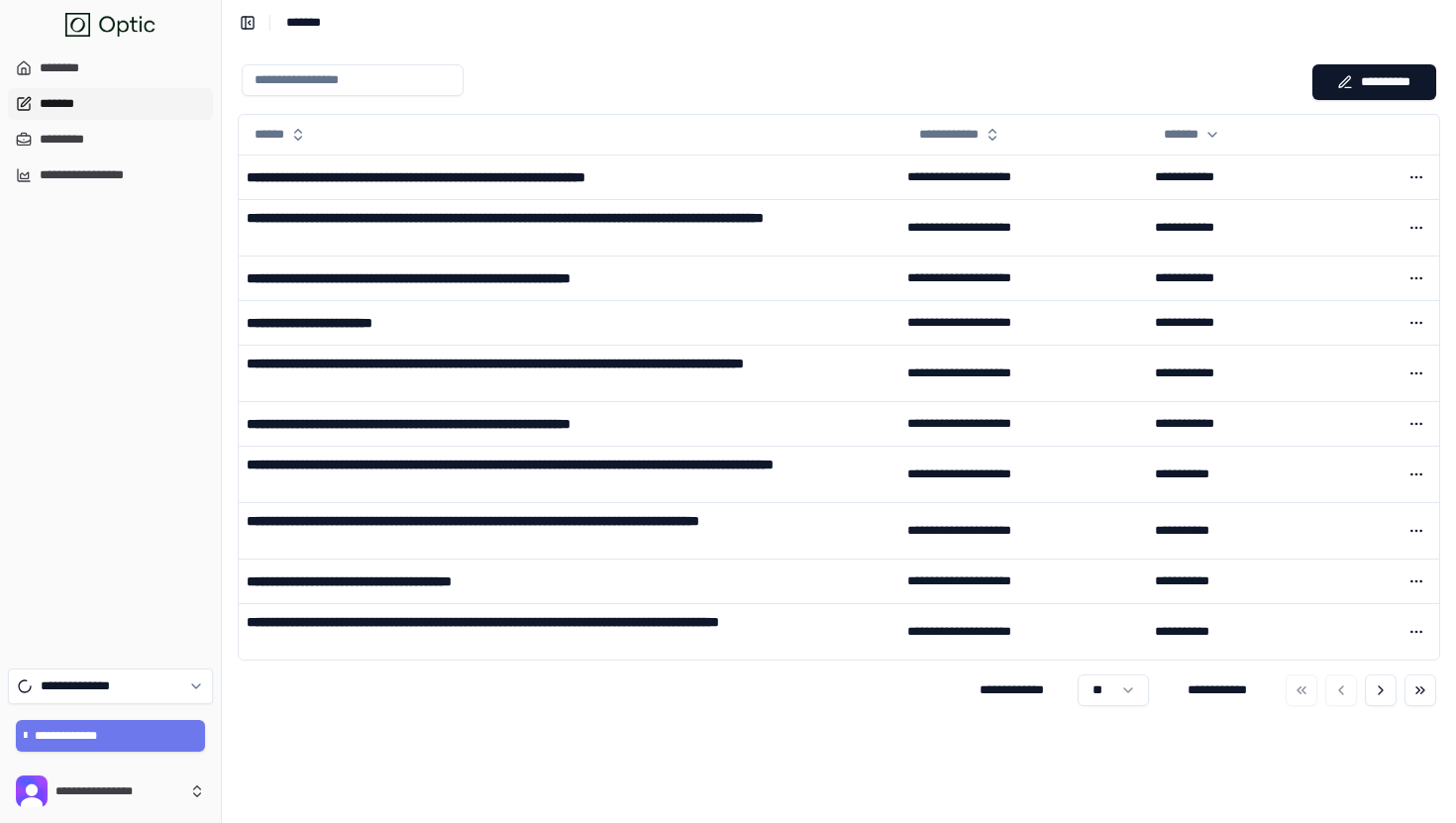 click at bounding box center (773, 80) 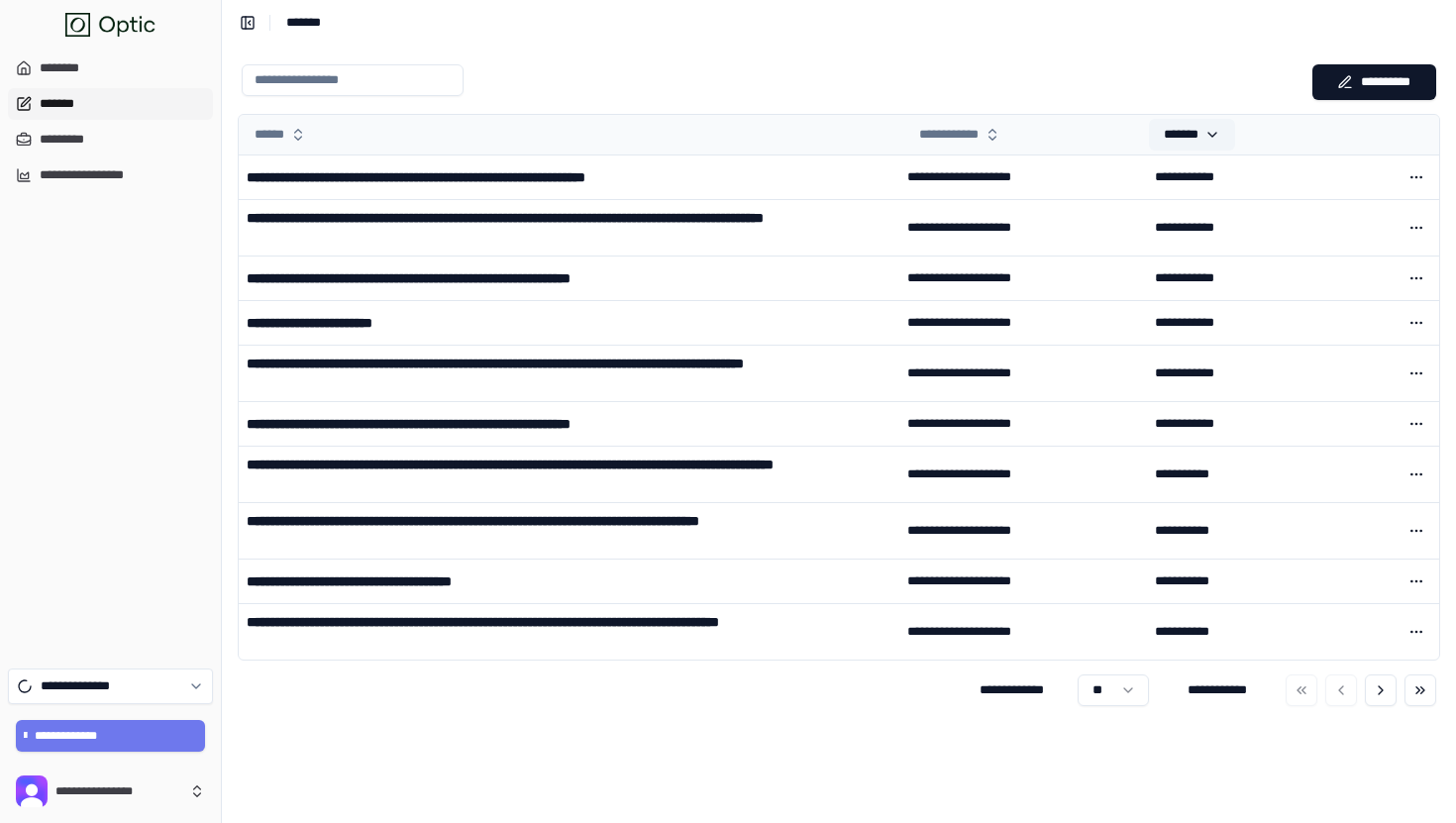 click on "*******" at bounding box center [1192, 135] 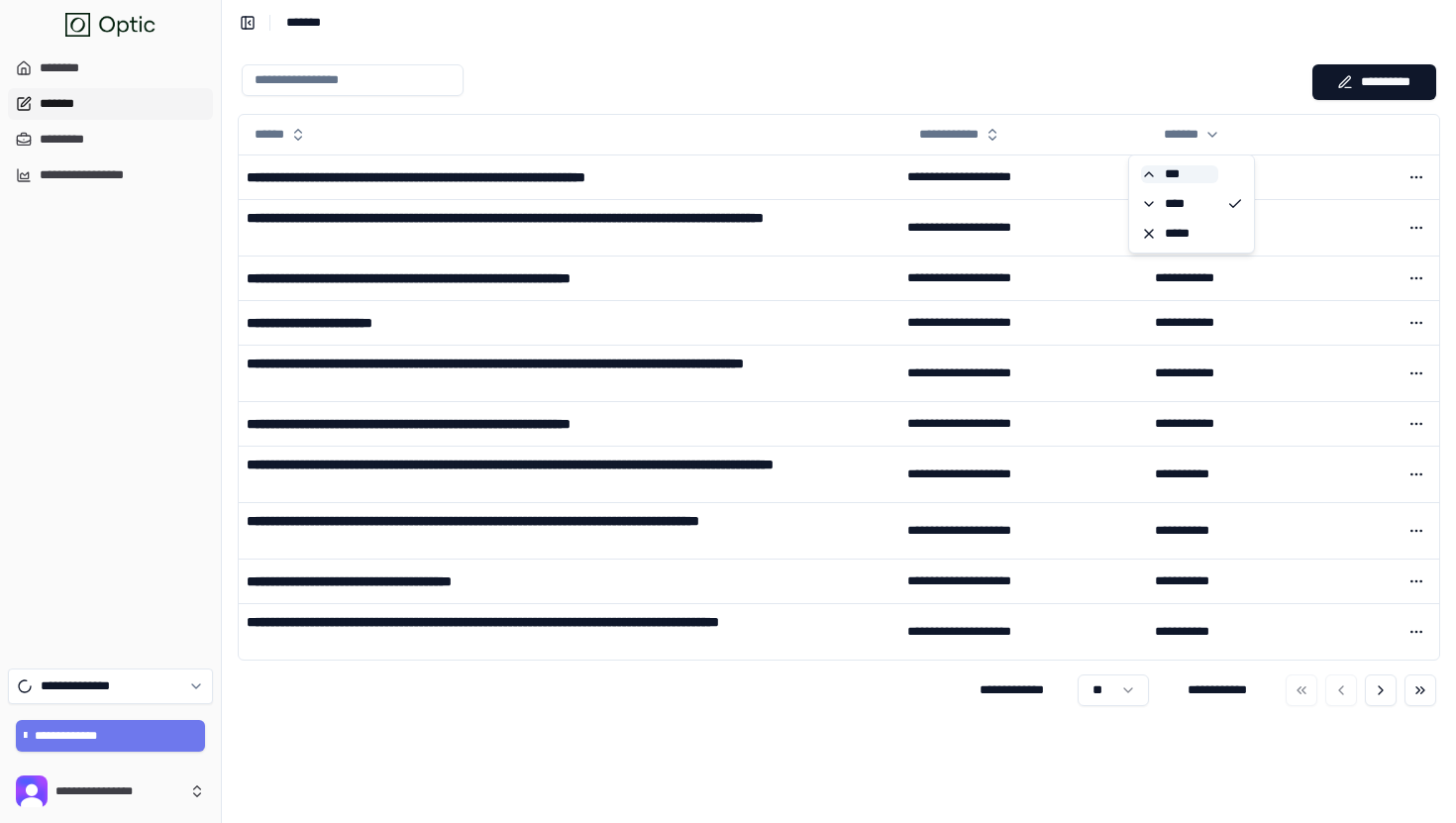 click on "***" at bounding box center [1180, 174] 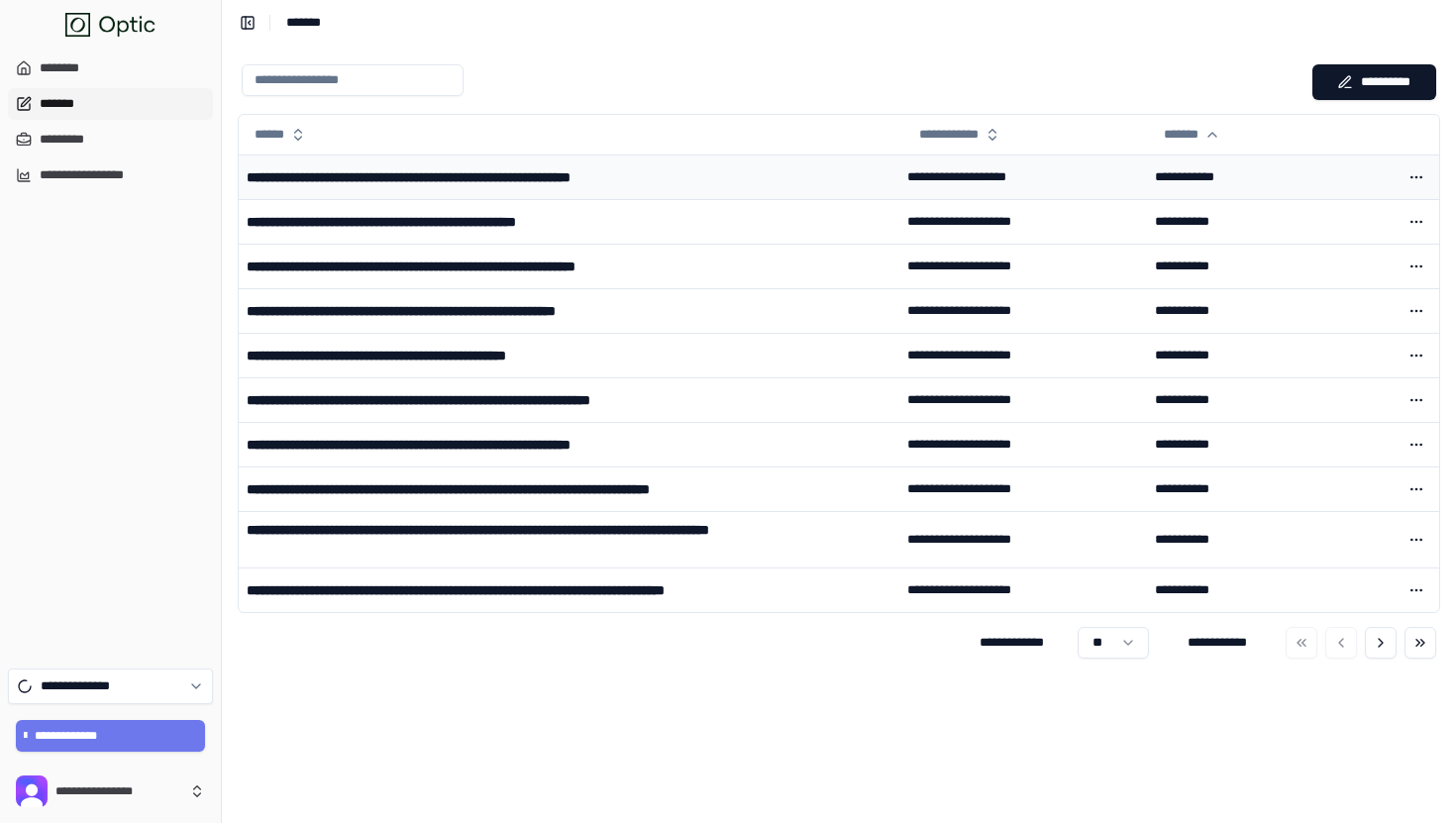 click on "**********" at bounding box center (489, 177) 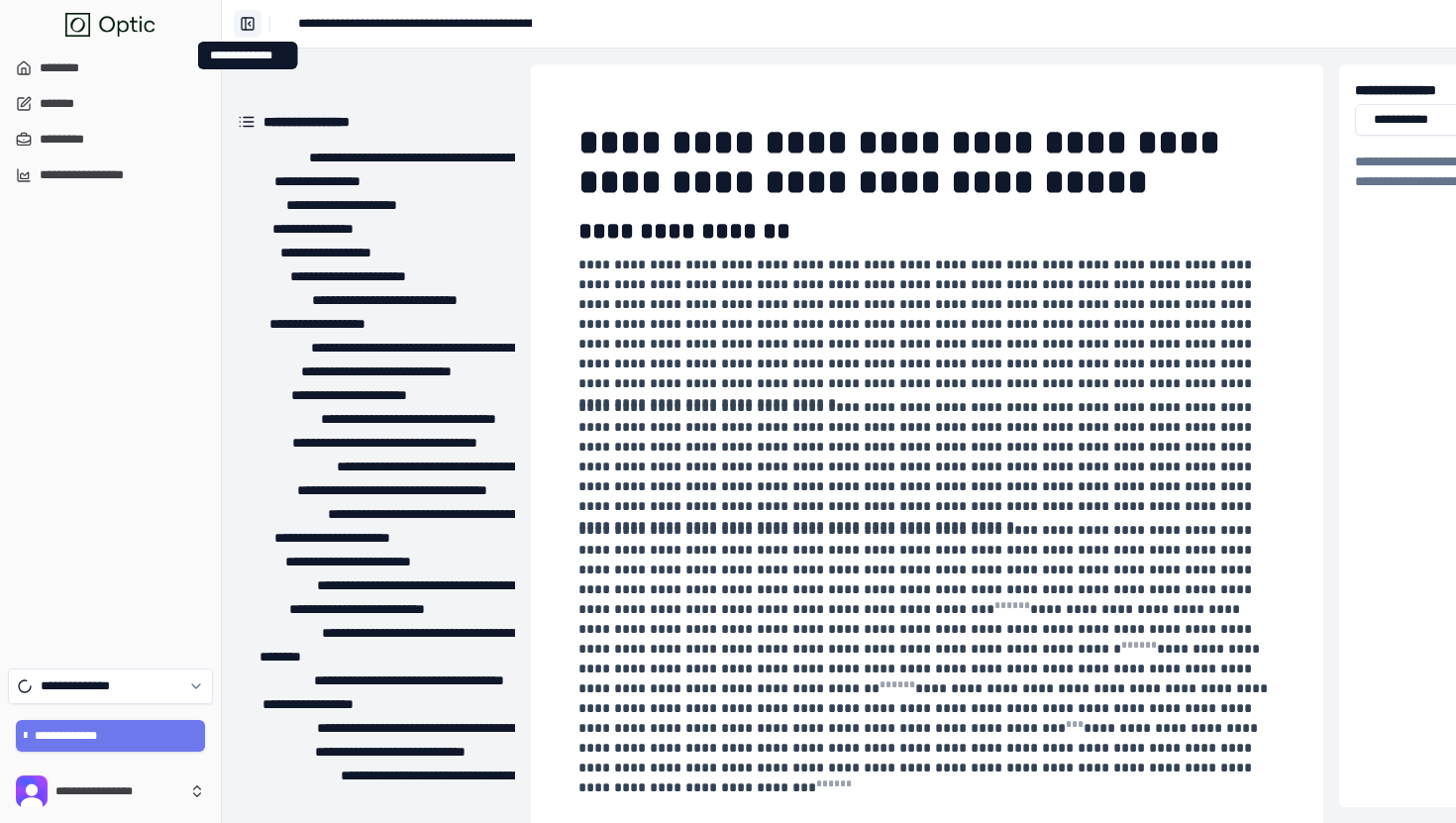 click on "**********" at bounding box center [248, 24] 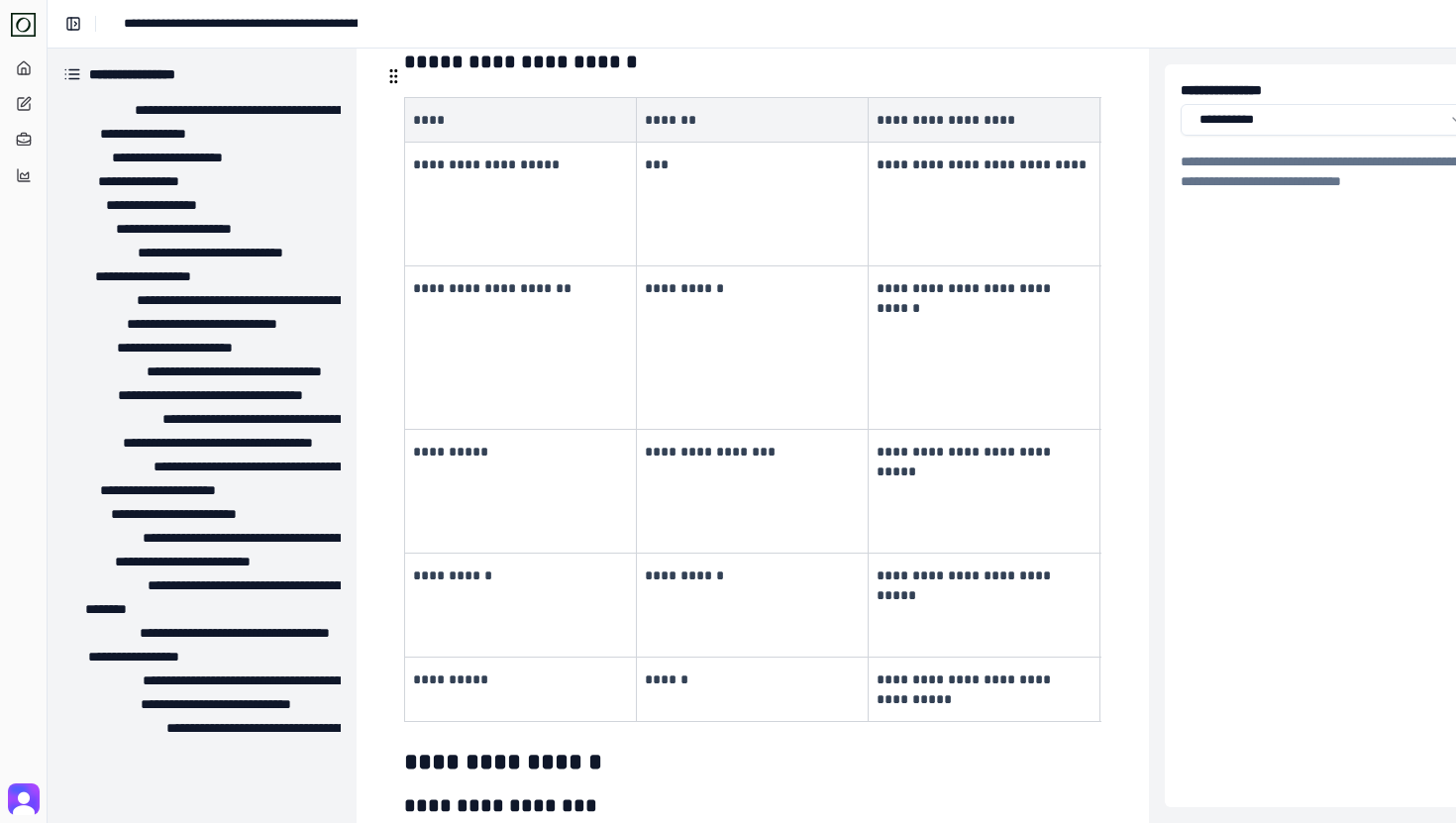 scroll, scrollTop: 790, scrollLeft: 0, axis: vertical 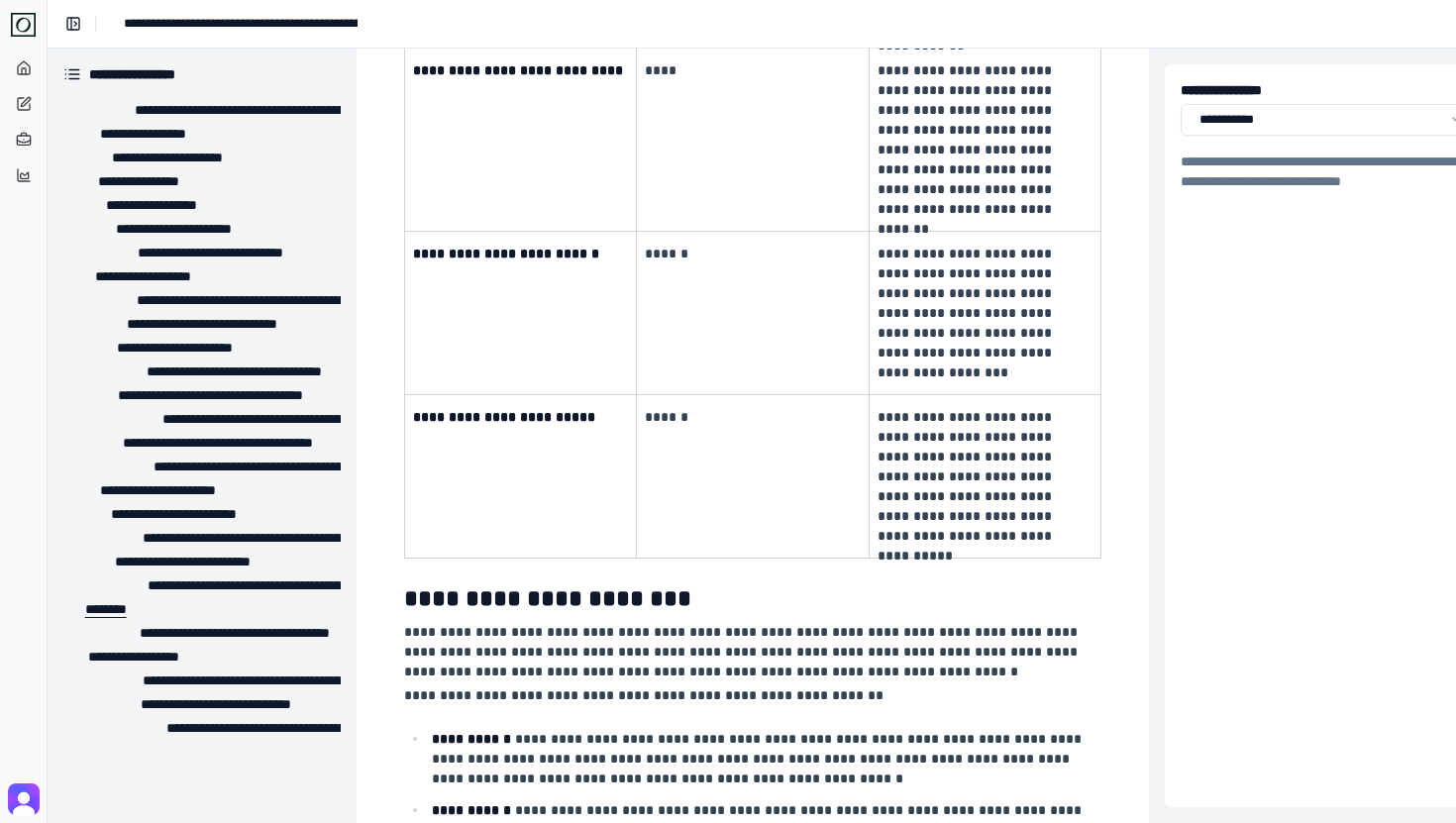 click on "********" at bounding box center [97, 609] 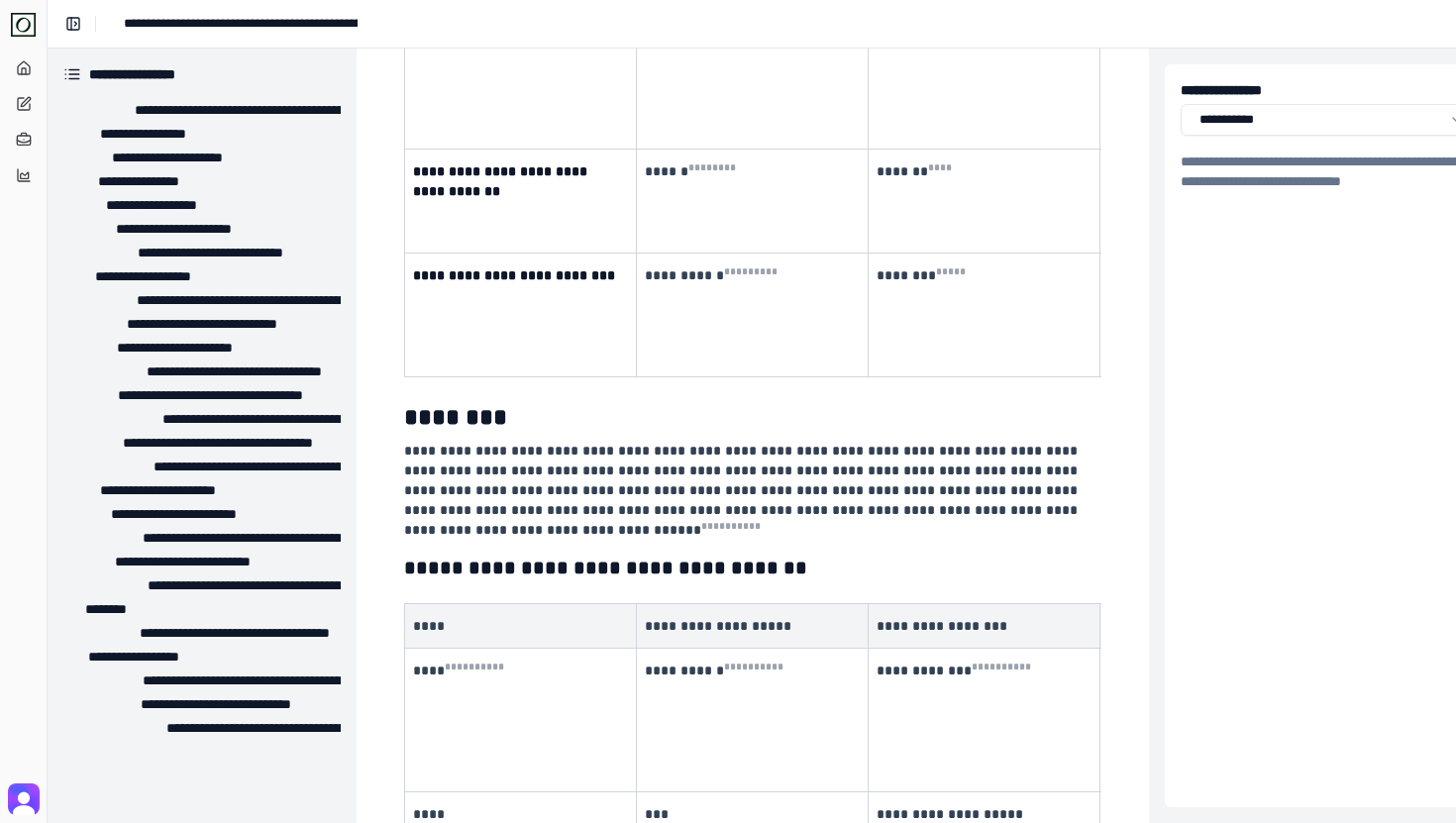 scroll, scrollTop: 11419, scrollLeft: 0, axis: vertical 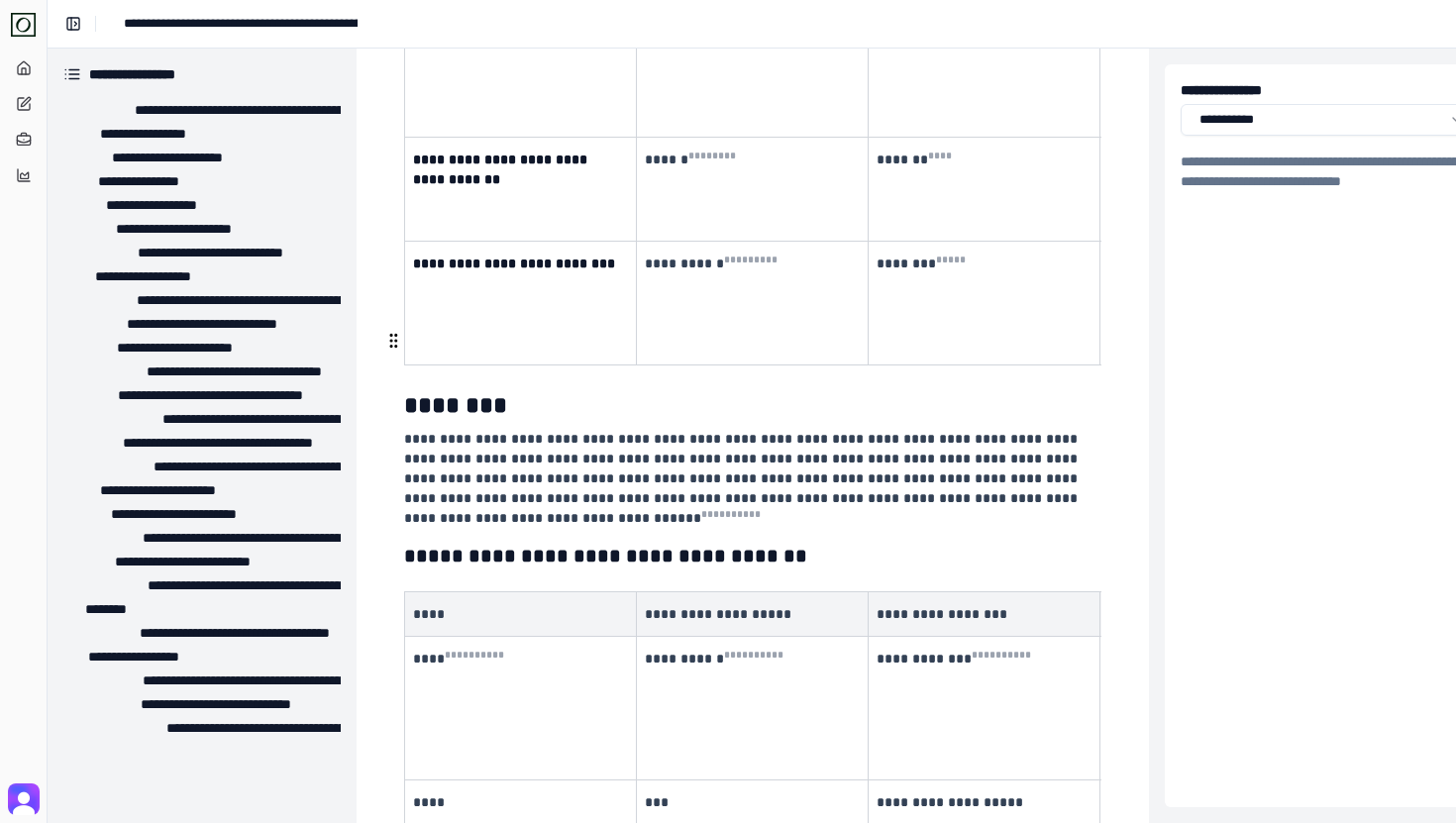 click on "**** * *** * * *** *" at bounding box center [518, 659] 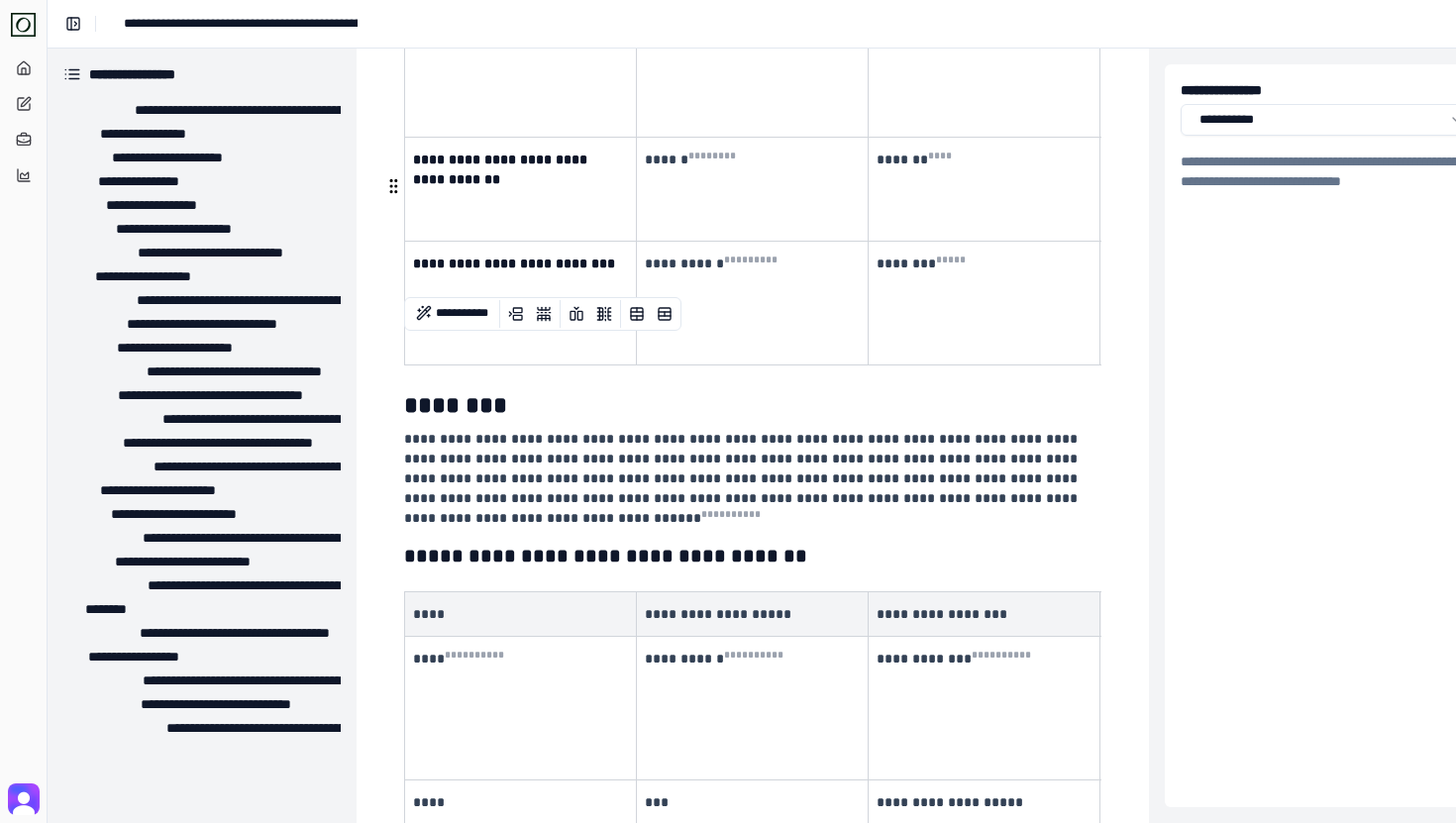 click on "**********" at bounding box center (751, 478) 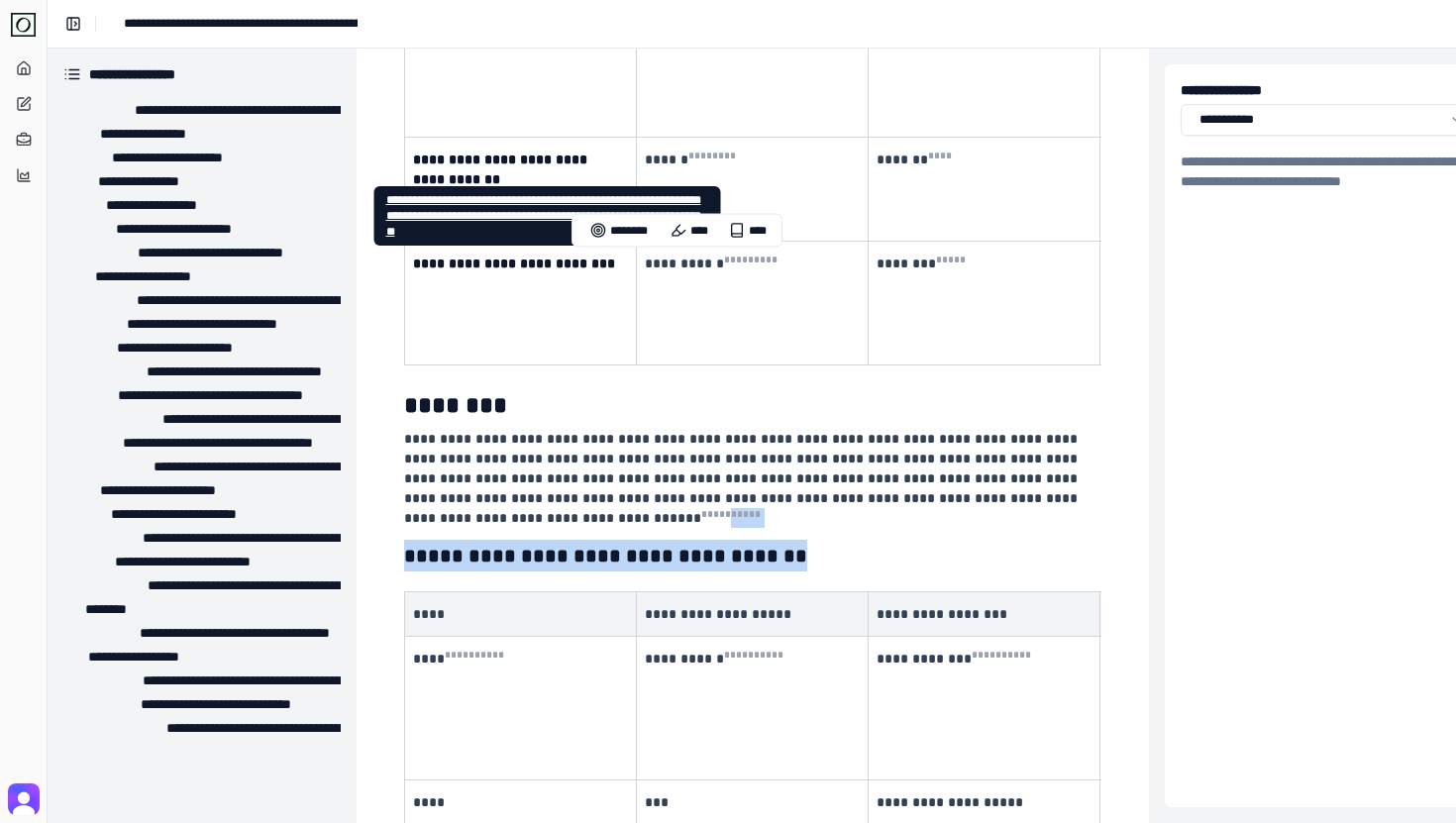 drag, startPoint x: 602, startPoint y: 274, endPoint x: 427, endPoint y: 202, distance: 189.23266 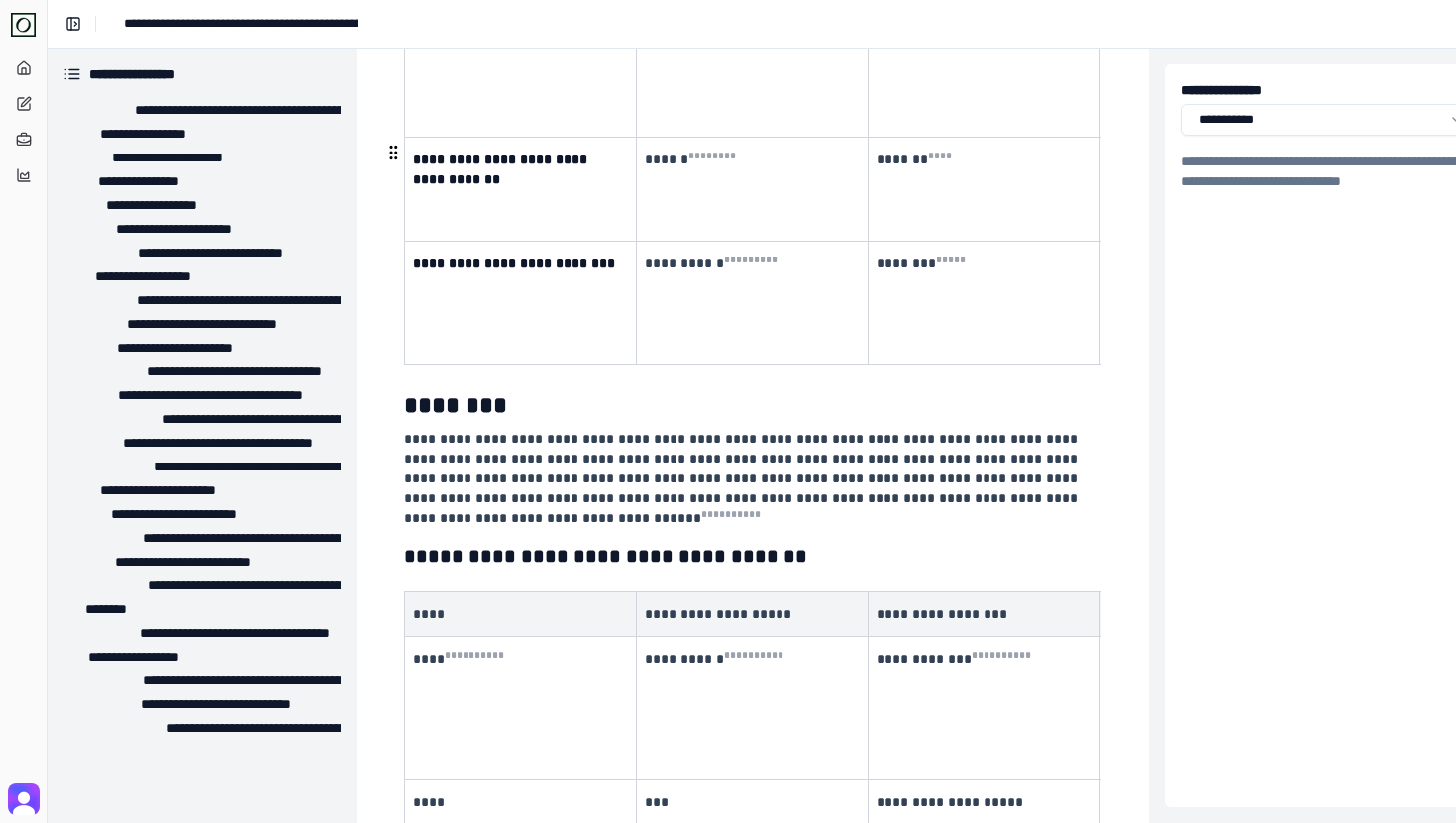 click on "********" at bounding box center (753, 405) 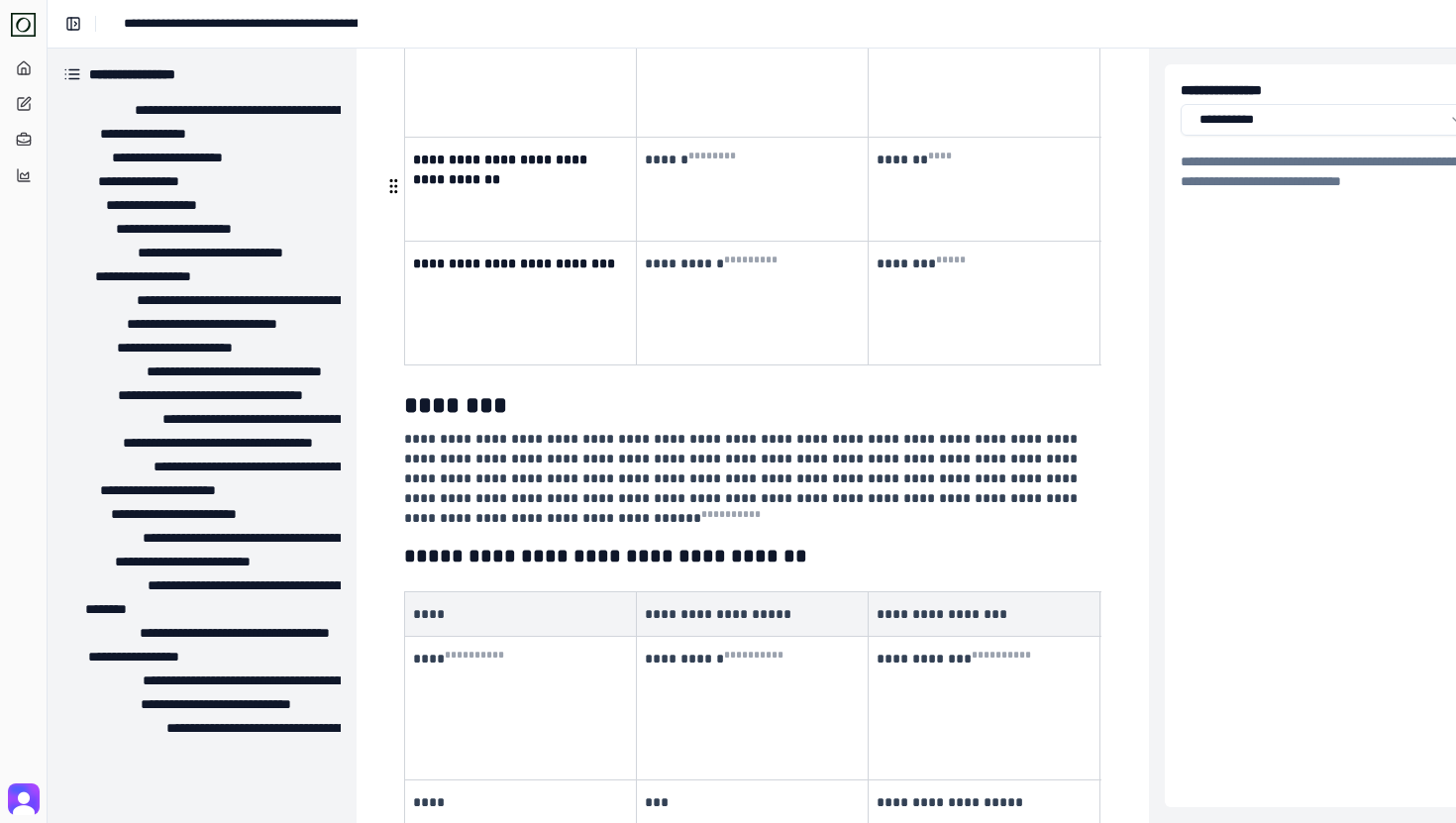 click on "**********" at bounding box center (751, 478) 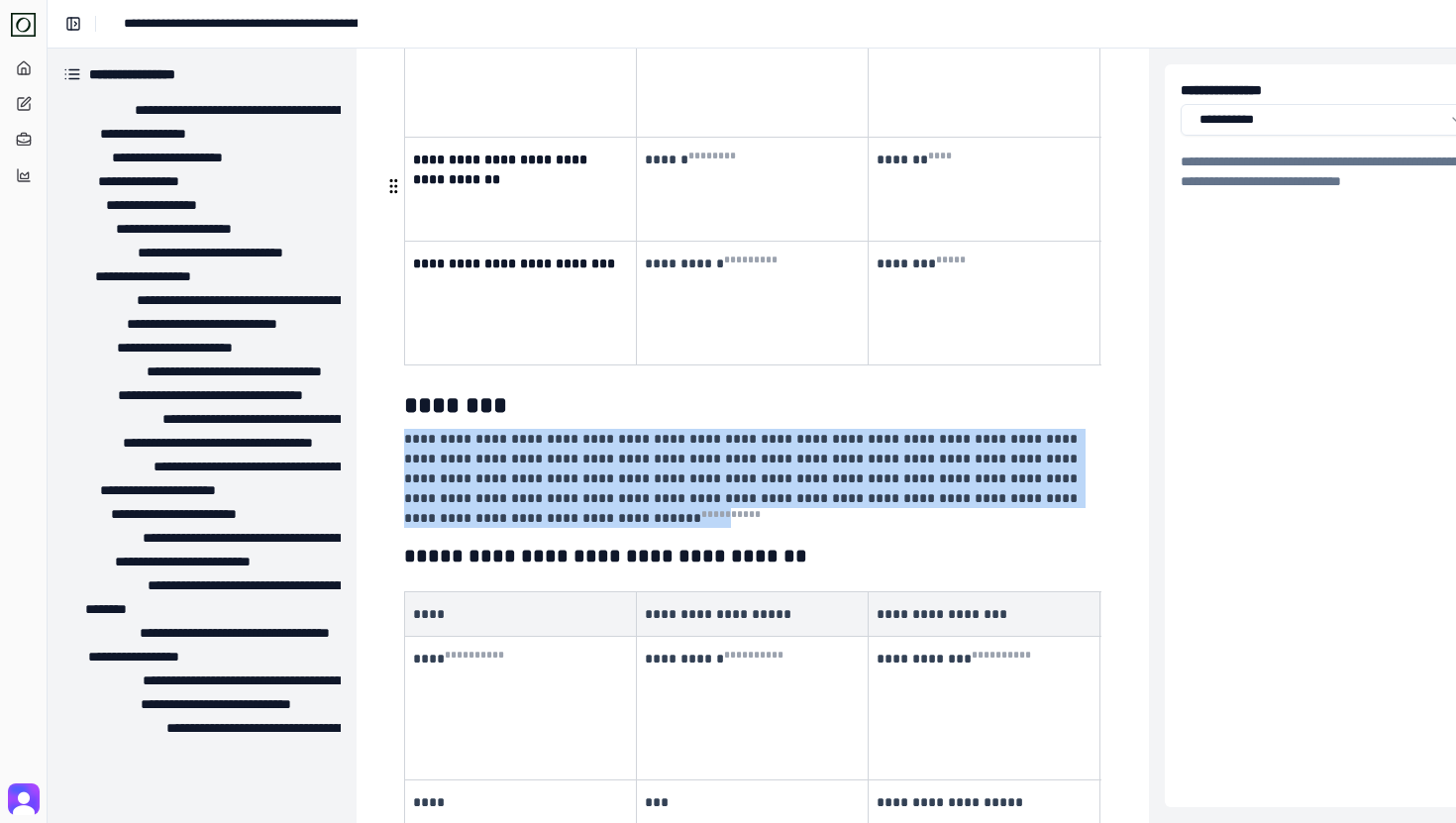 drag, startPoint x: 411, startPoint y: 179, endPoint x: 583, endPoint y: 260, distance: 190.11838 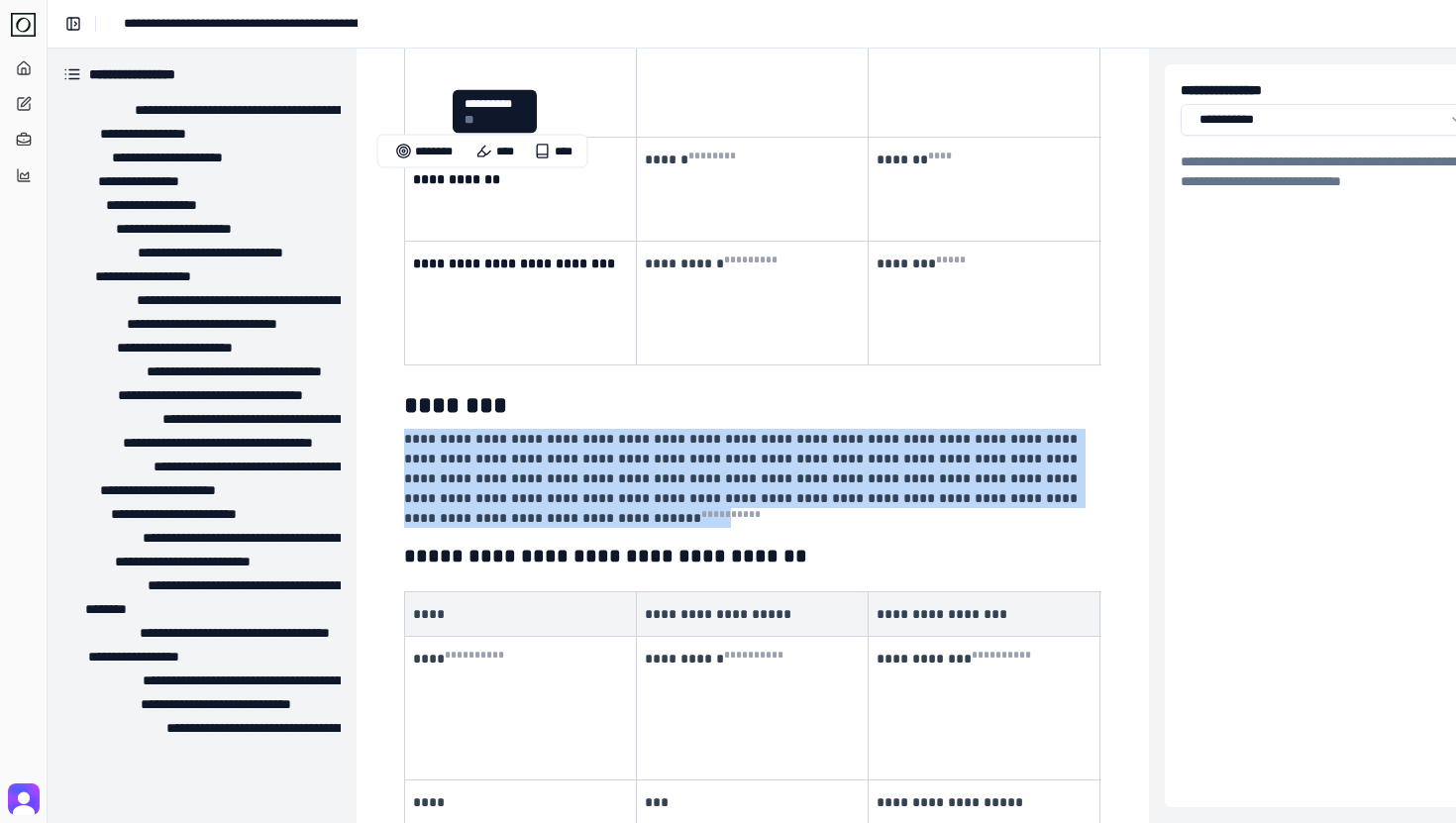 click on "****" at bounding box center [495, 152] 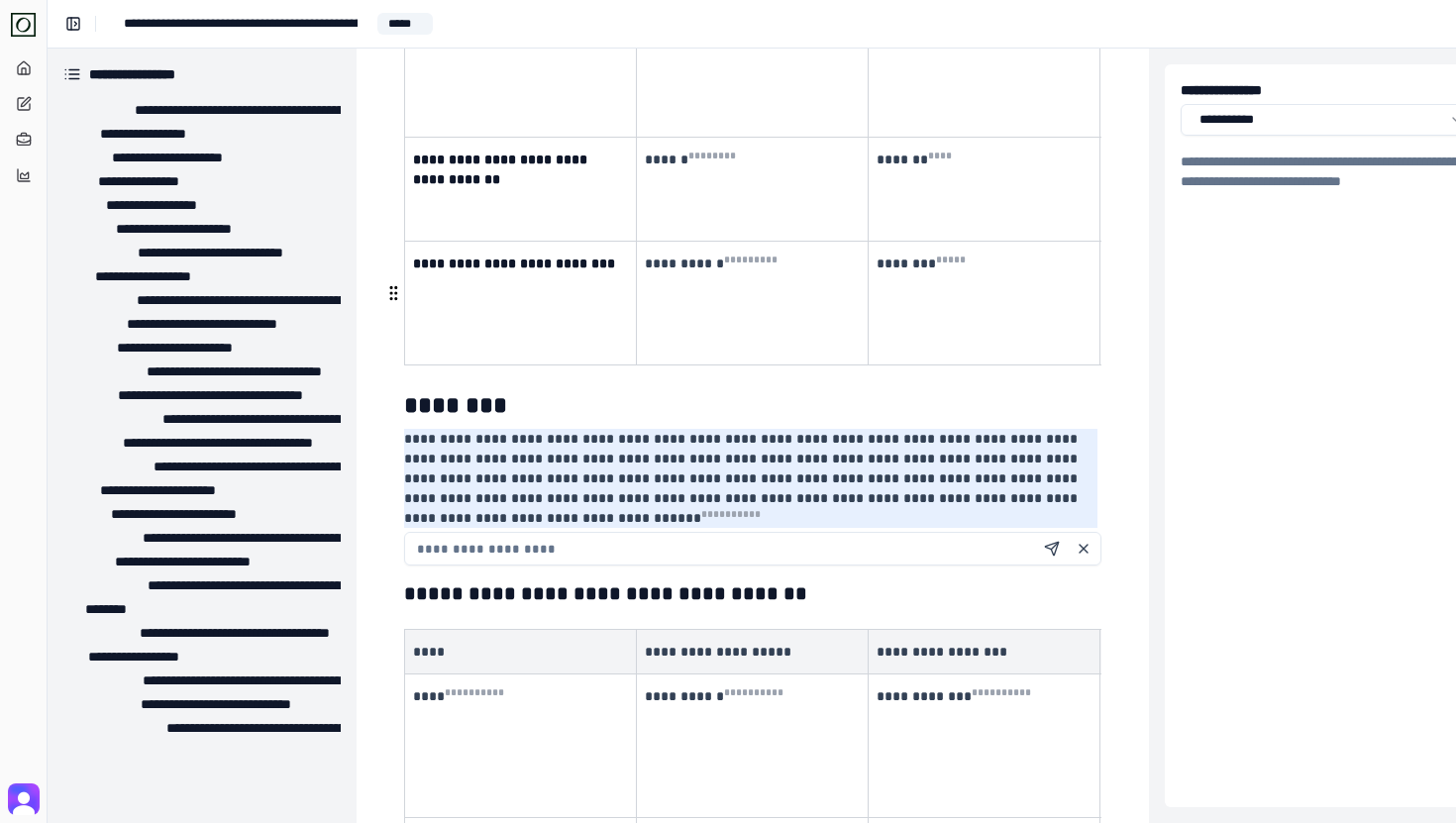 click at bounding box center (753, 549) 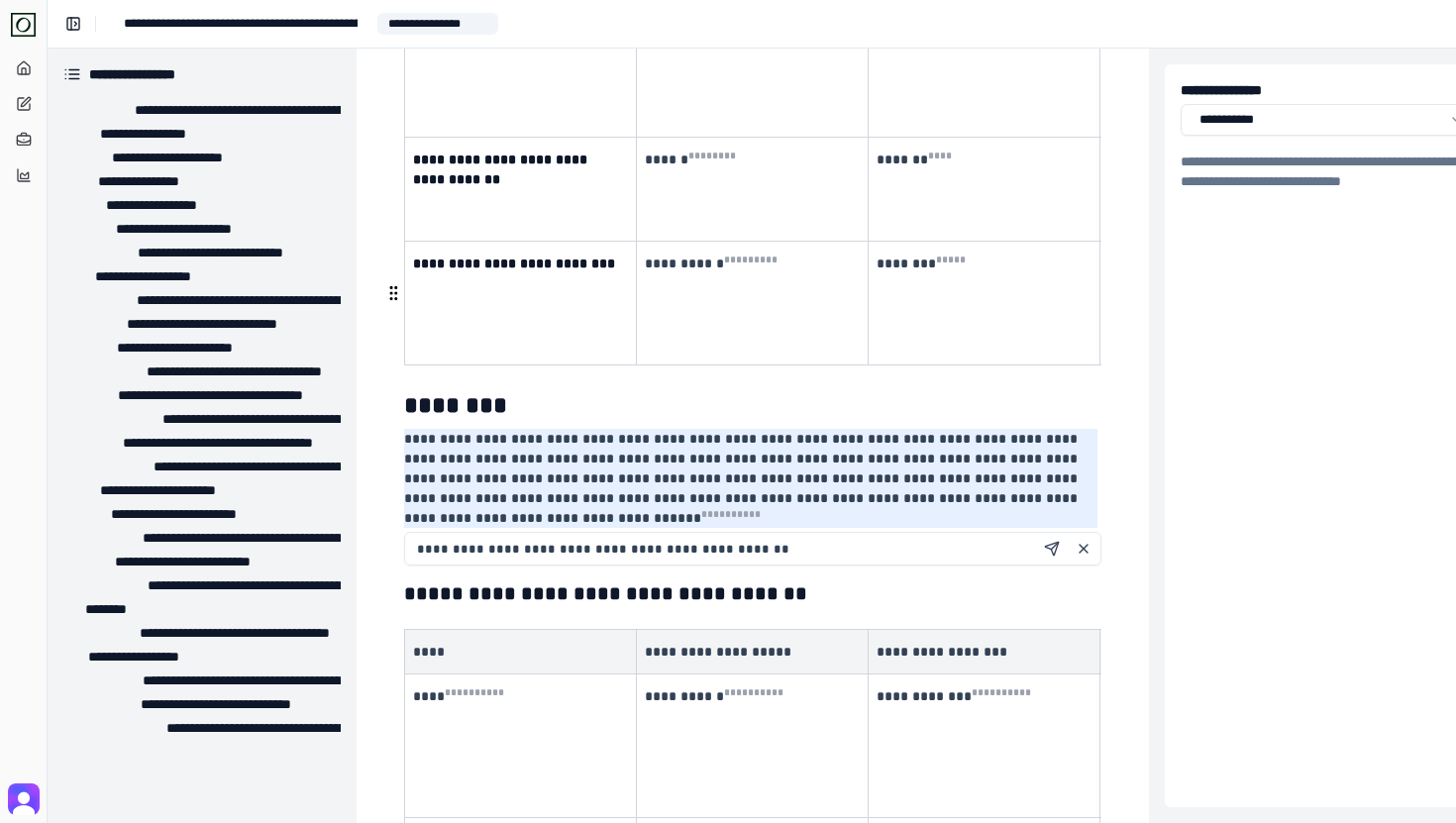 type on "**********" 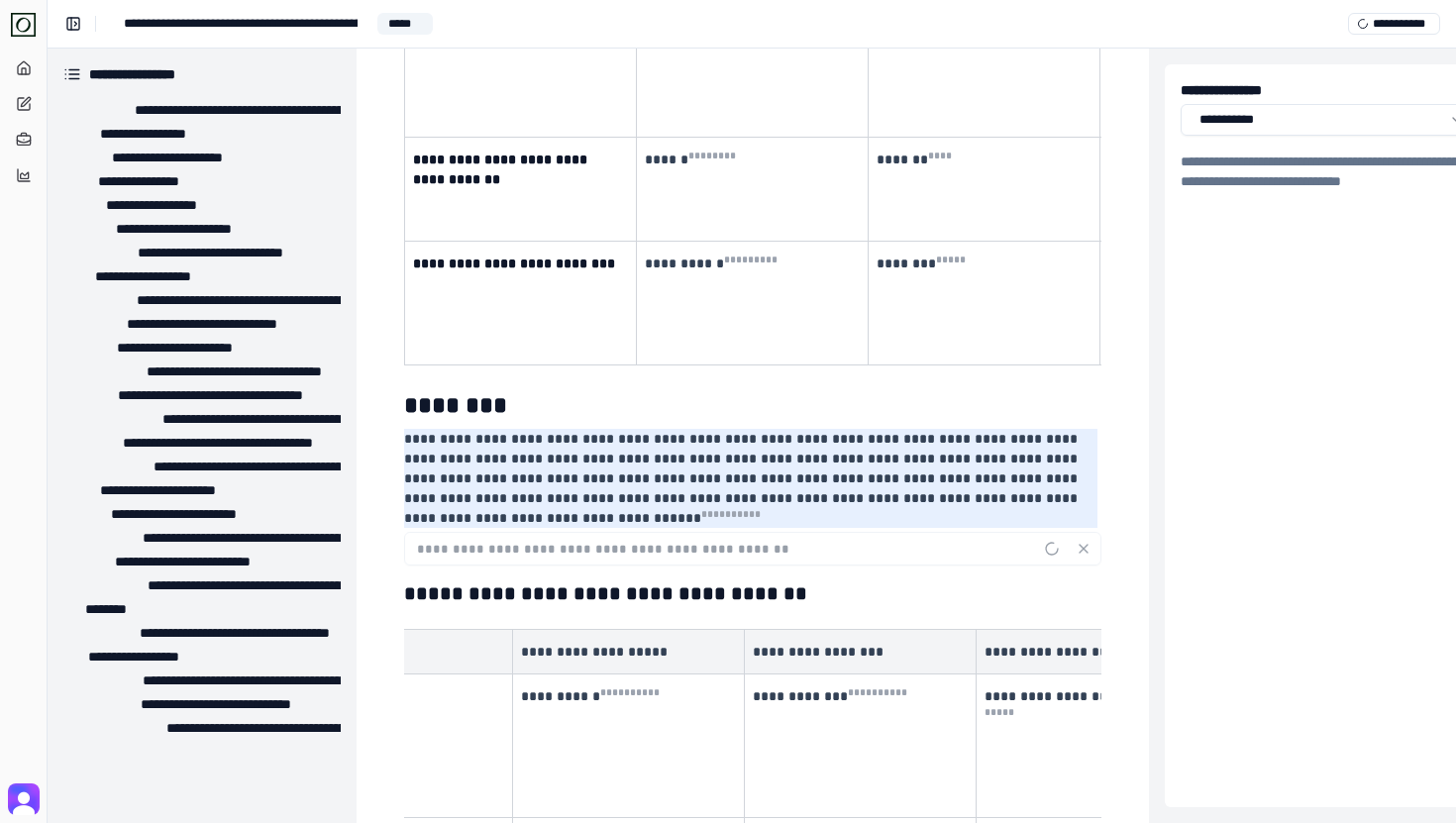 scroll, scrollTop: 0, scrollLeft: 0, axis: both 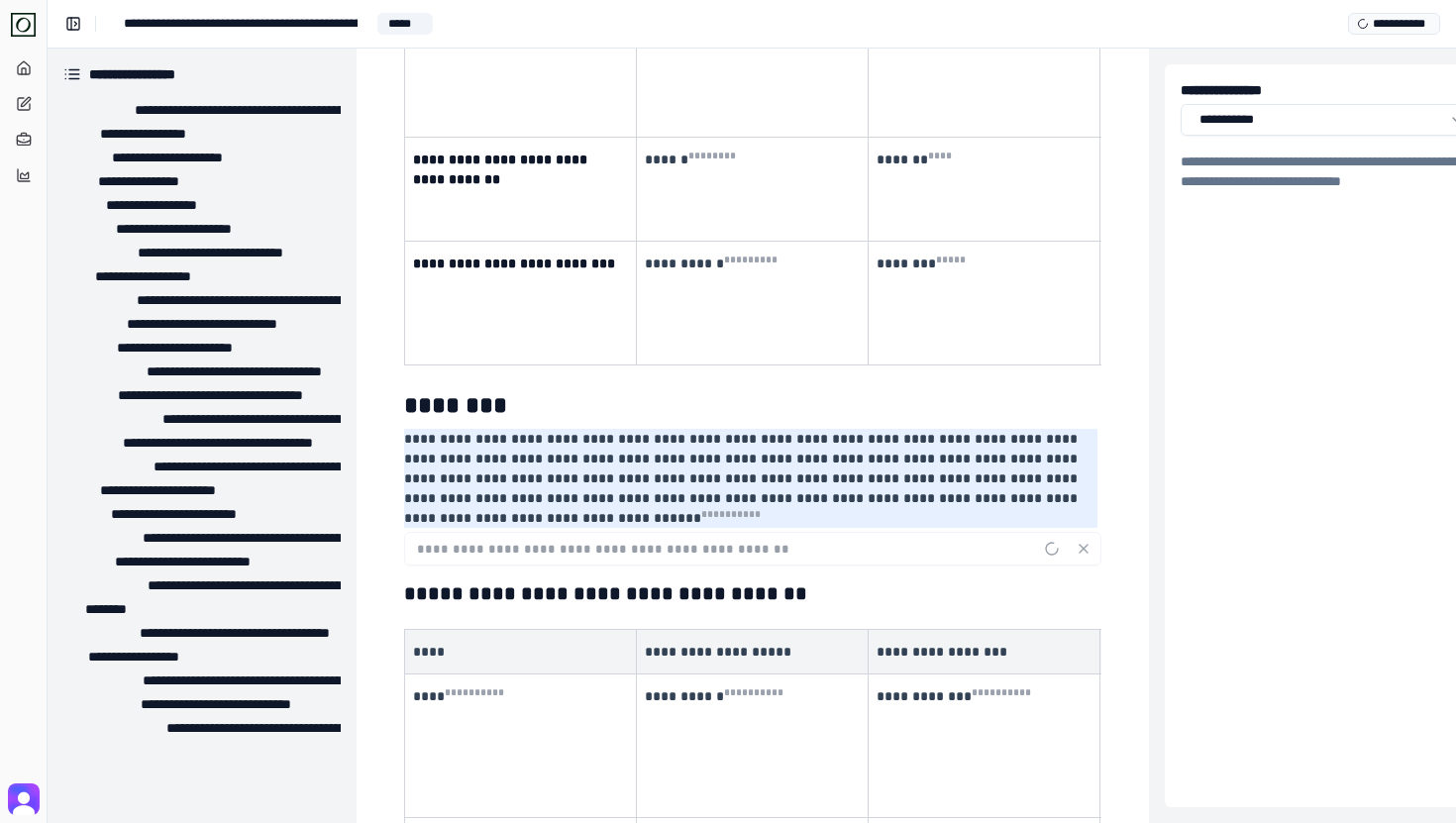click on "**********" at bounding box center [1394, 24] 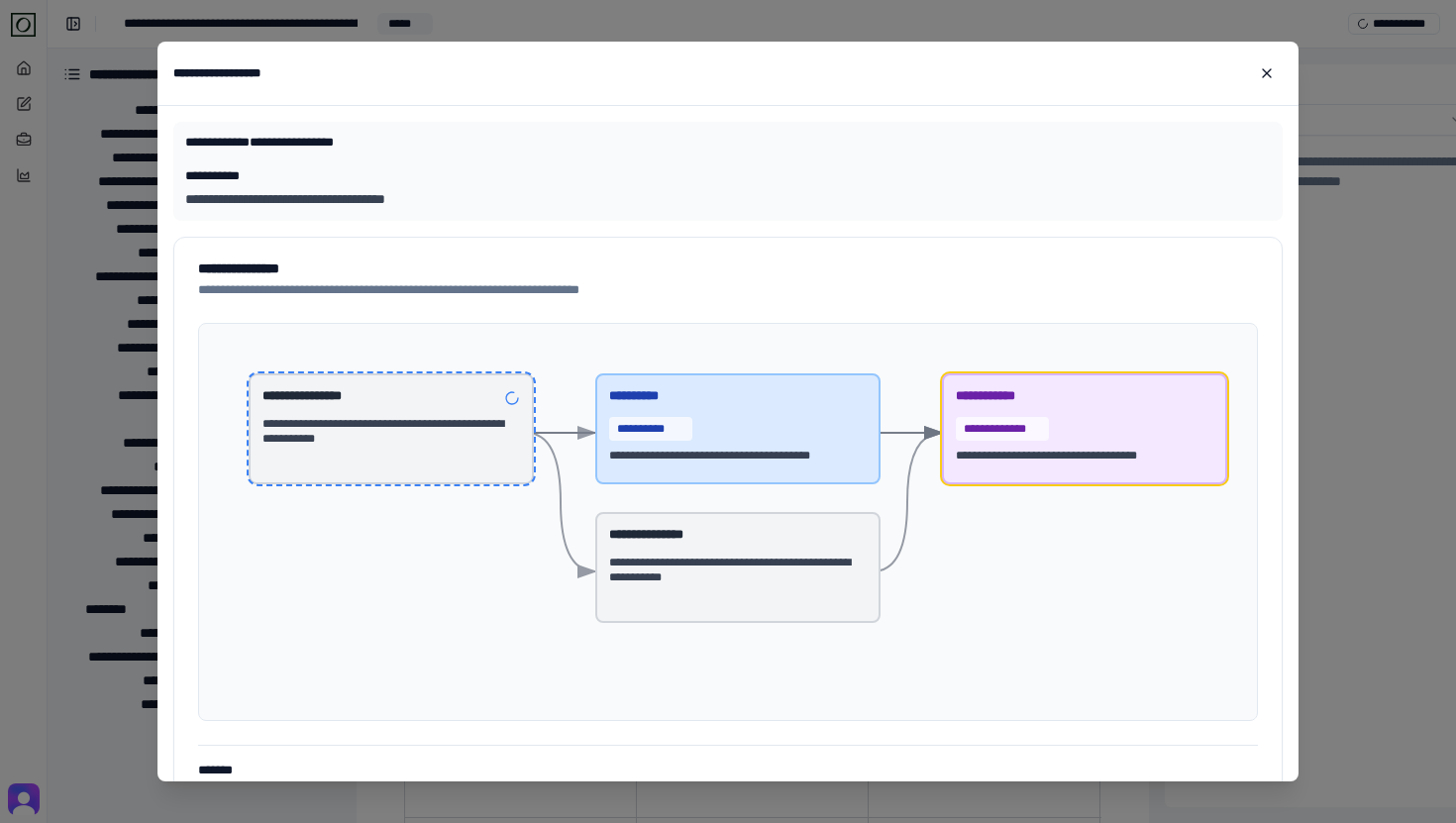 click on "**********" at bounding box center [391, 432] 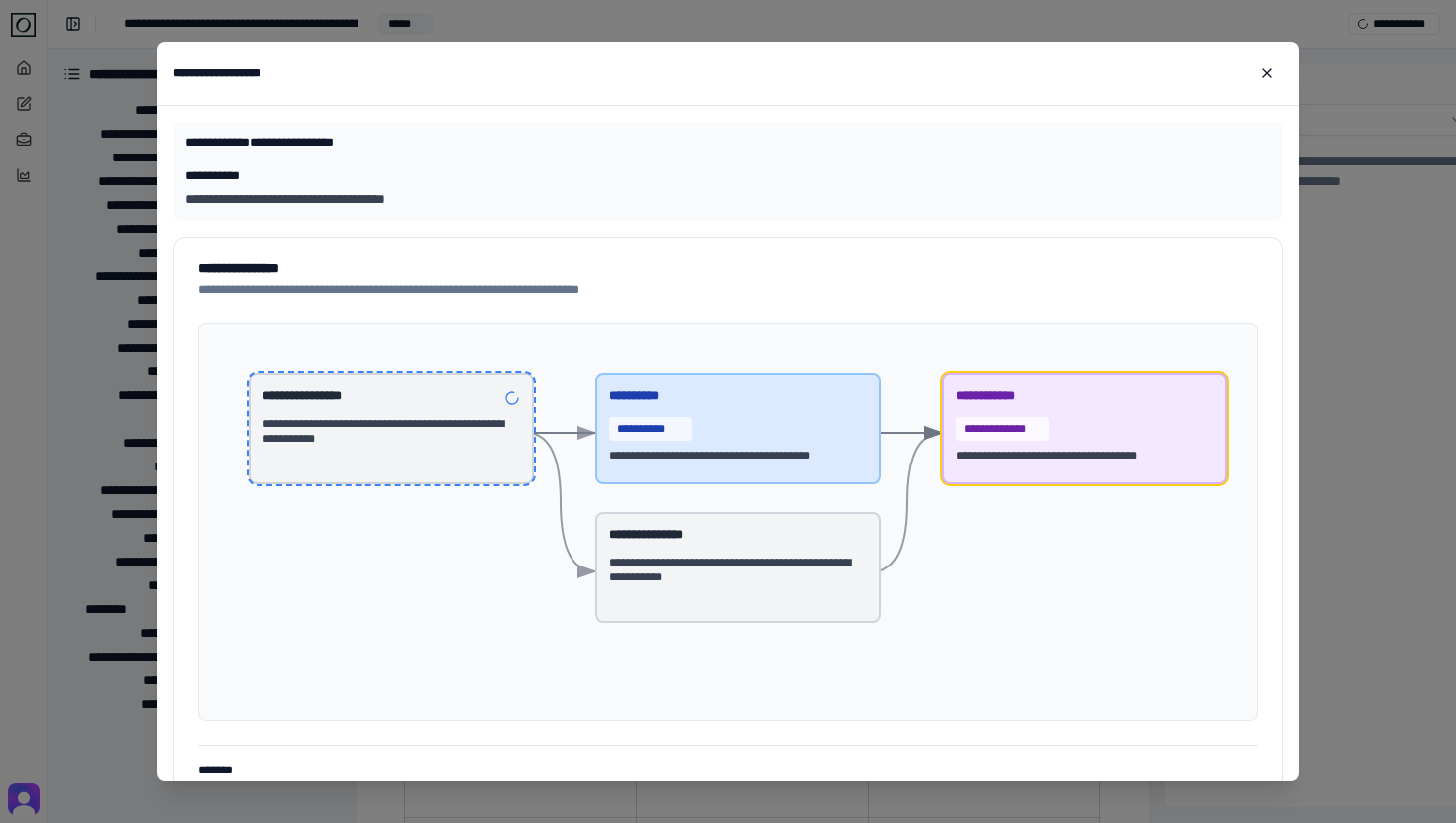click on "**********" at bounding box center [1085, 398] 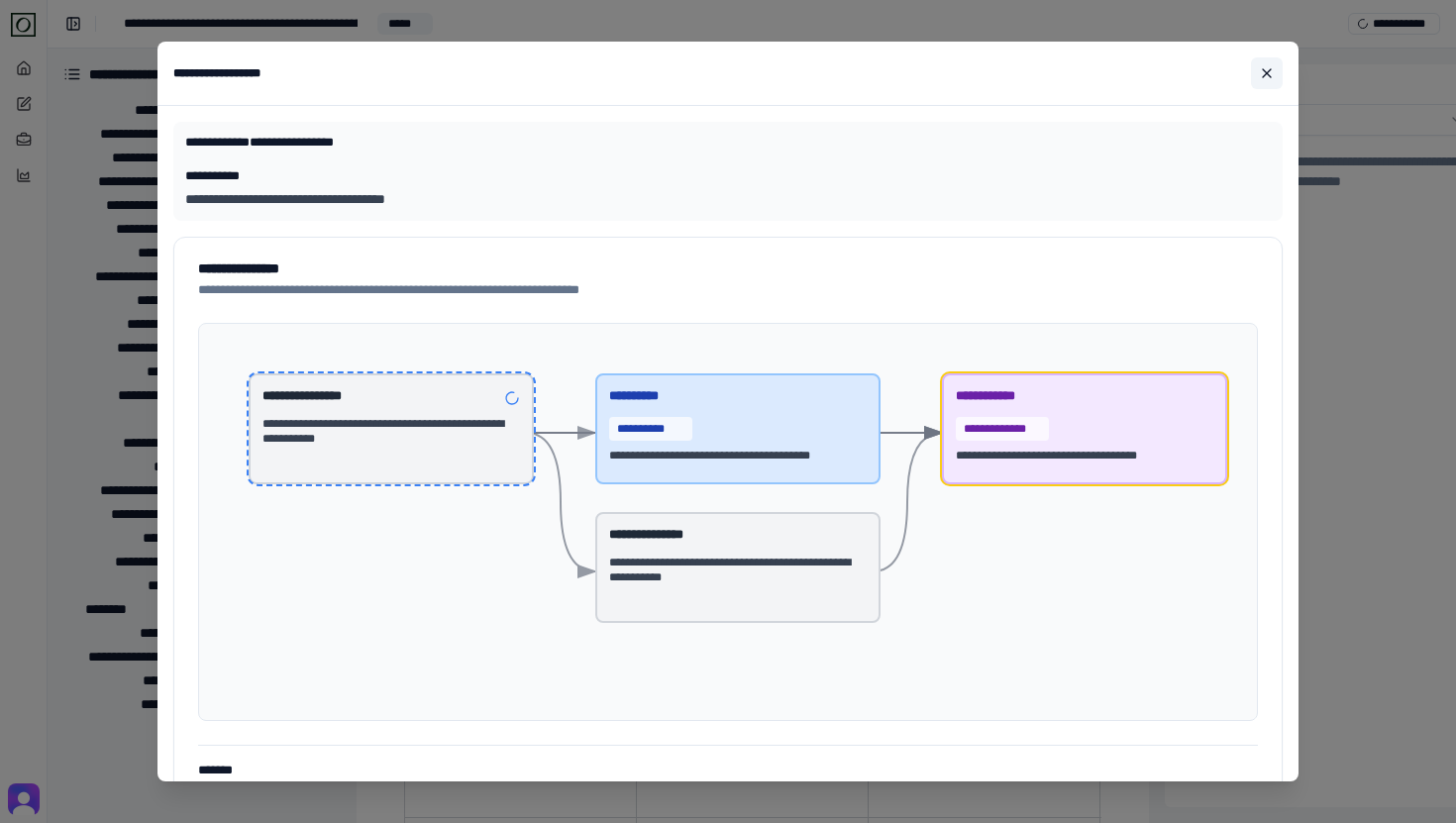 click at bounding box center (1267, 73) 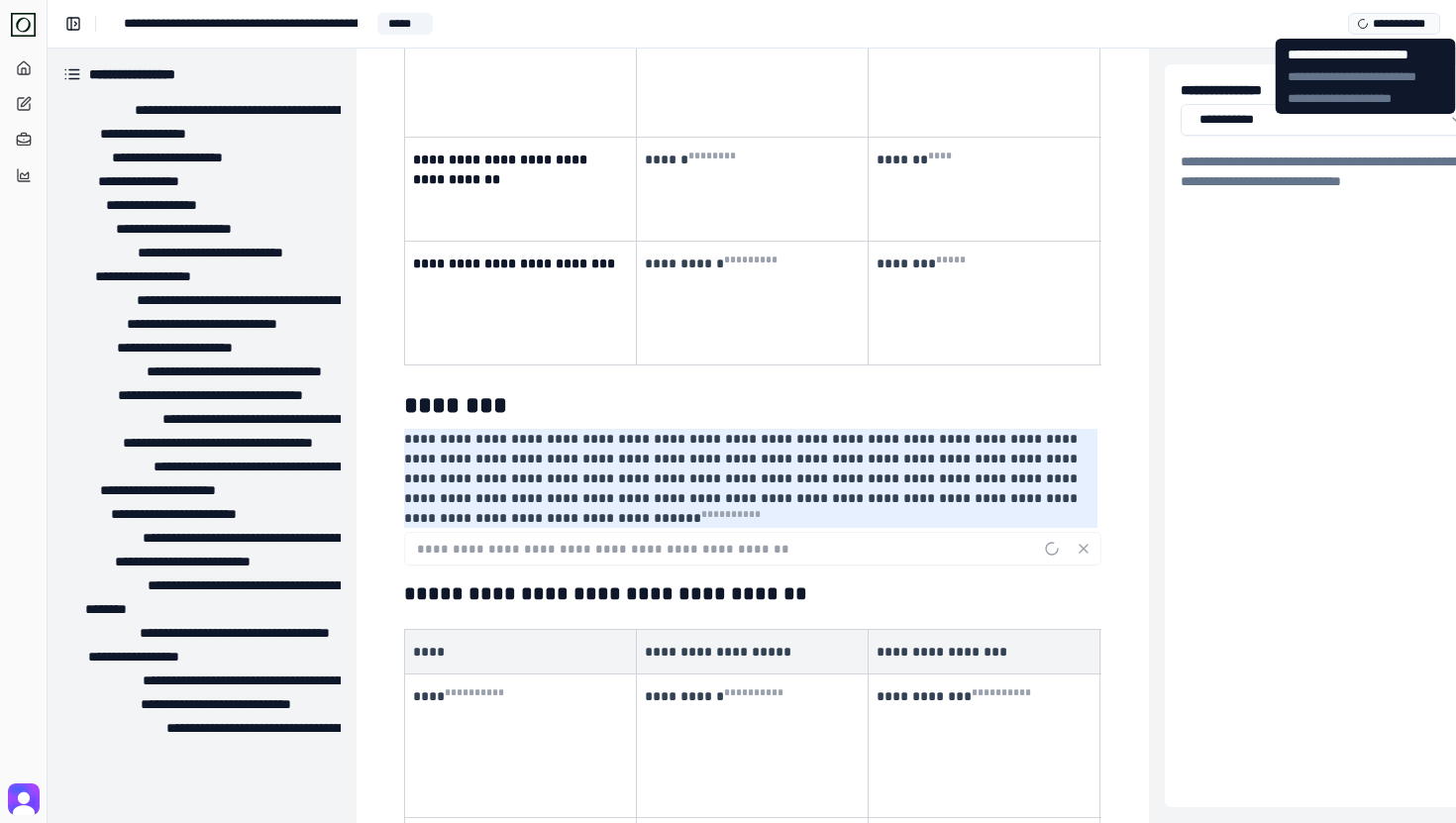 click on "**********" at bounding box center (1394, 24) 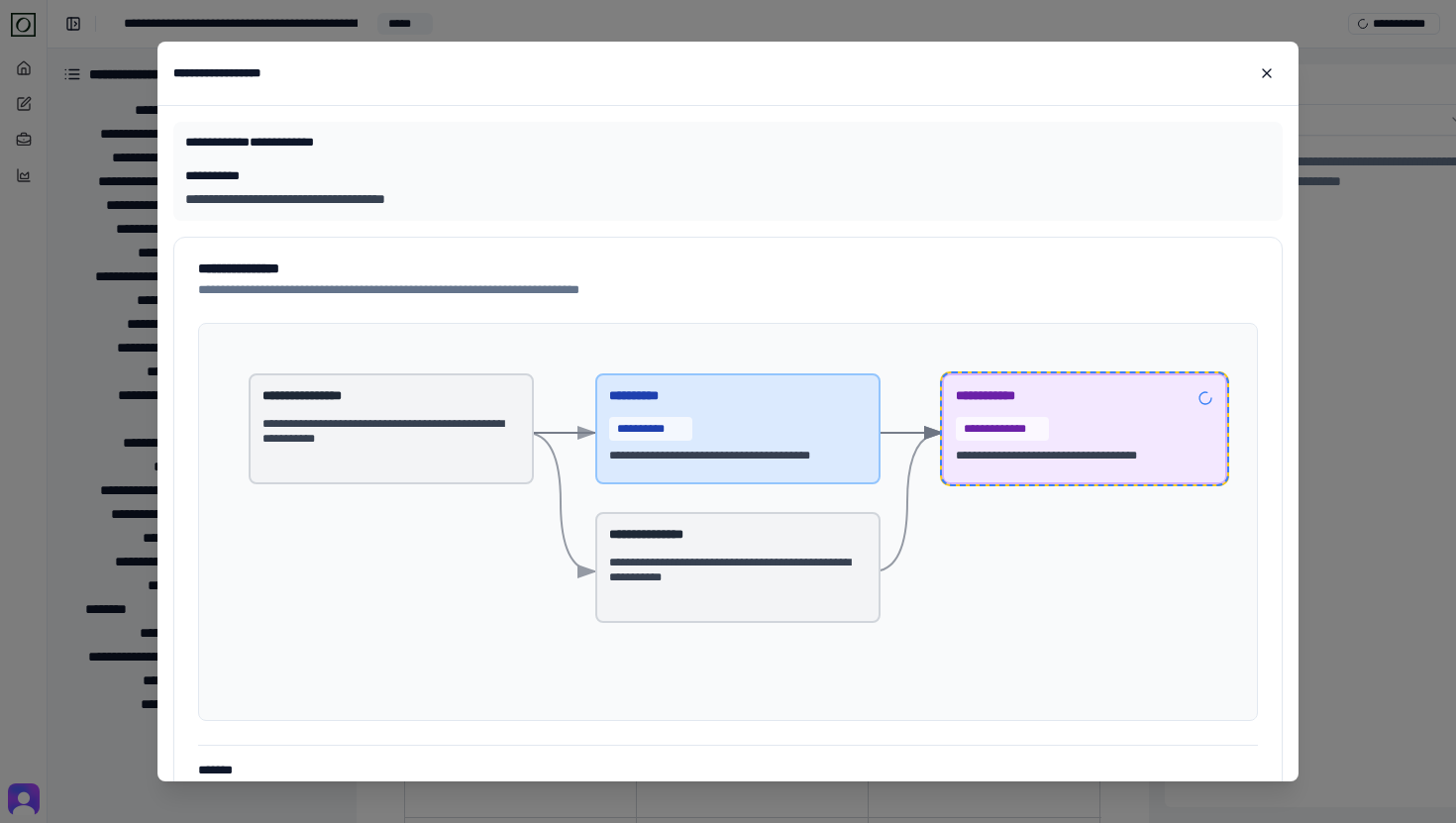 click on "**********" at bounding box center (728, 522) 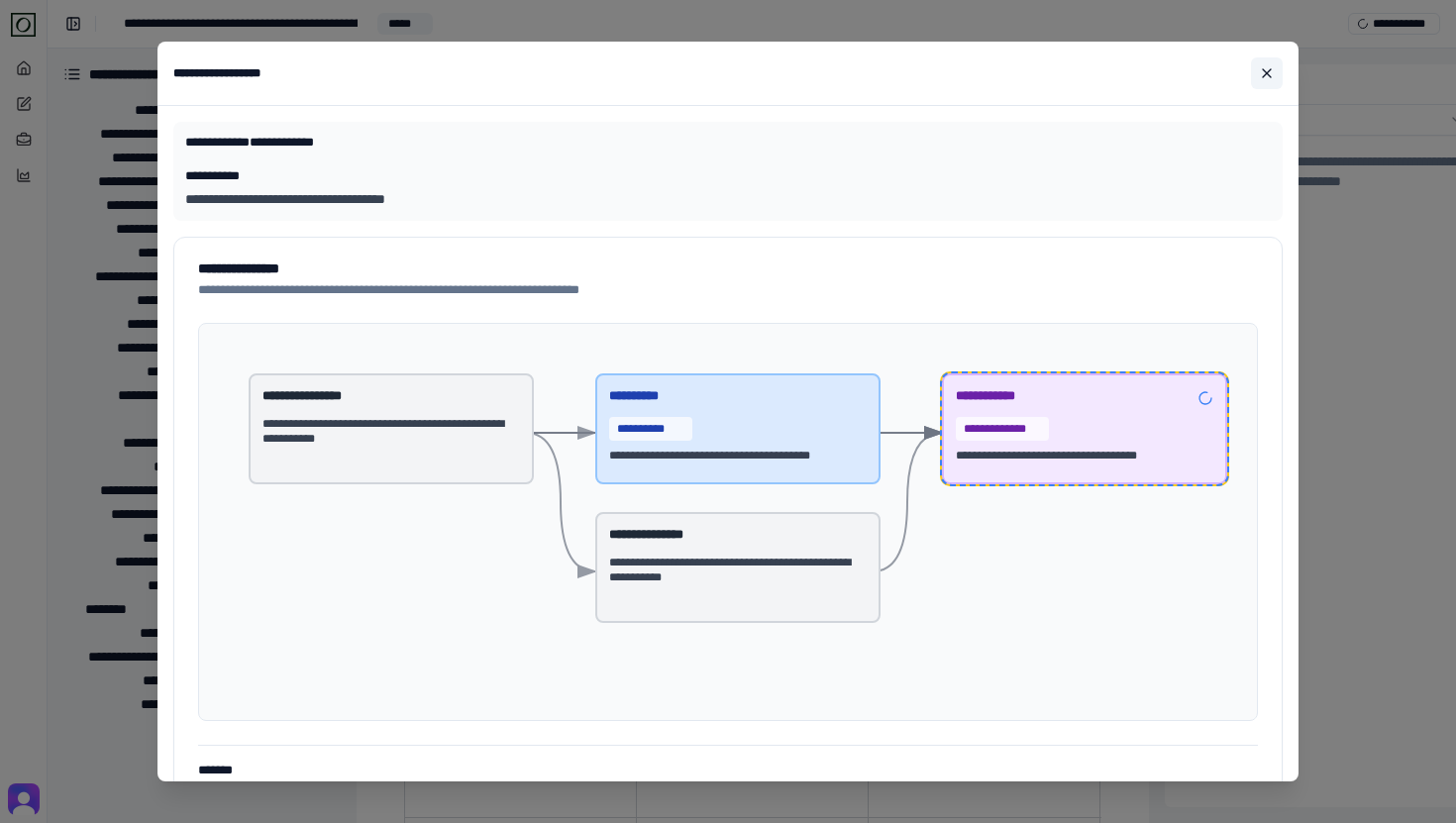 click at bounding box center (1267, 73) 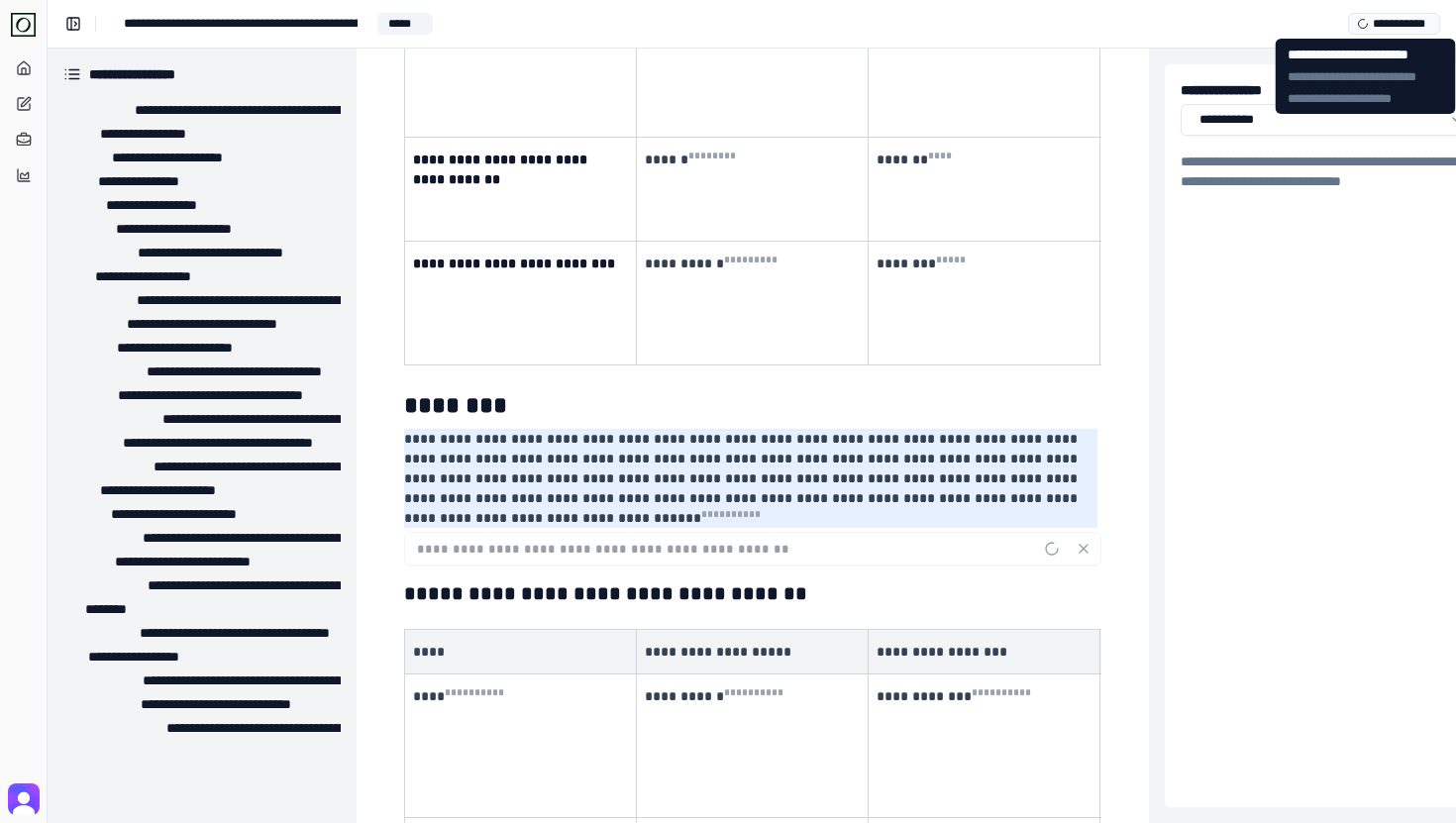 click on "**********" at bounding box center [1394, 24] 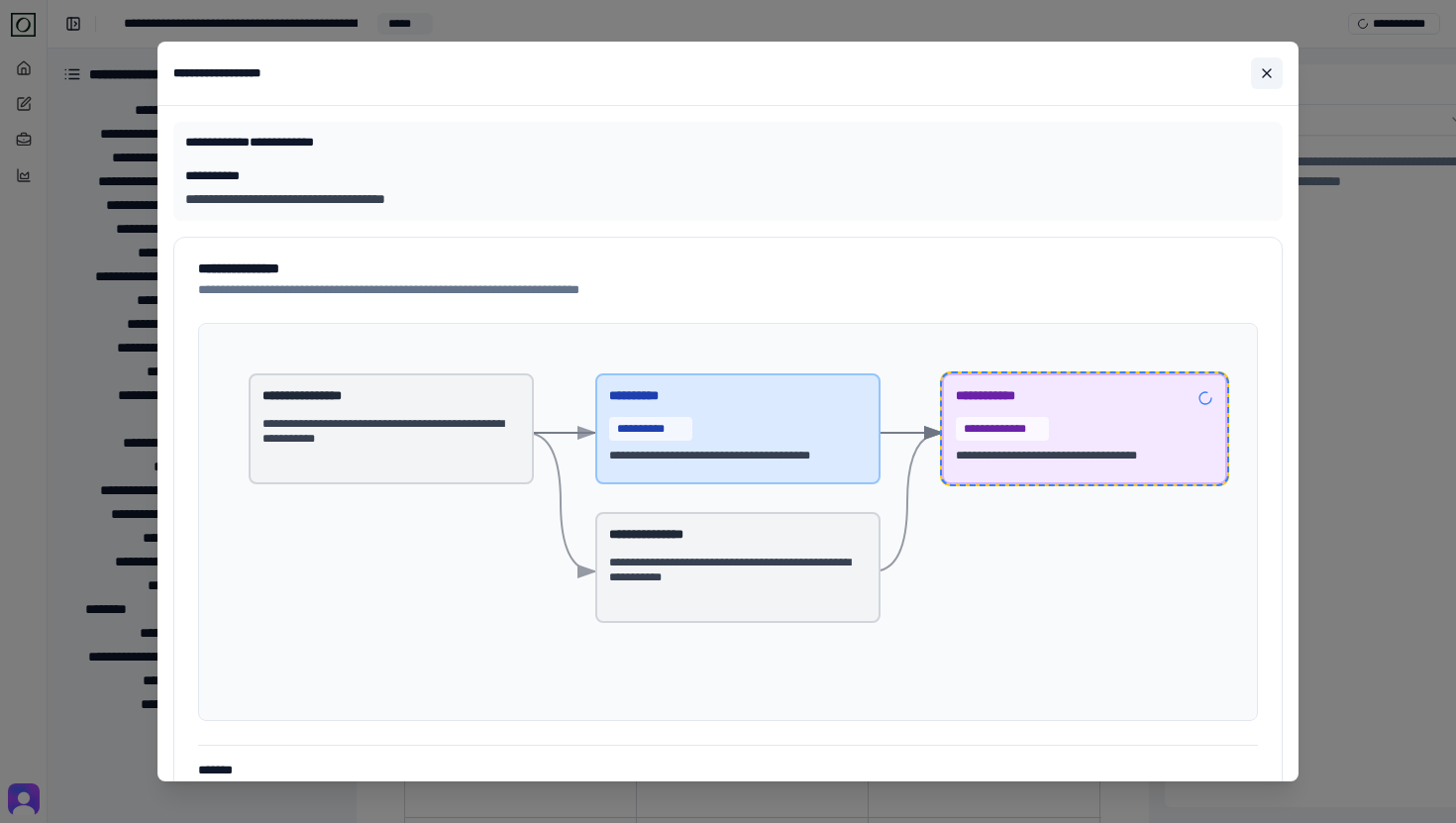 click at bounding box center [1267, 73] 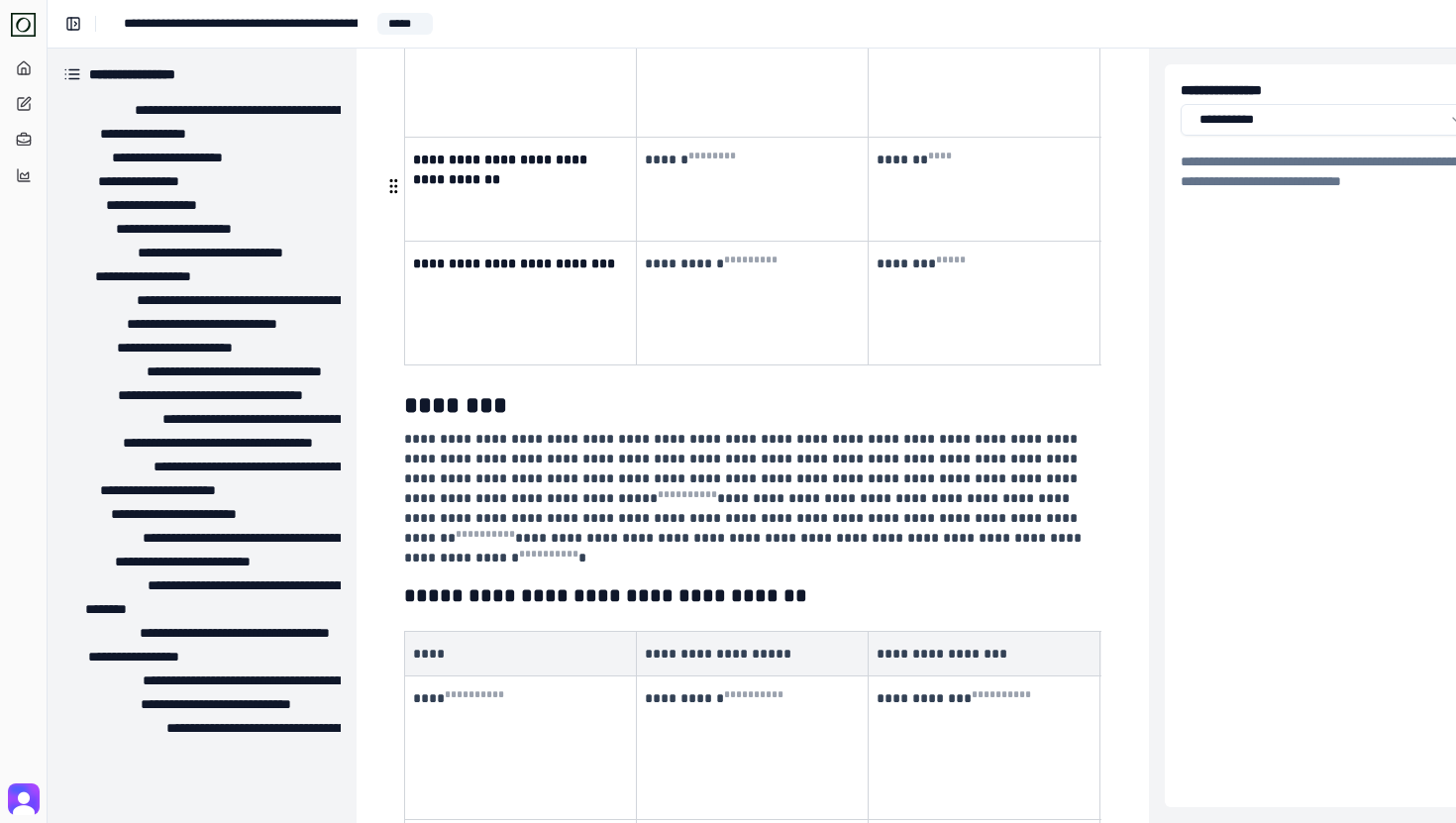 click on "**********" at bounding box center (751, 498) 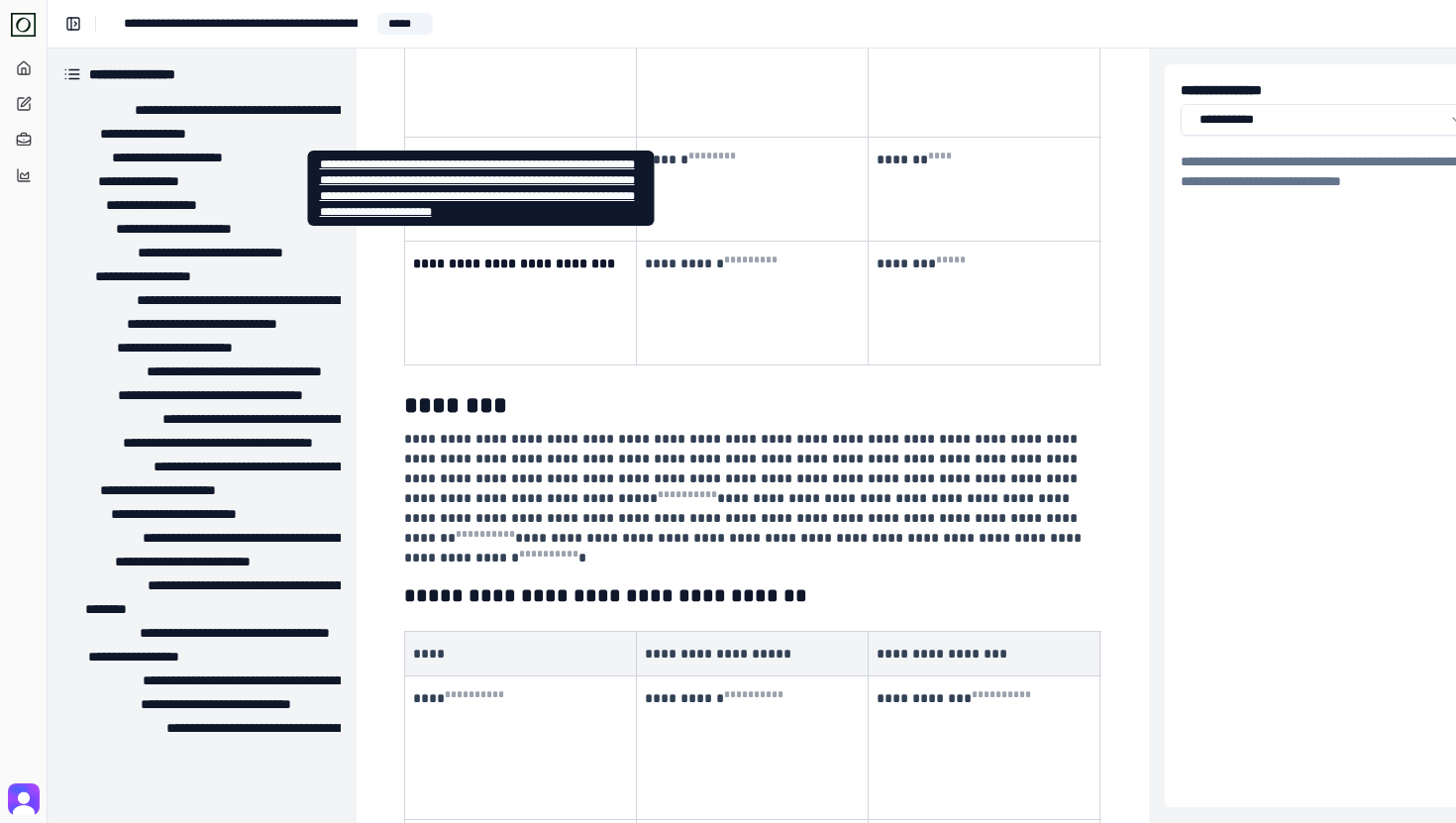 click on "**********" at bounding box center [477, 188] 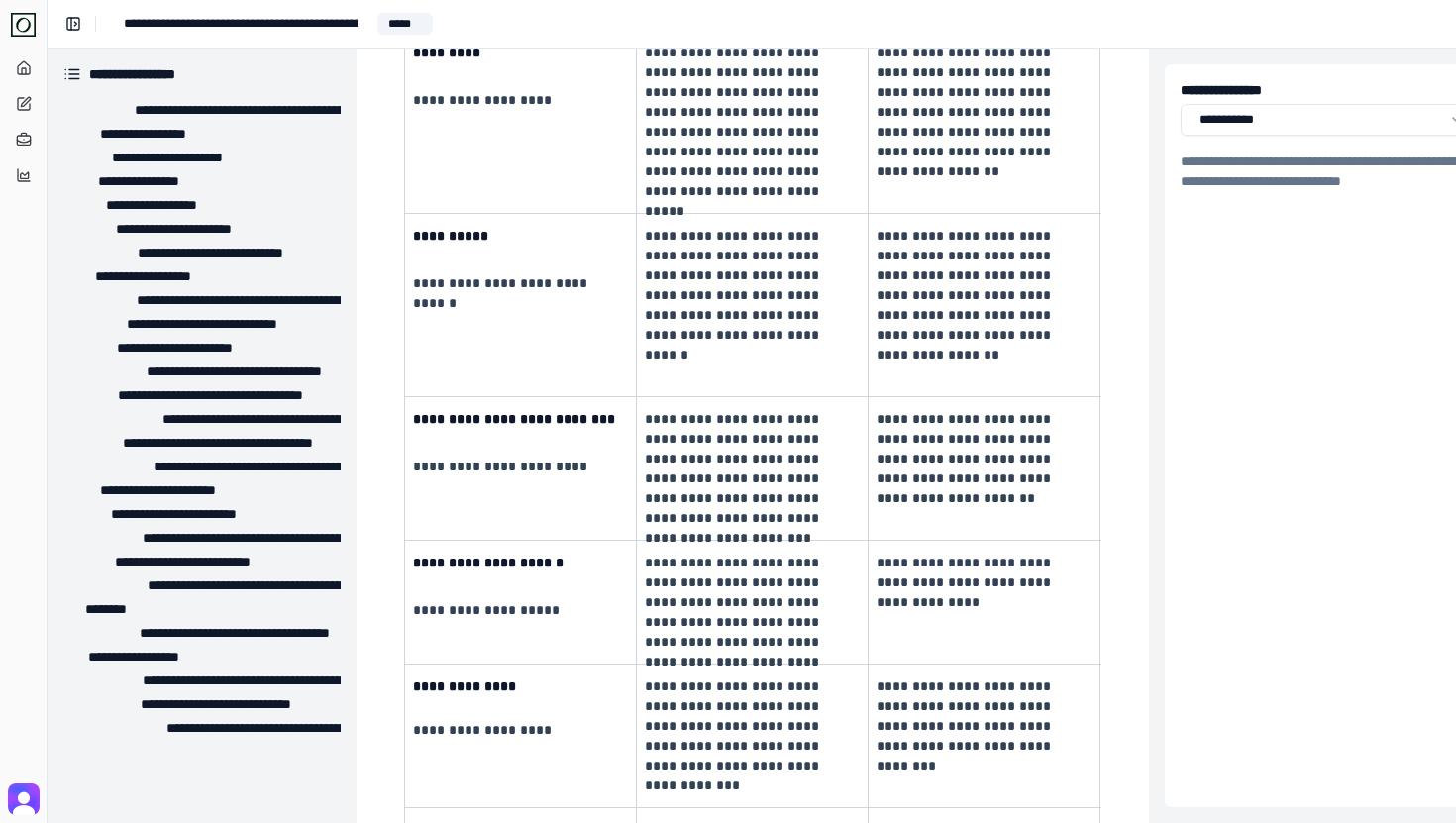 scroll, scrollTop: 14345, scrollLeft: 0, axis: vertical 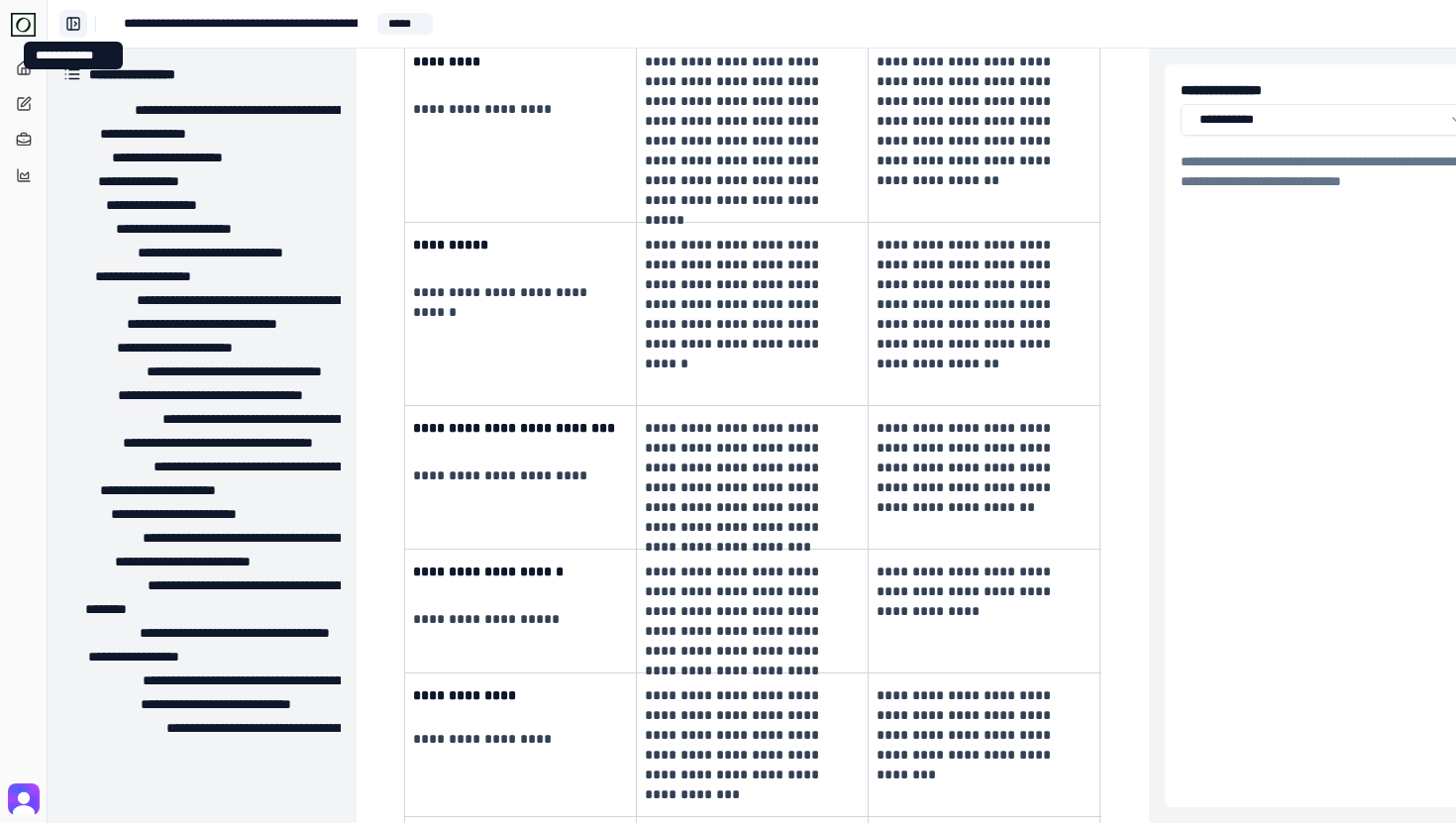 click on "**********" at bounding box center (73, 24) 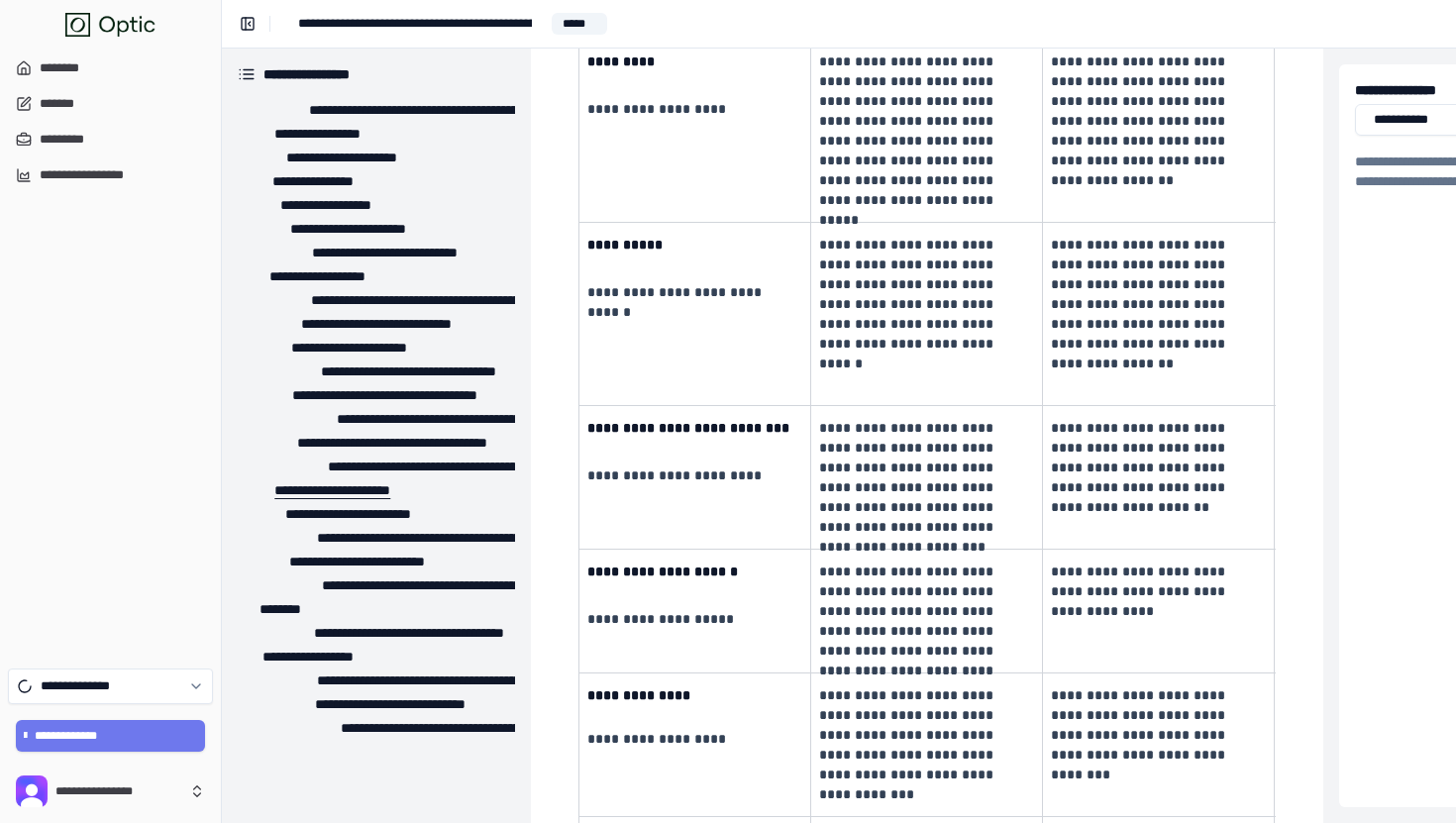 click on "**********" at bounding box center [325, 490] 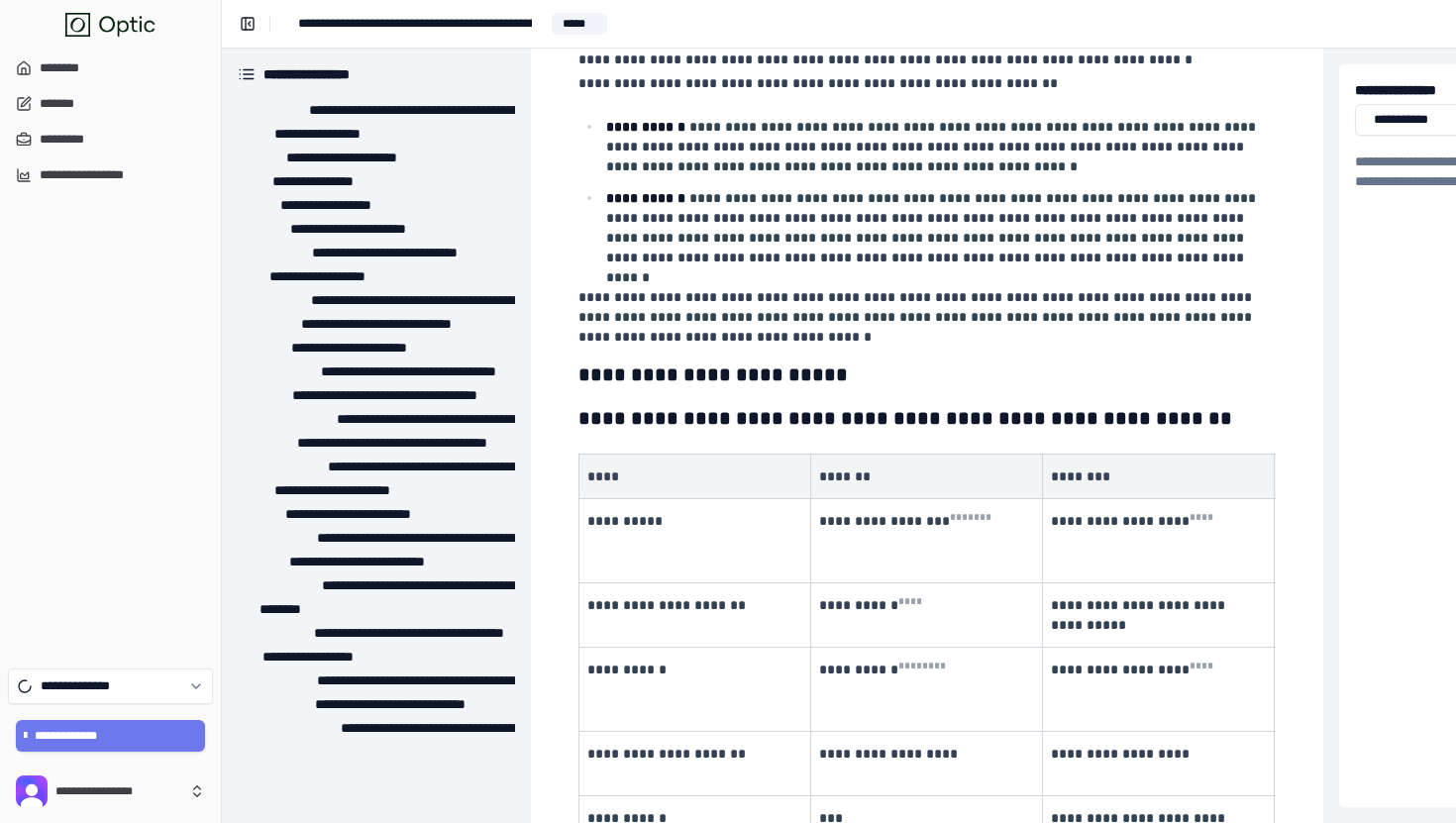 scroll, scrollTop: 8227, scrollLeft: 0, axis: vertical 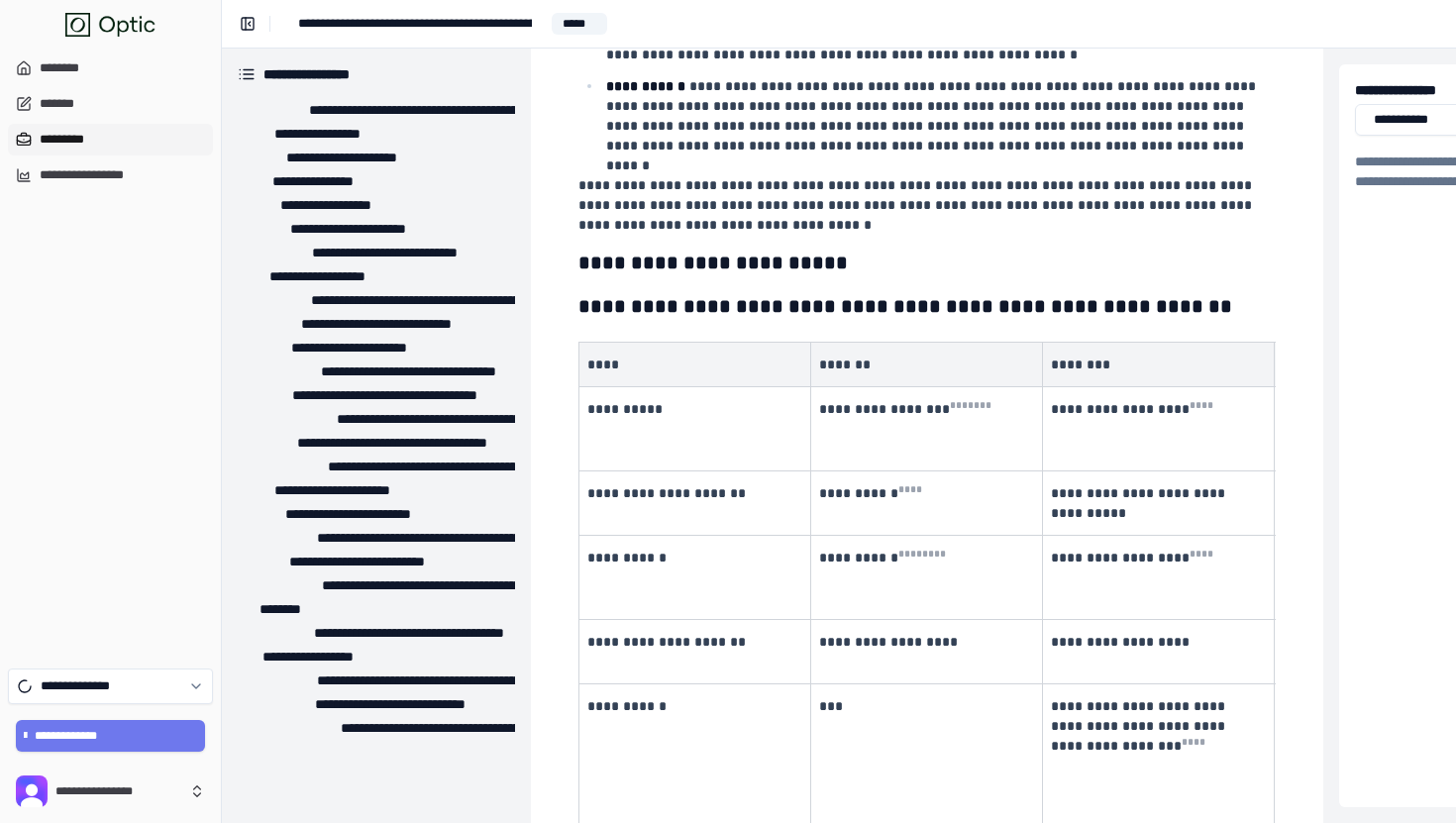 click on "*********" at bounding box center (110, 140) 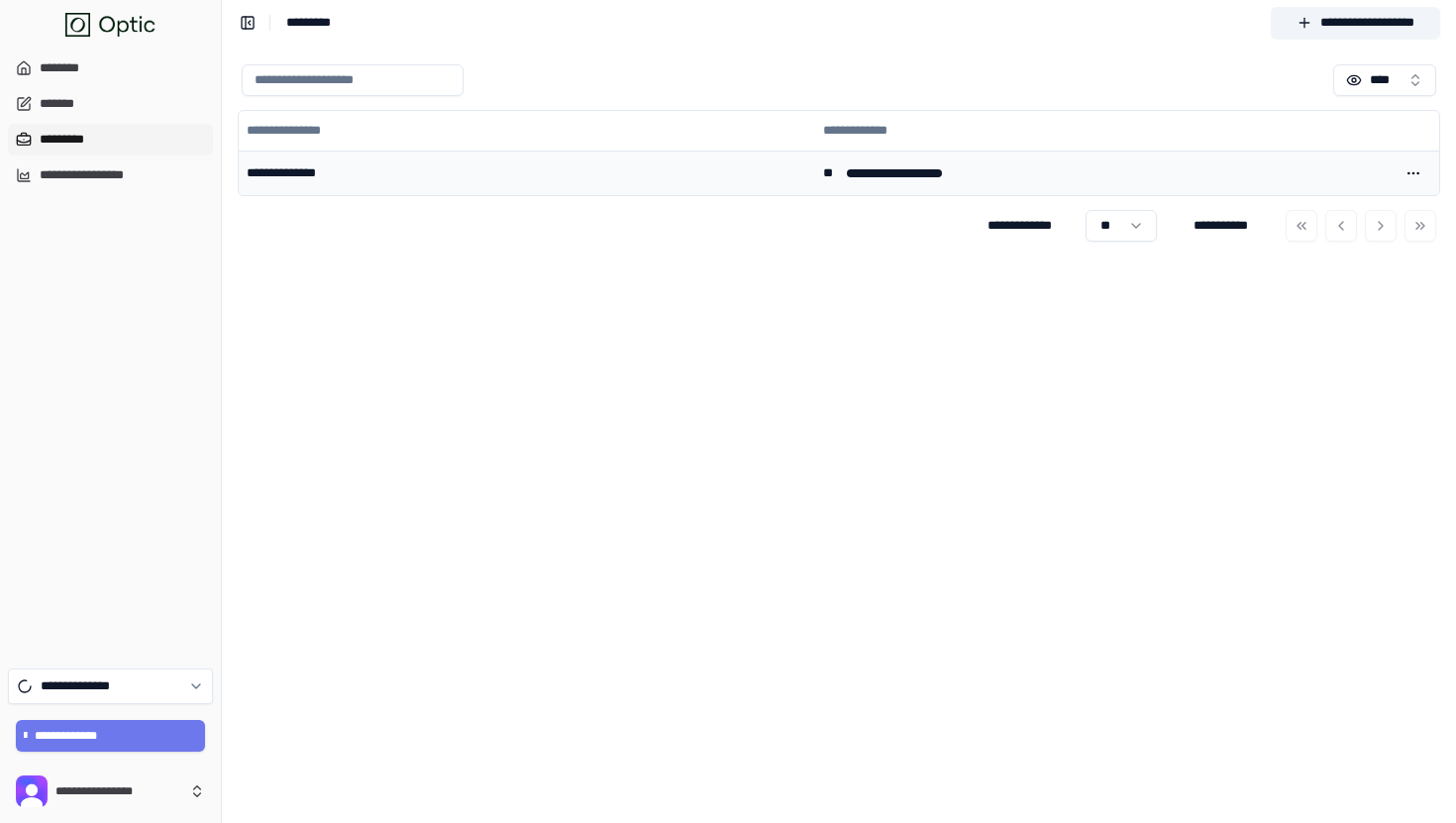 click on "**********" at bounding box center (527, 172) 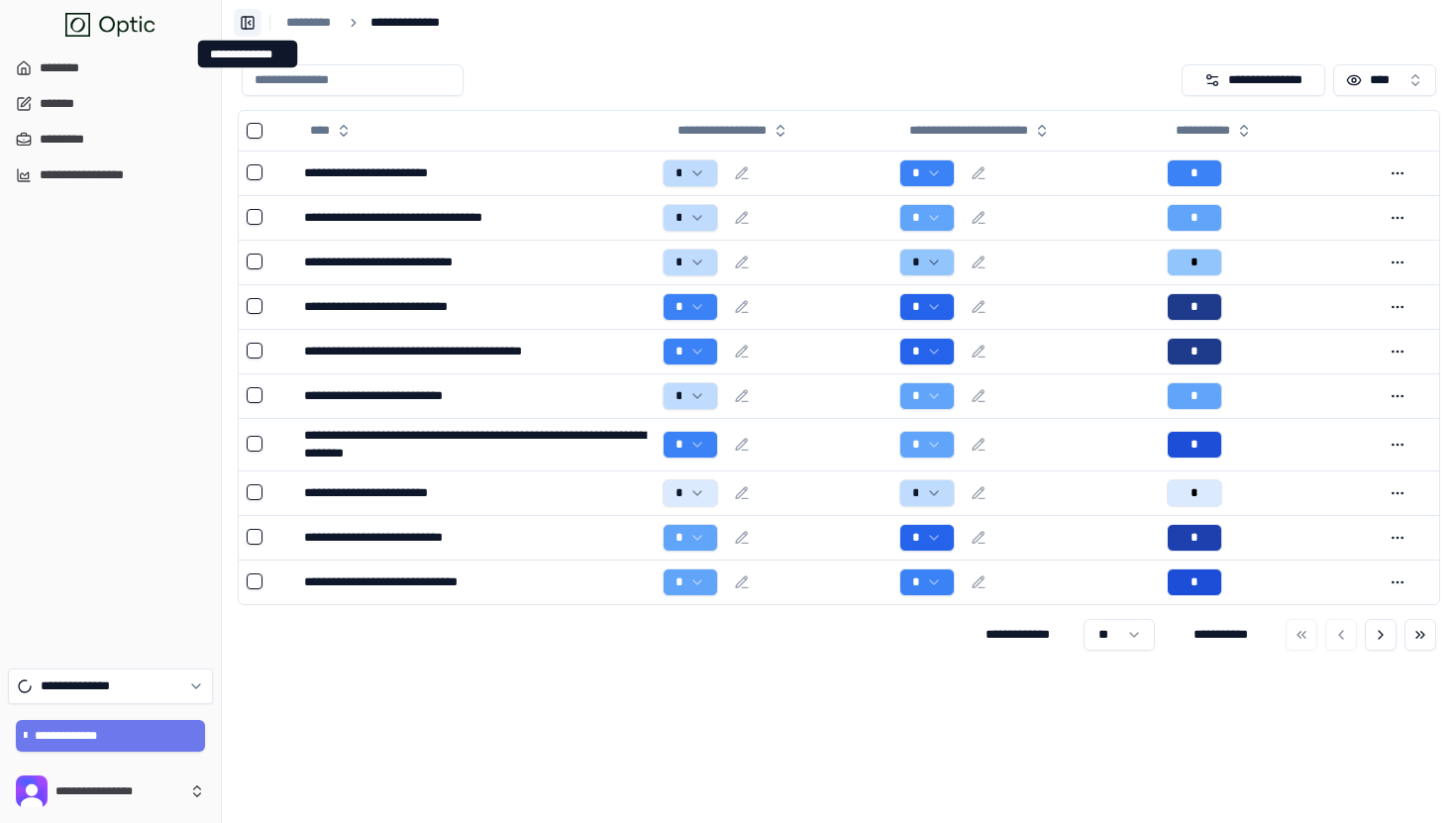 click on "**********" at bounding box center (248, 23) 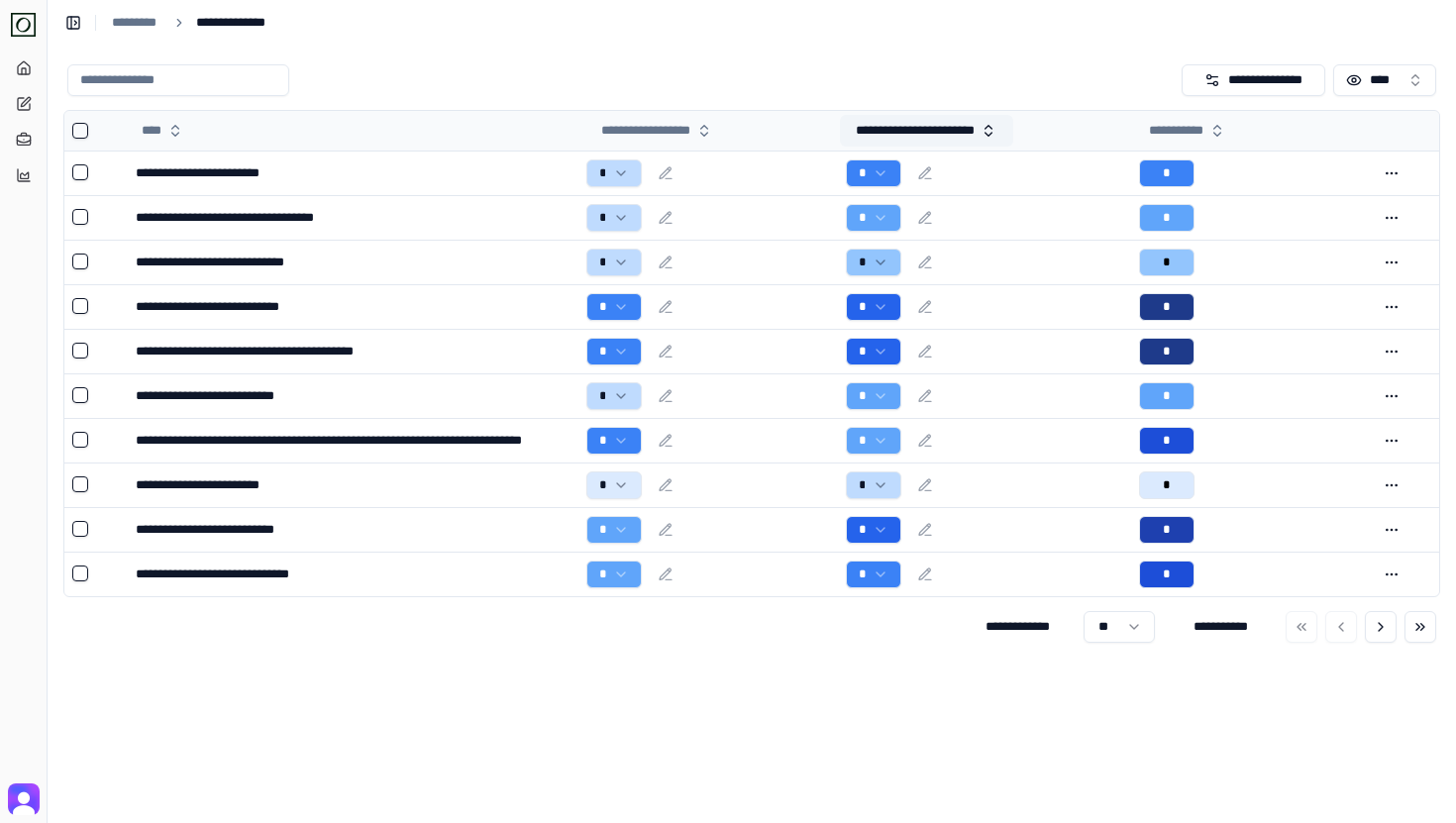 click on "**********" at bounding box center [926, 131] 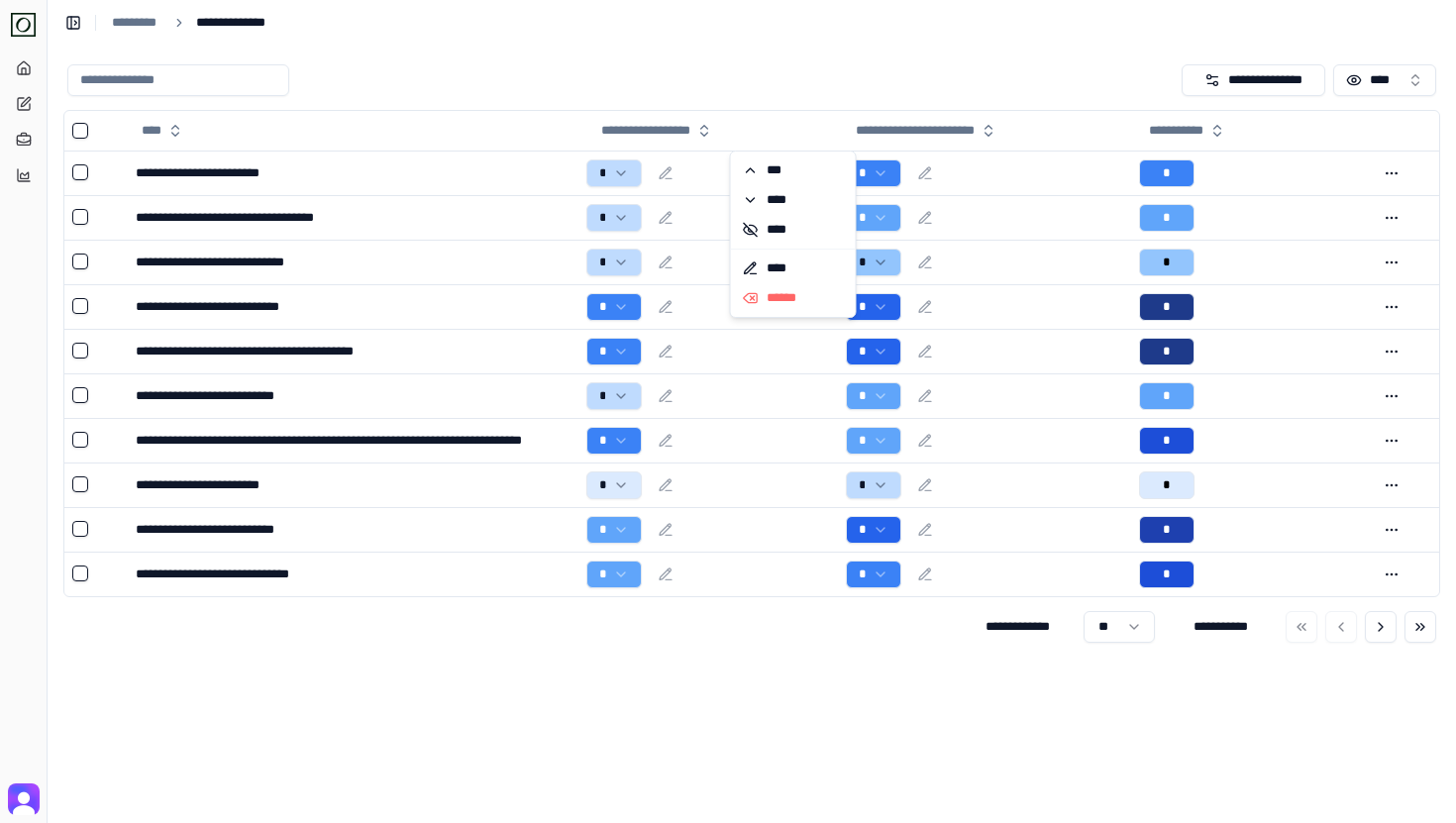 click at bounding box center (620, 80) 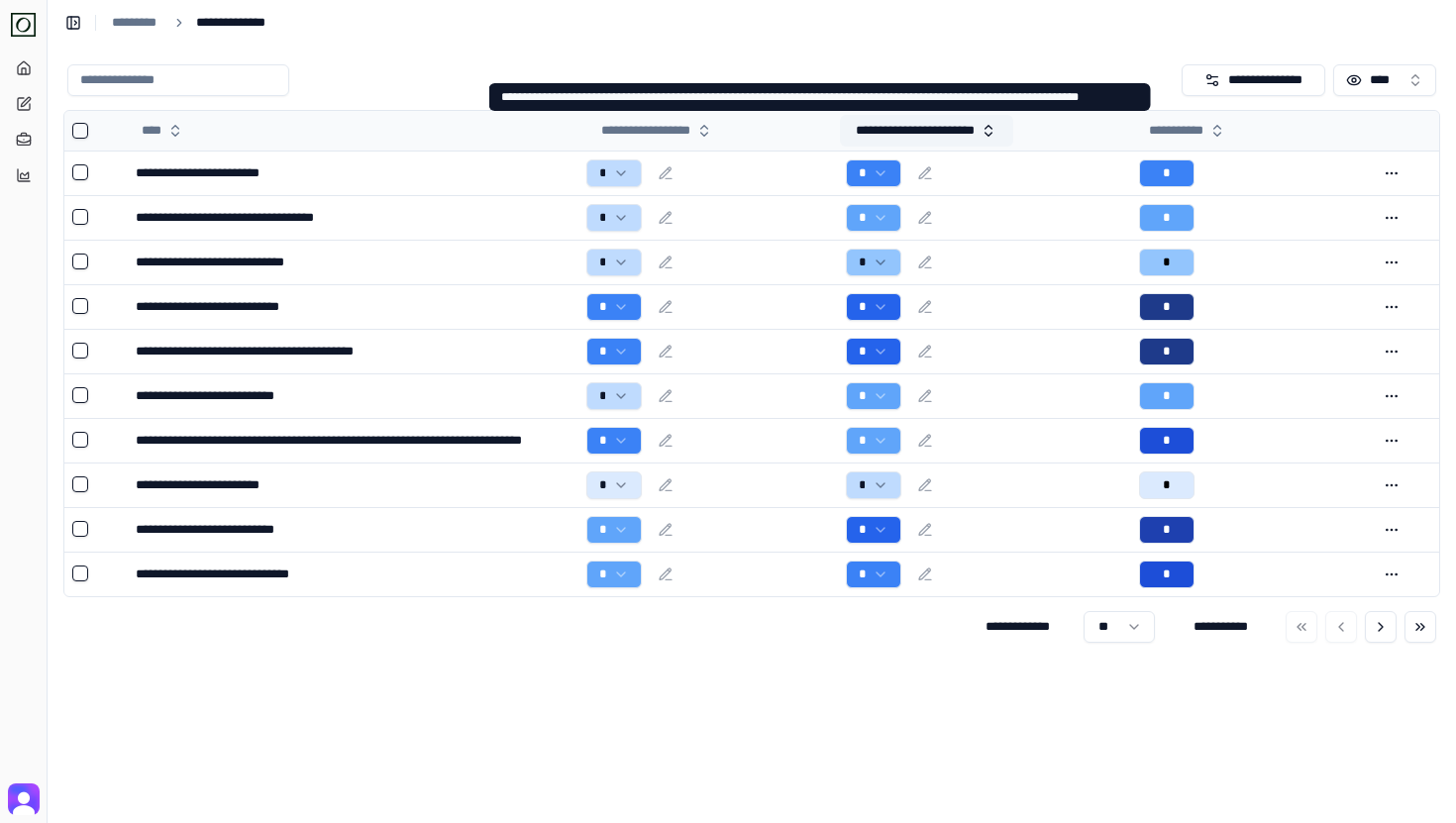 click on "**********" at bounding box center [926, 131] 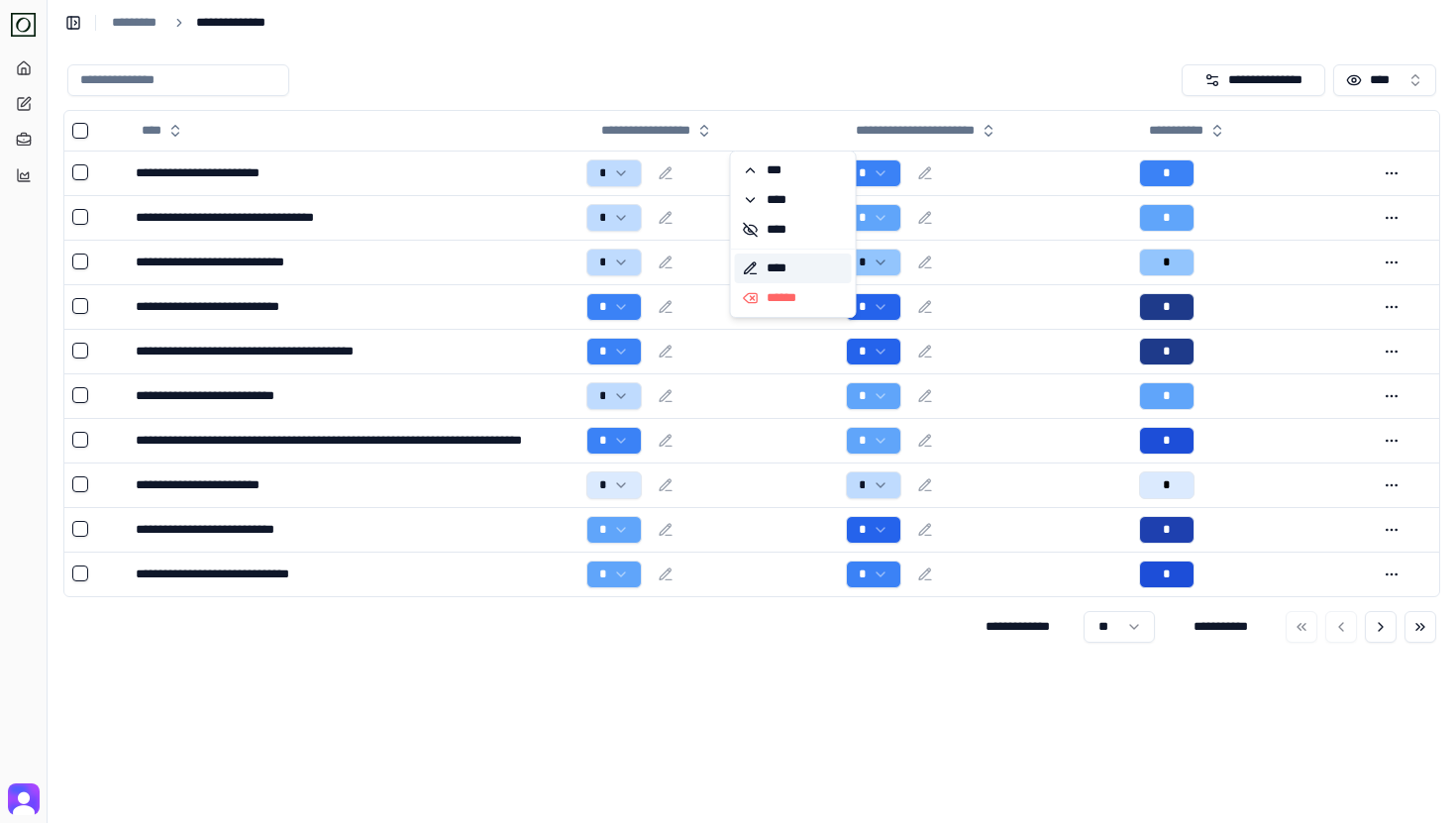 click on "****" at bounding box center (793, 268) 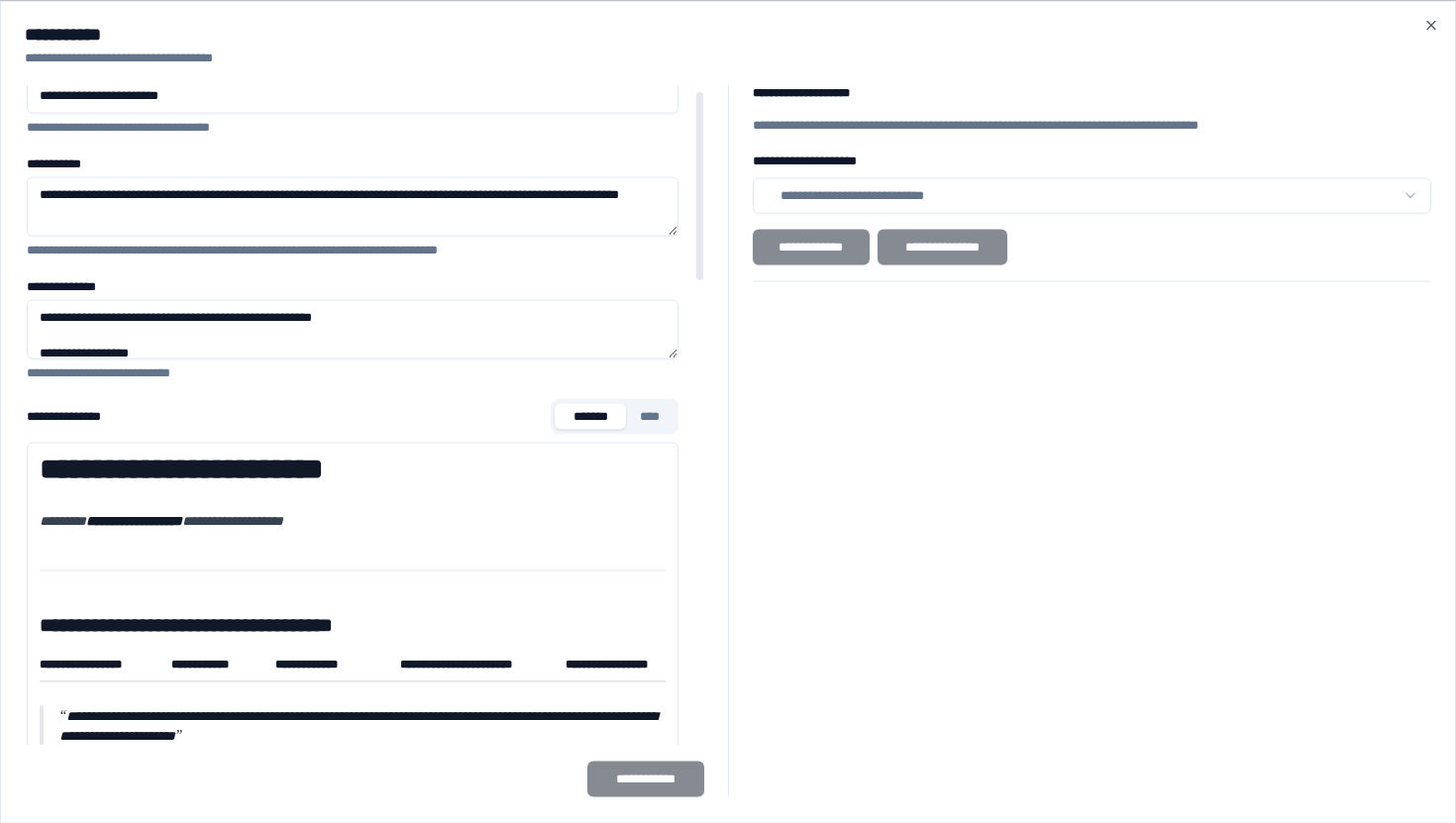 scroll, scrollTop: 0, scrollLeft: 0, axis: both 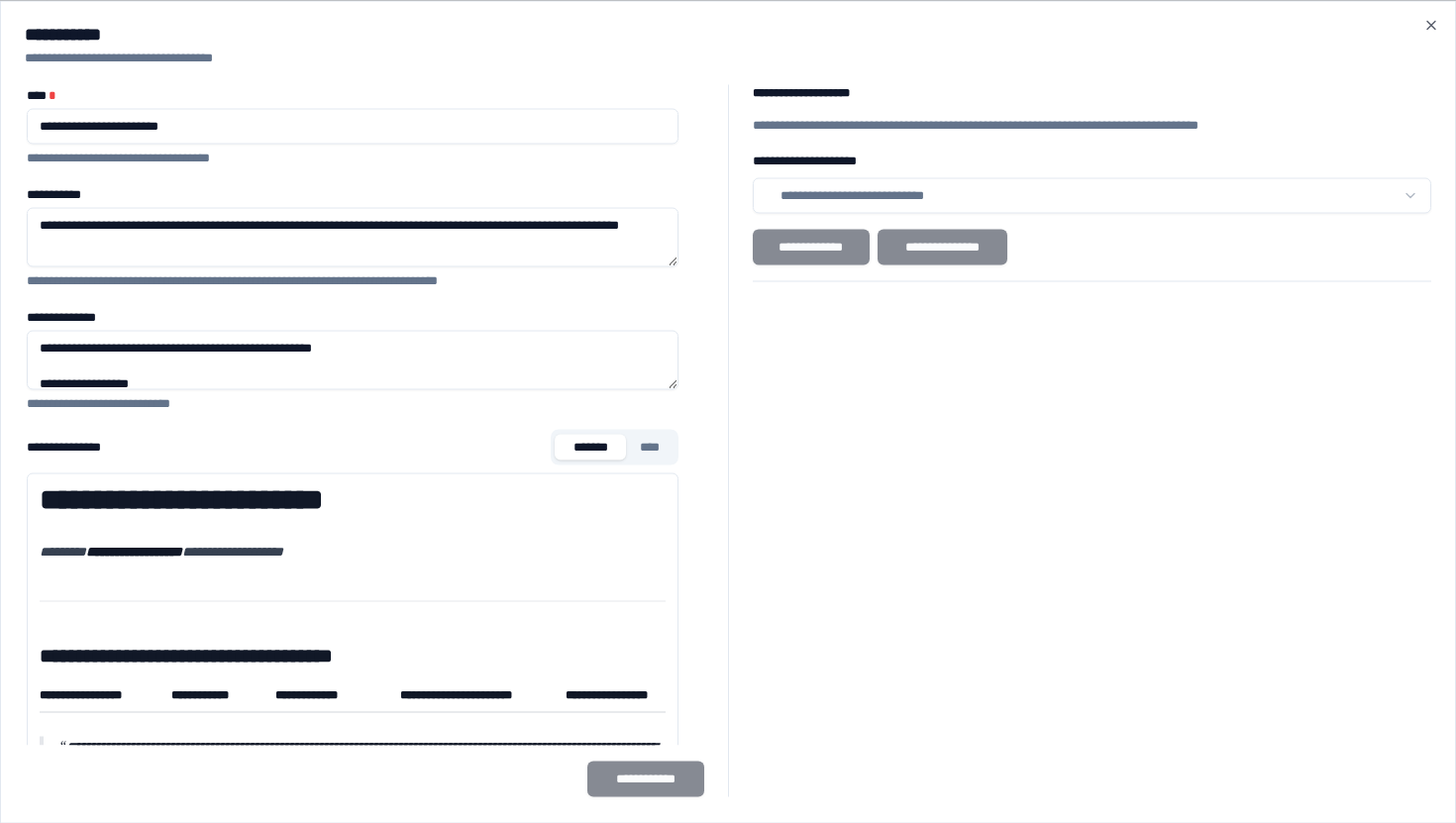 click on "**********" at bounding box center (728, 34) 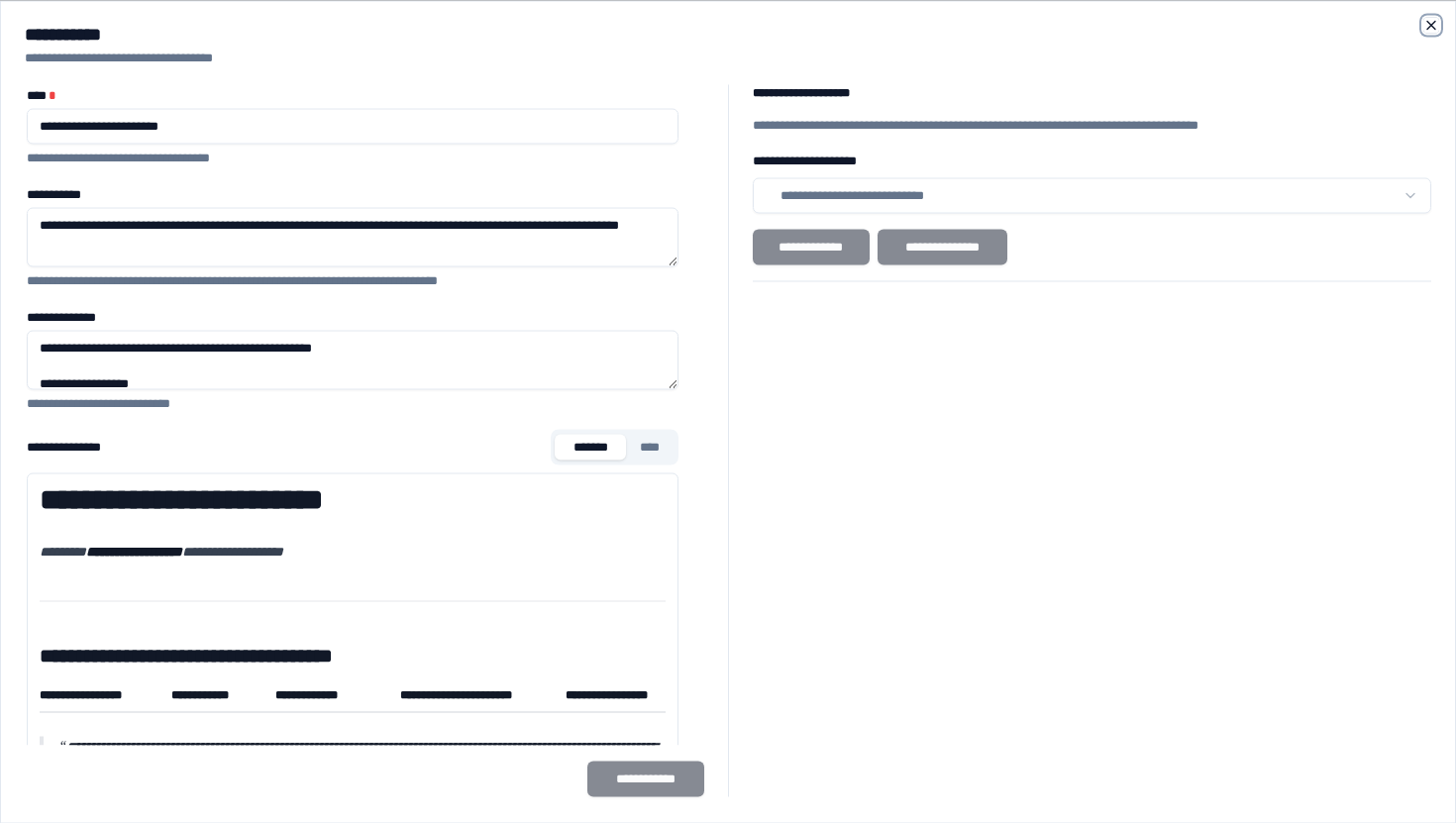 click 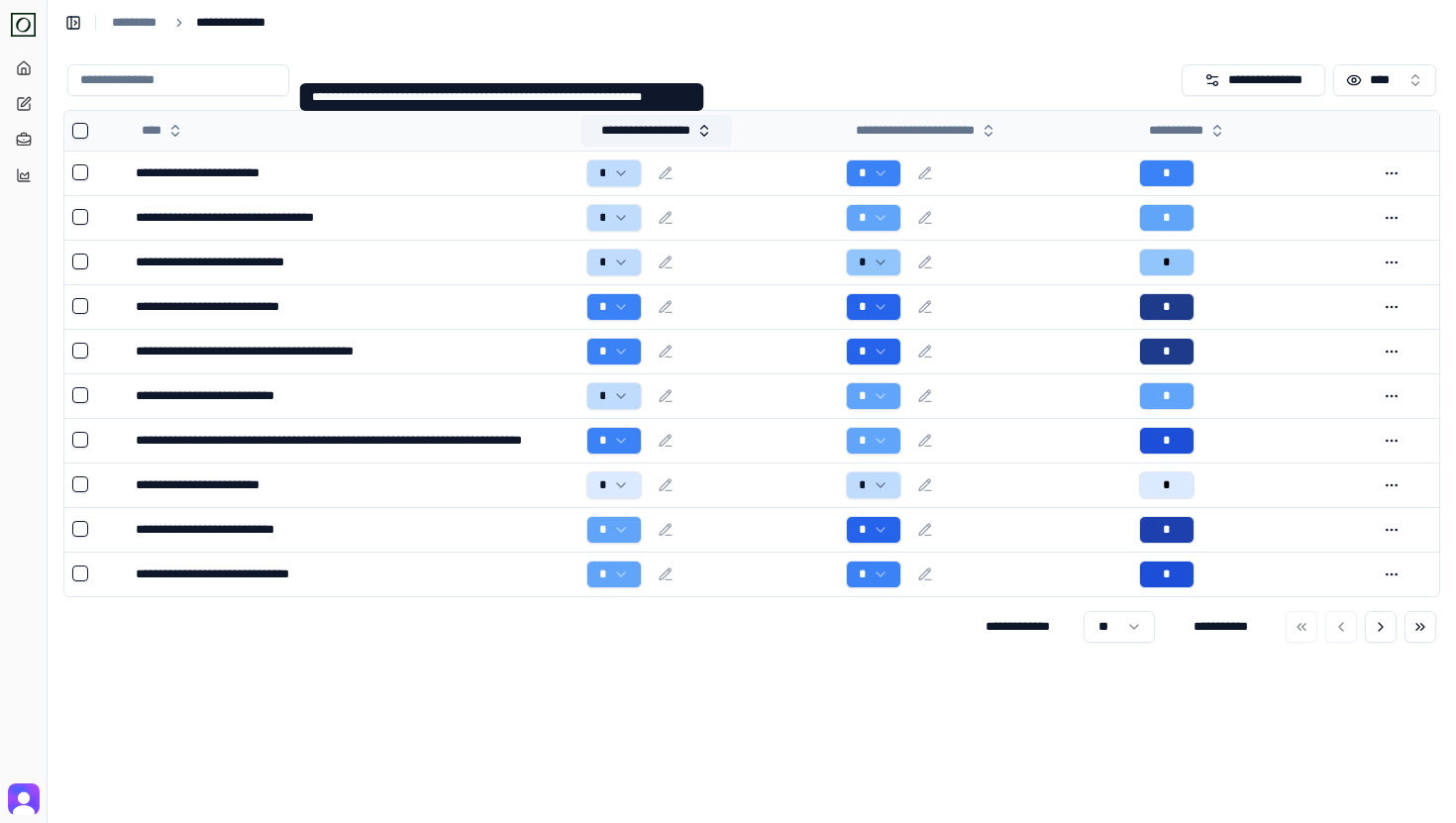 click on "**********" at bounding box center (656, 131) 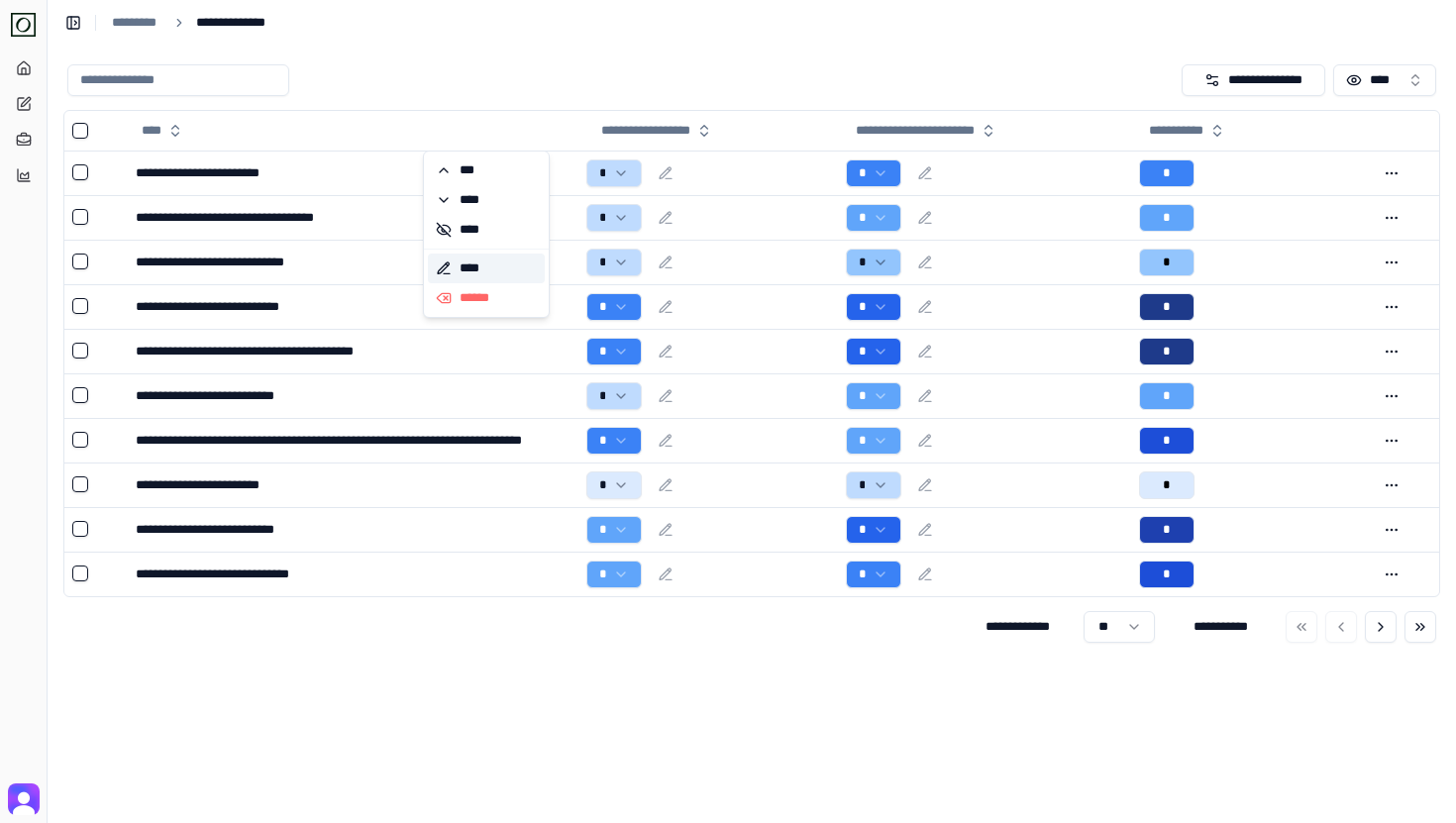 click on "****" at bounding box center (486, 268) 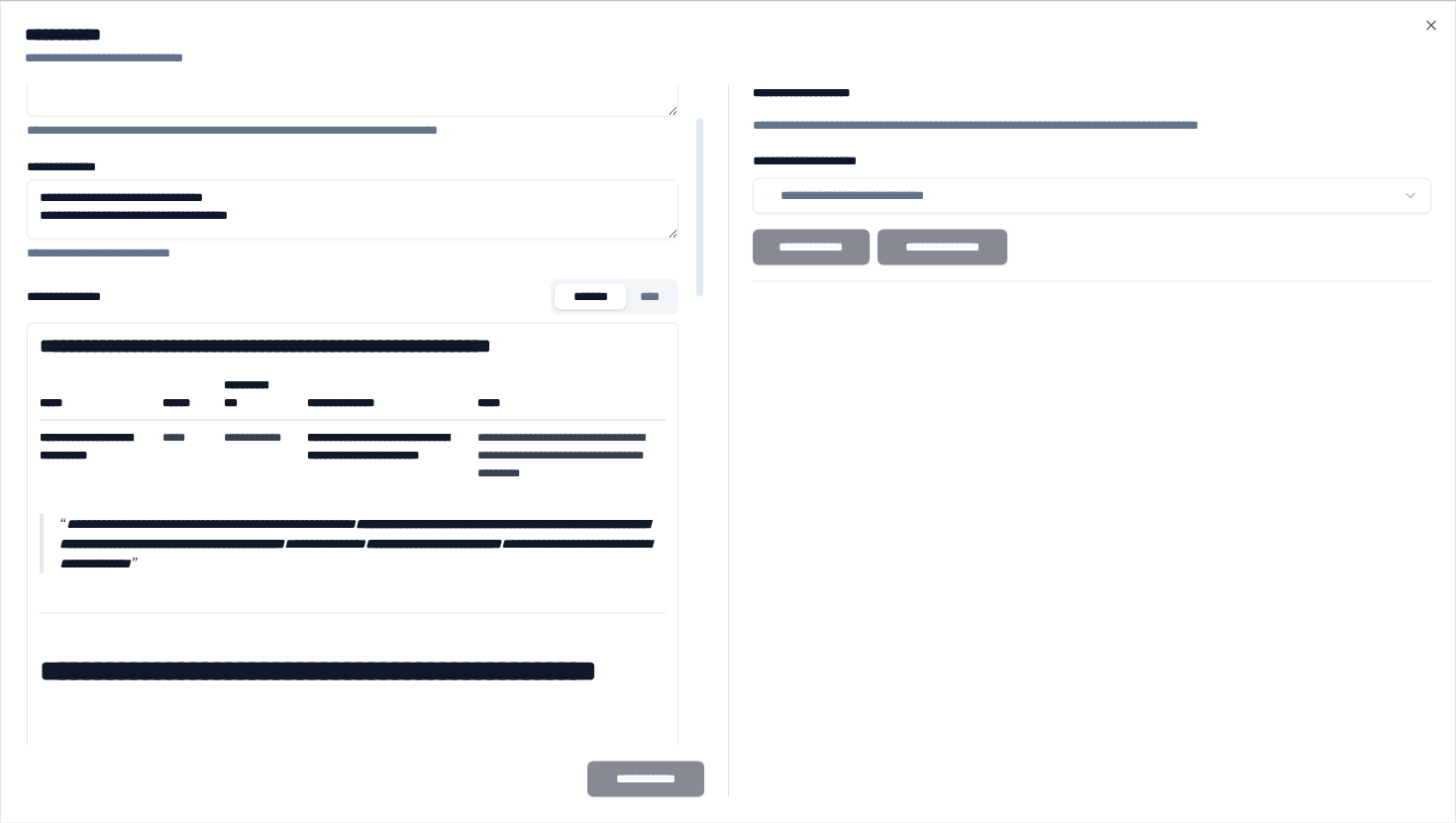 scroll, scrollTop: 0, scrollLeft: 0, axis: both 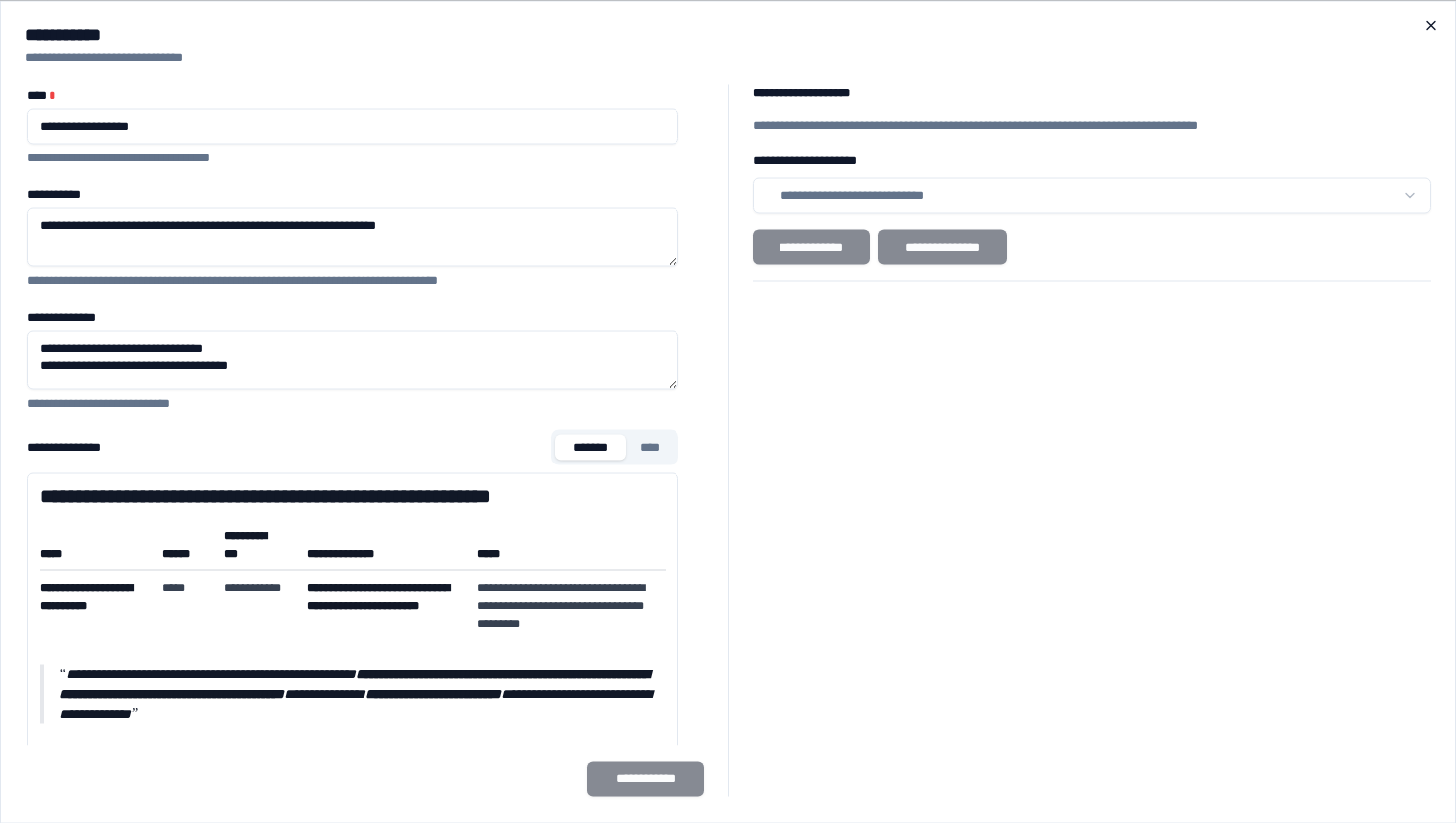 click 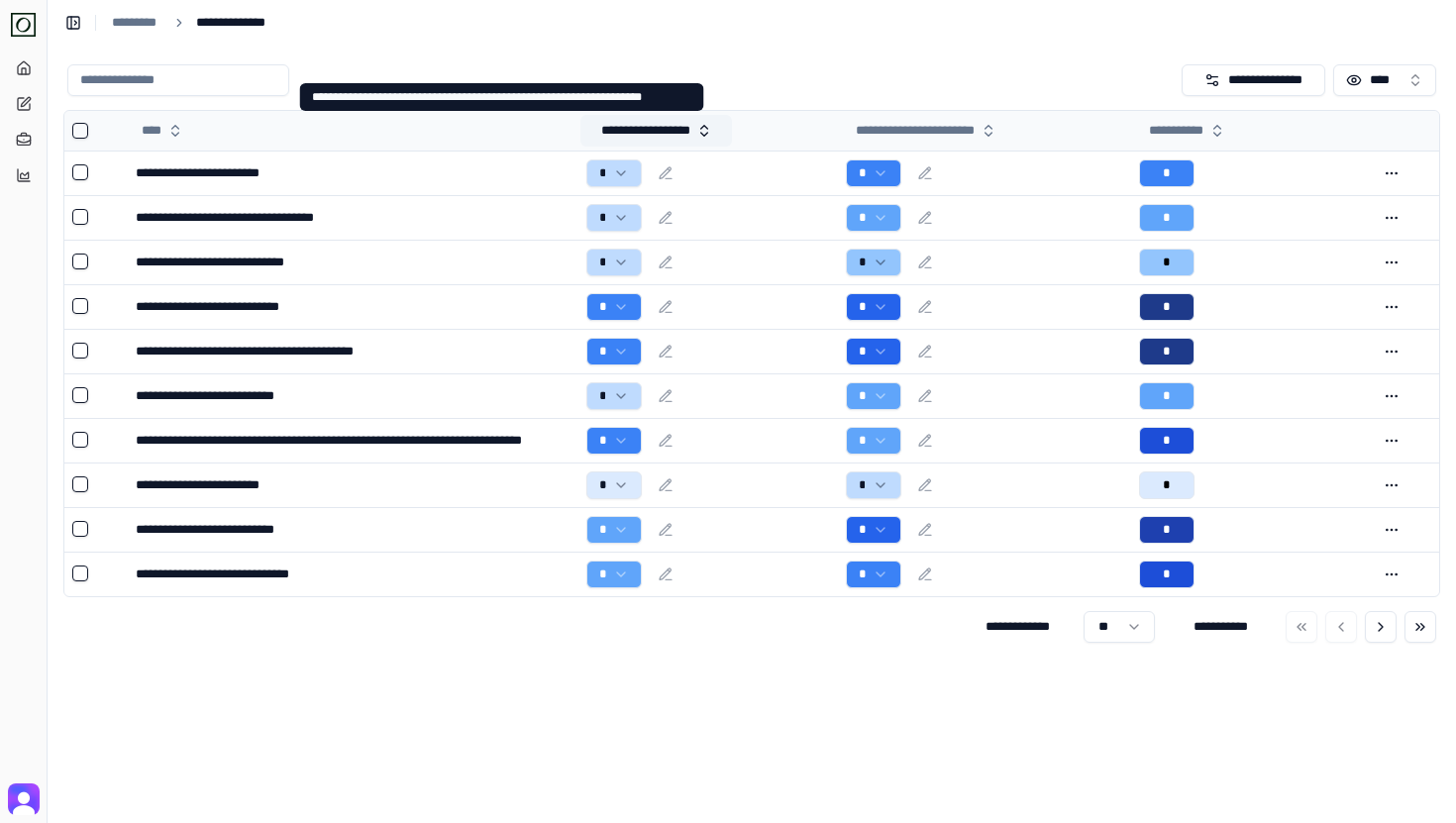 click on "**********" at bounding box center (656, 131) 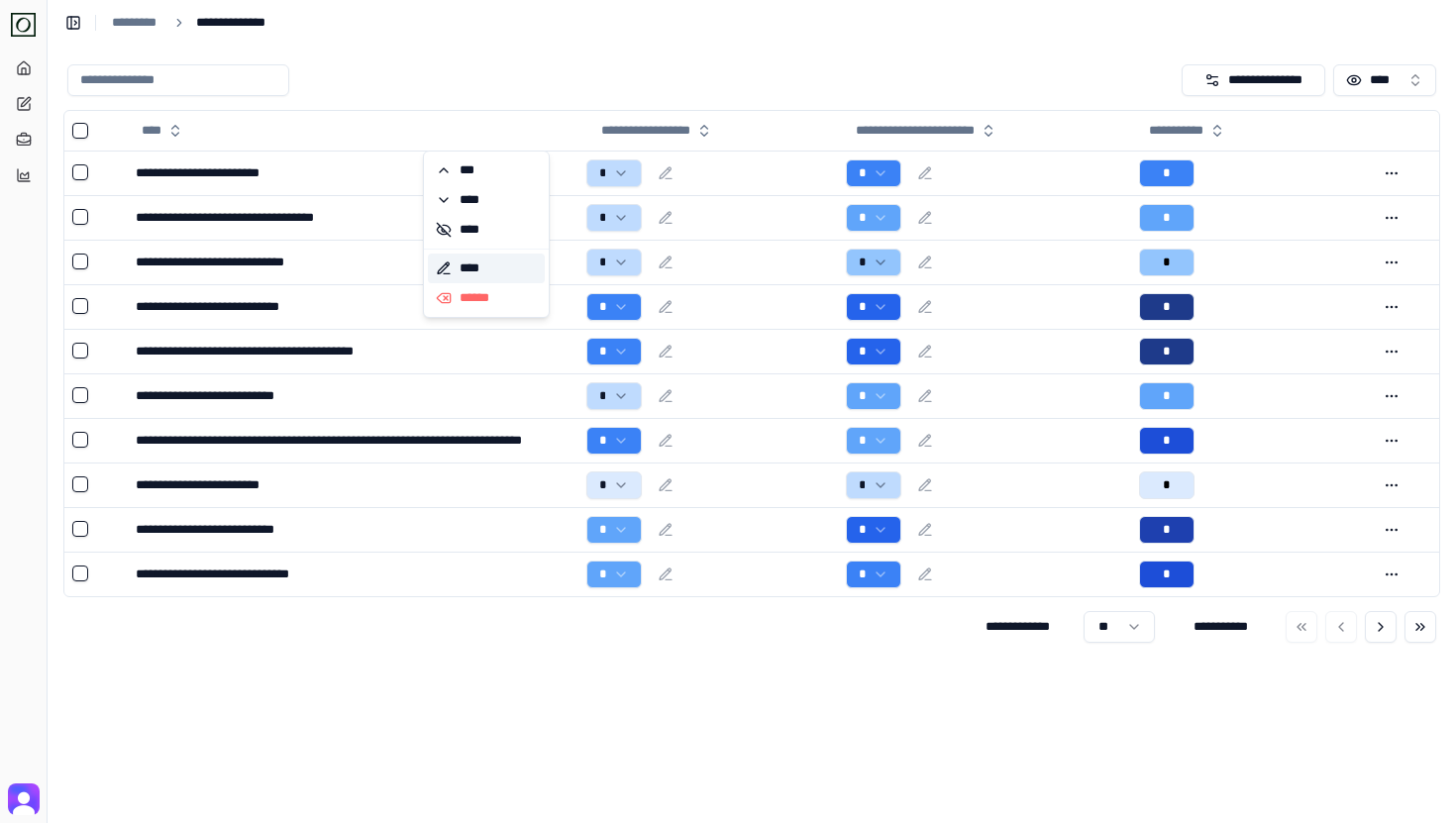click on "****" at bounding box center (486, 268) 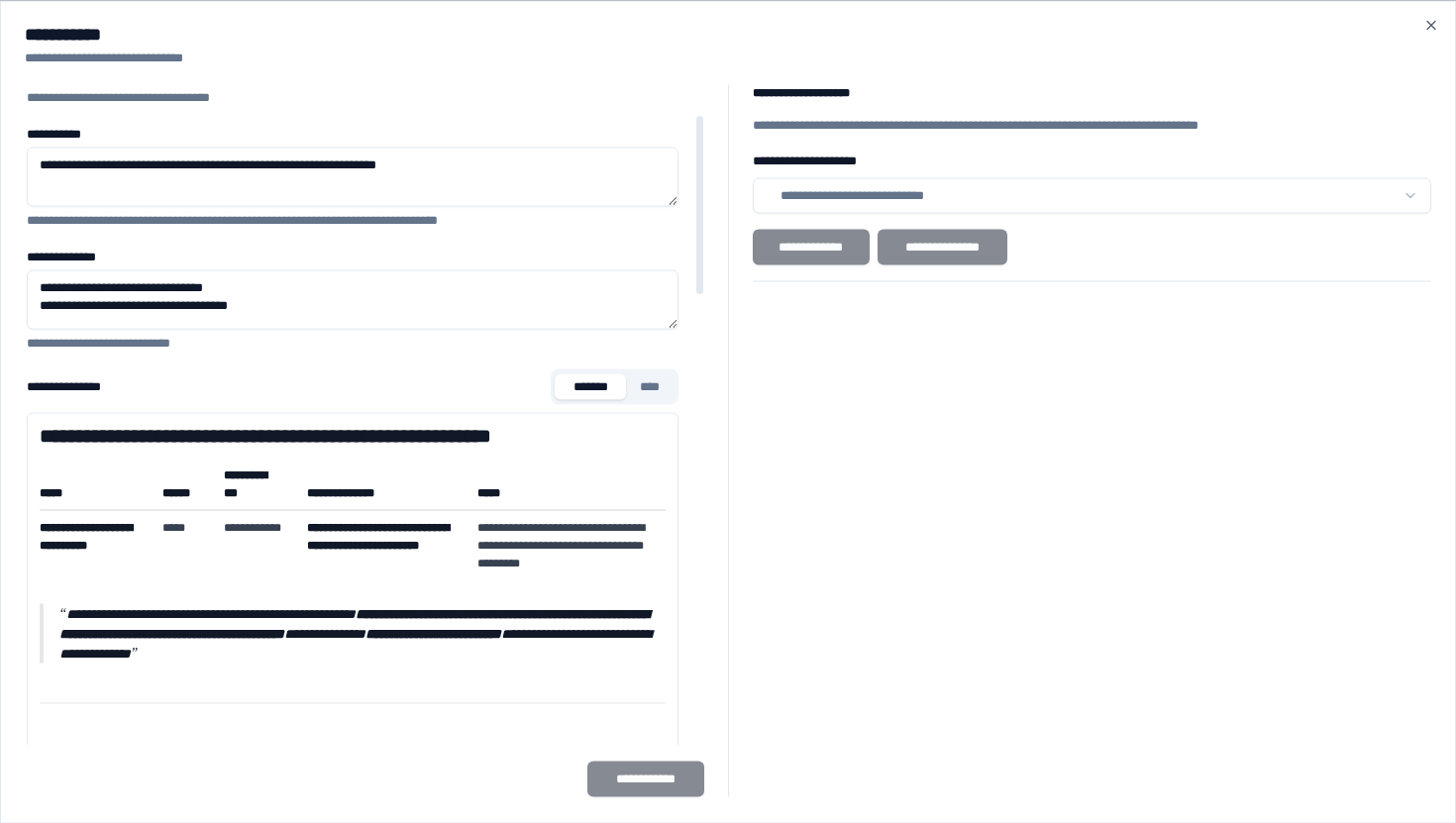 scroll, scrollTop: 43, scrollLeft: 0, axis: vertical 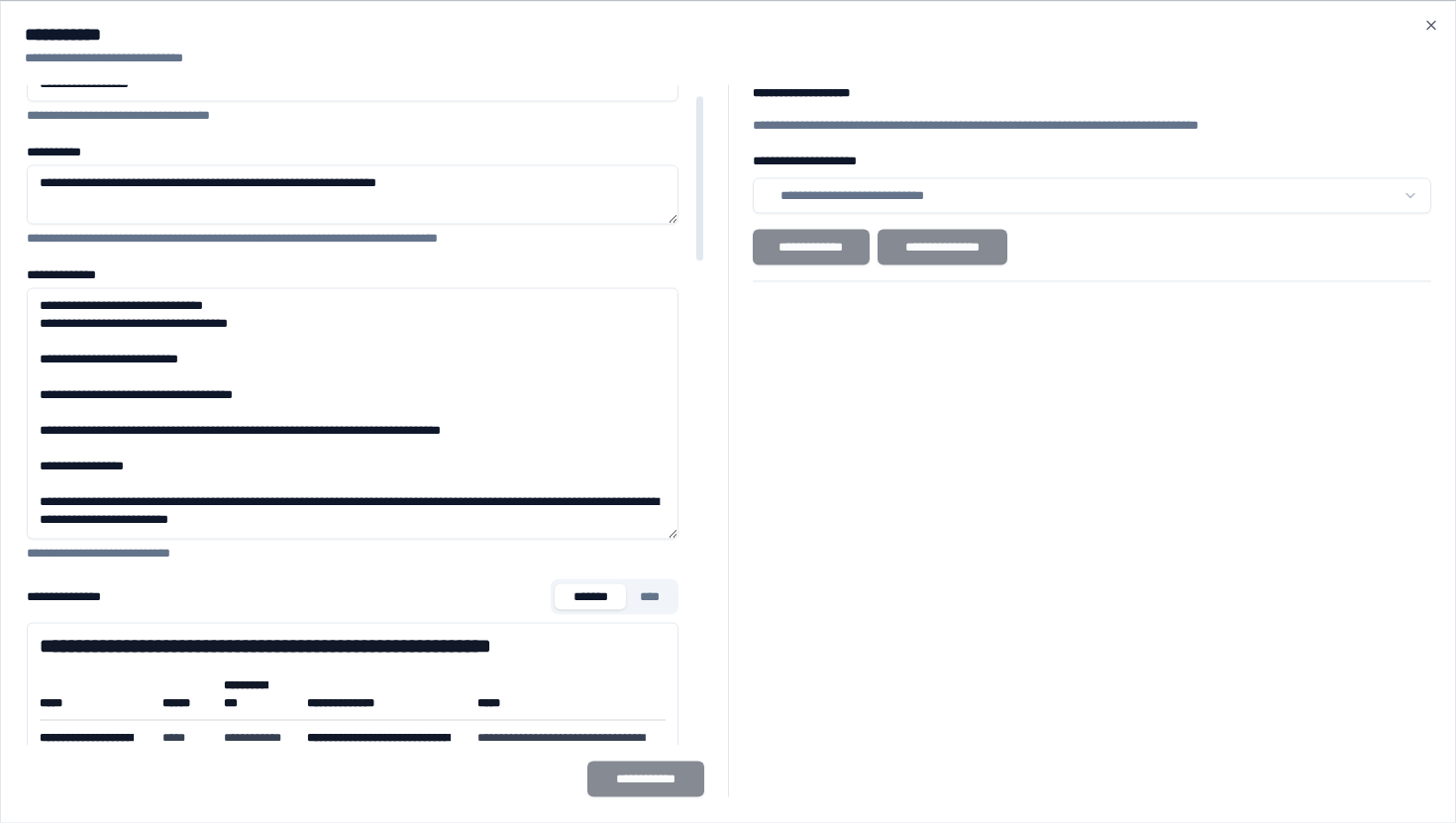 drag, startPoint x: 674, startPoint y: 343, endPoint x: 680, endPoint y: 536, distance: 193.0932 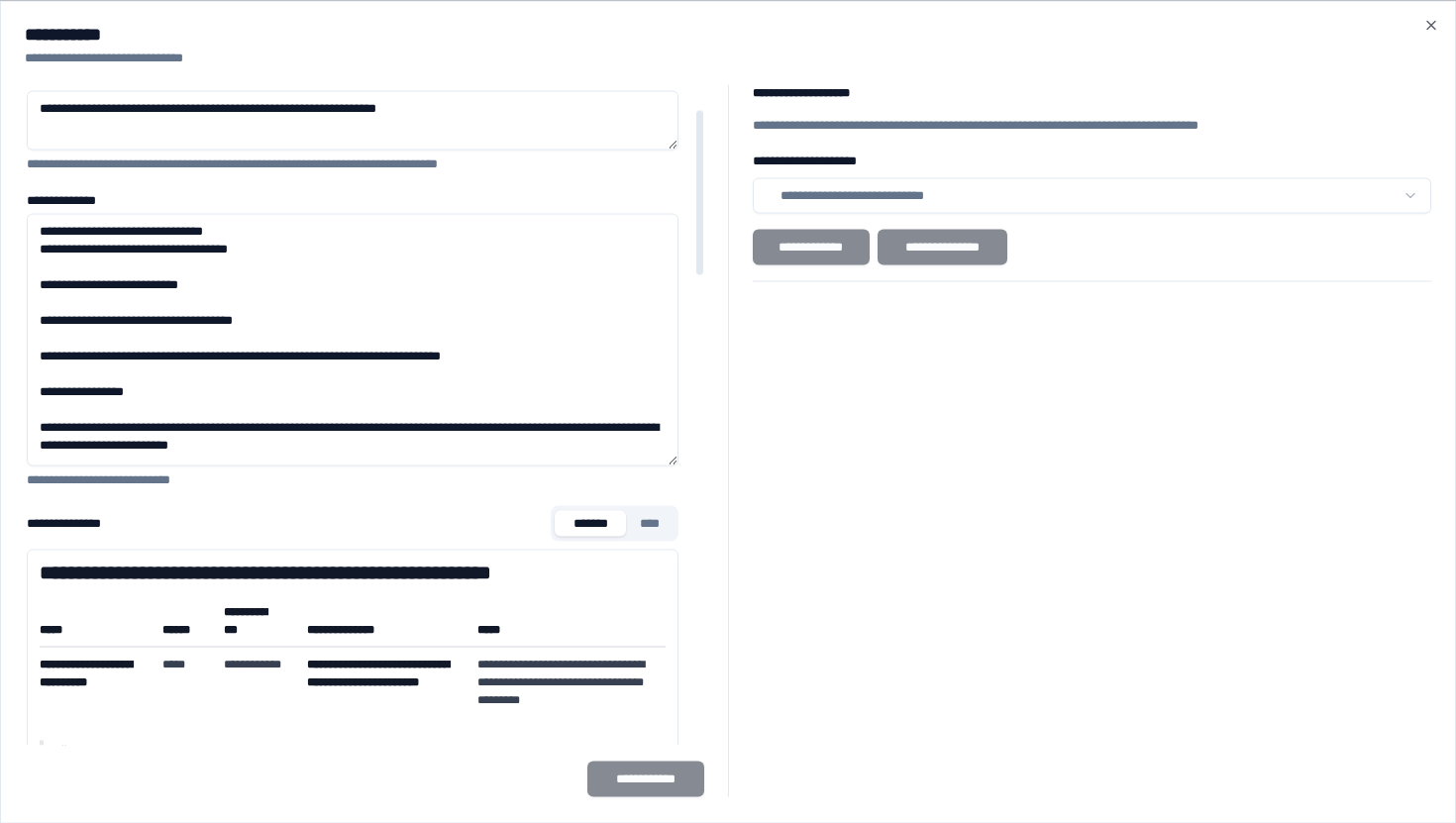 scroll, scrollTop: 118, scrollLeft: 0, axis: vertical 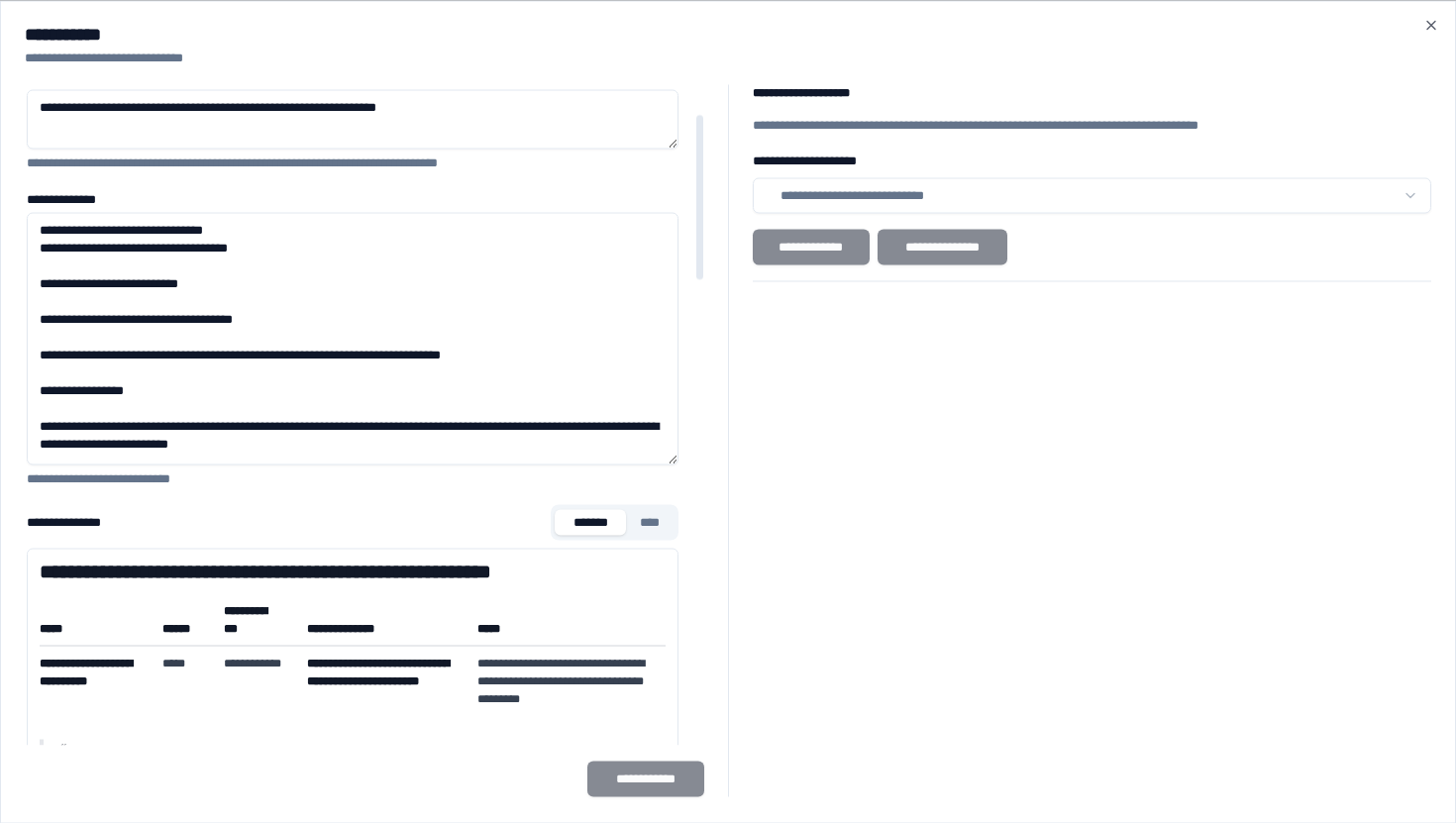 click on "**********" at bounding box center (353, 338) 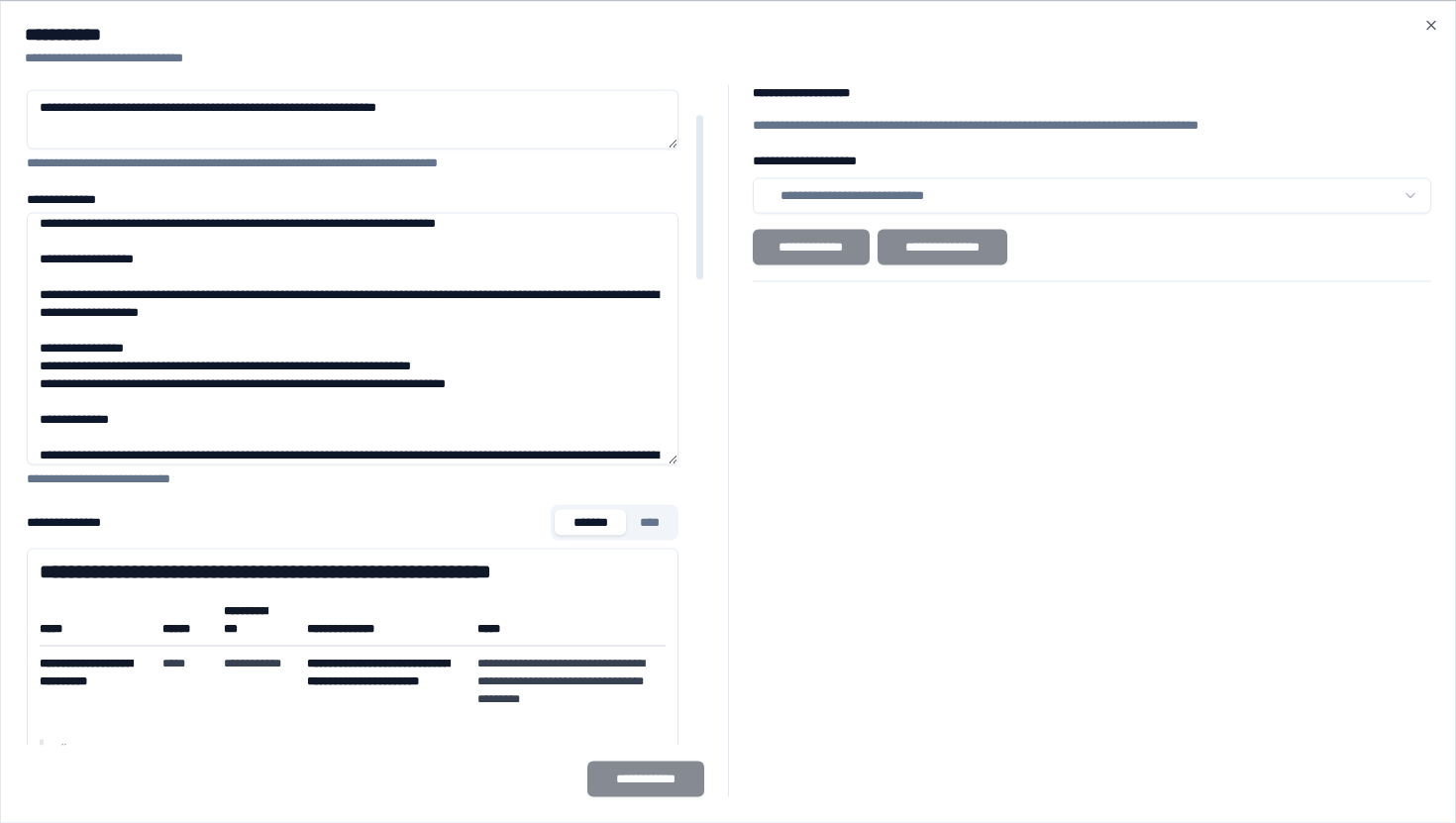 scroll, scrollTop: 561, scrollLeft: 0, axis: vertical 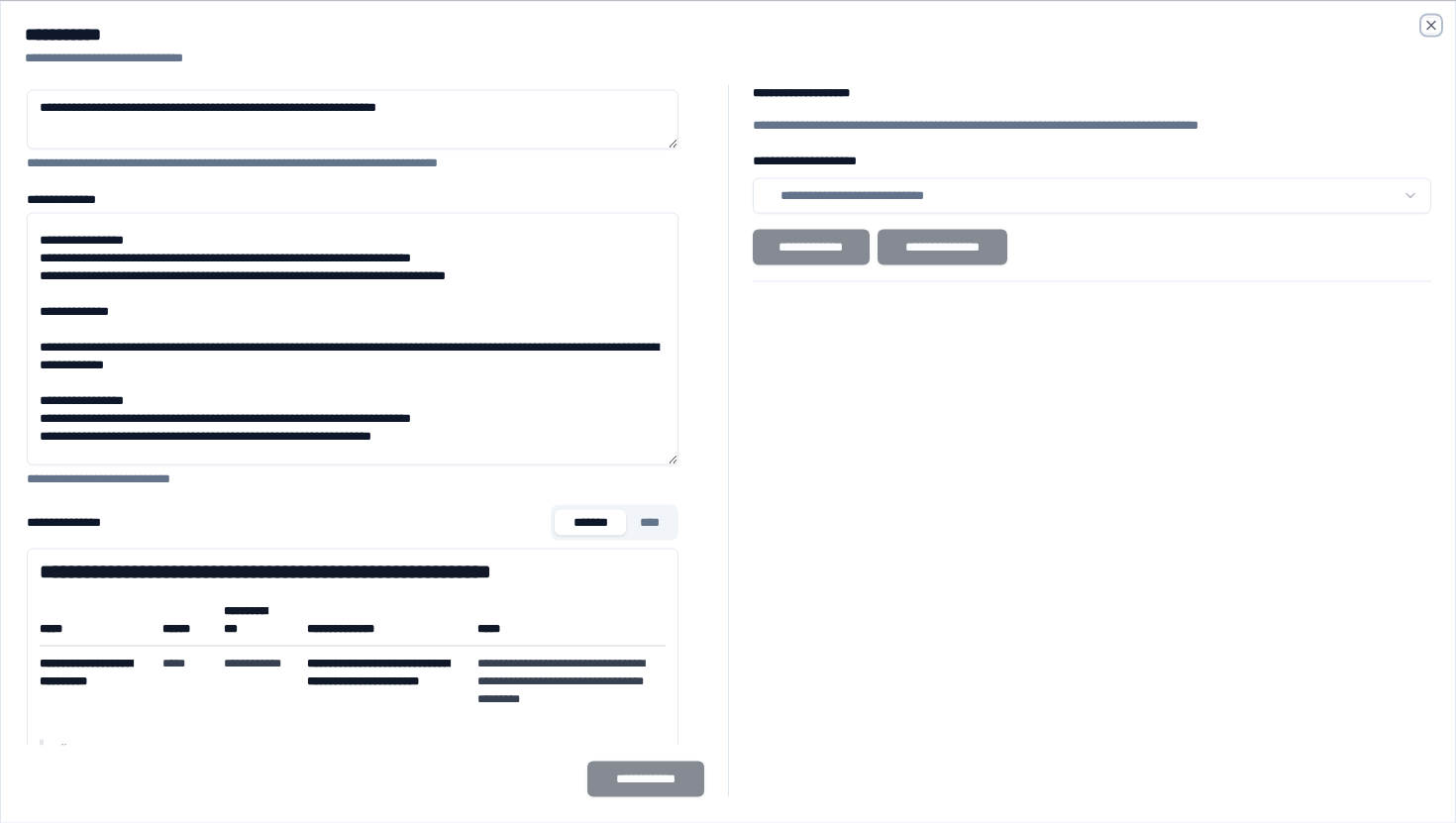 drag, startPoint x: 1432, startPoint y: 28, endPoint x: 1377, endPoint y: 31, distance: 55.0818 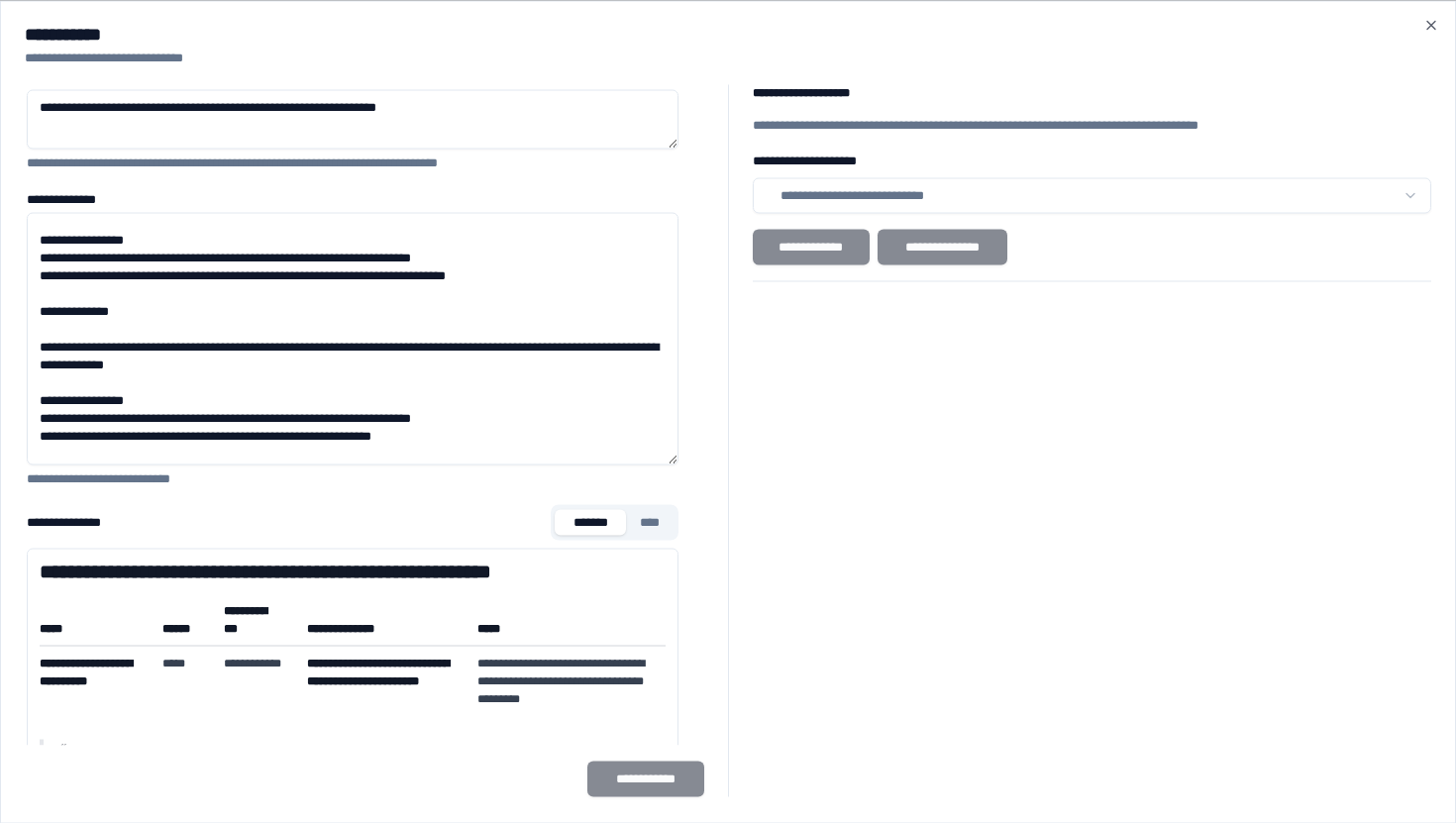 click on "**********" at bounding box center (728, 34) 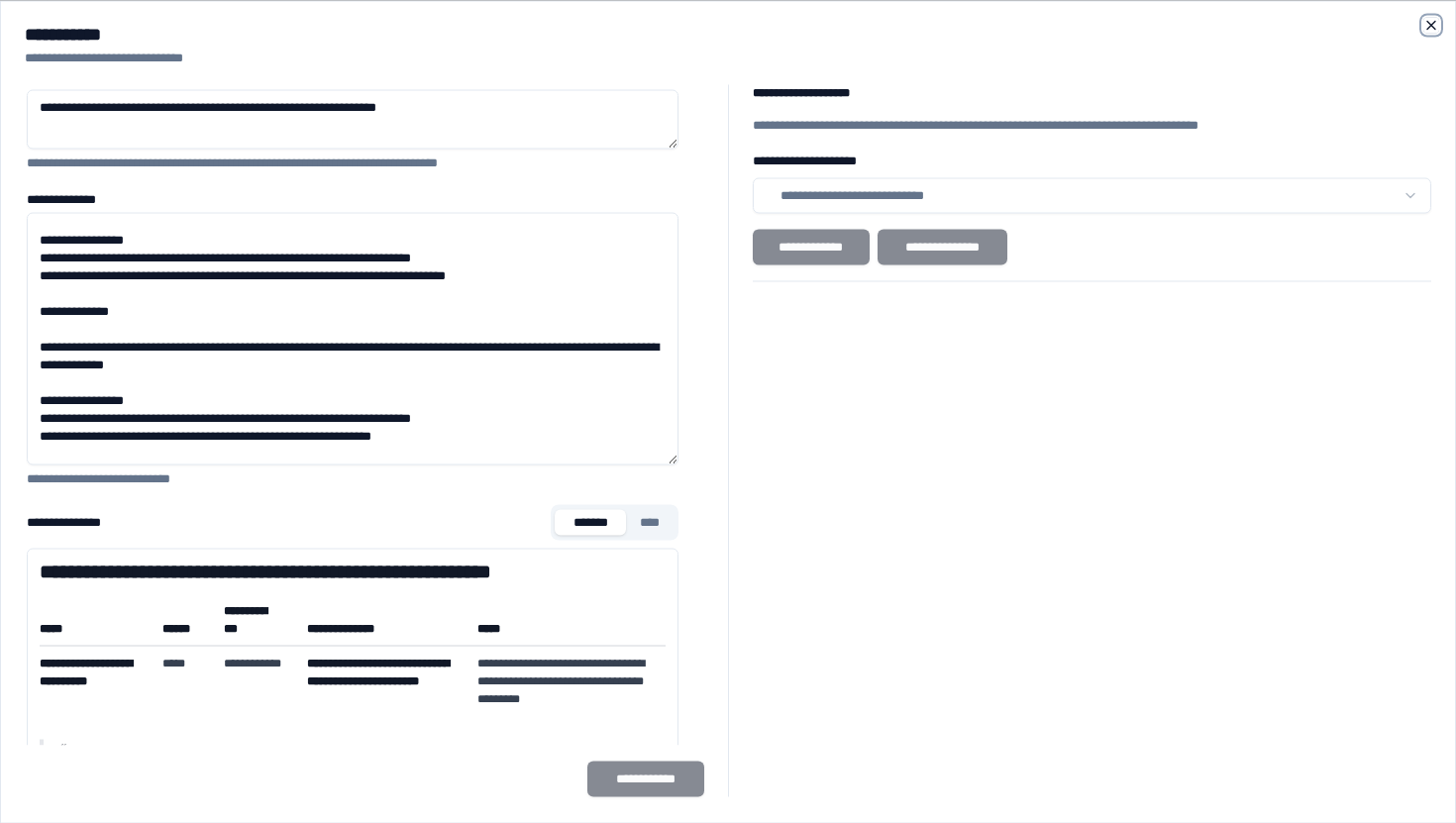 click 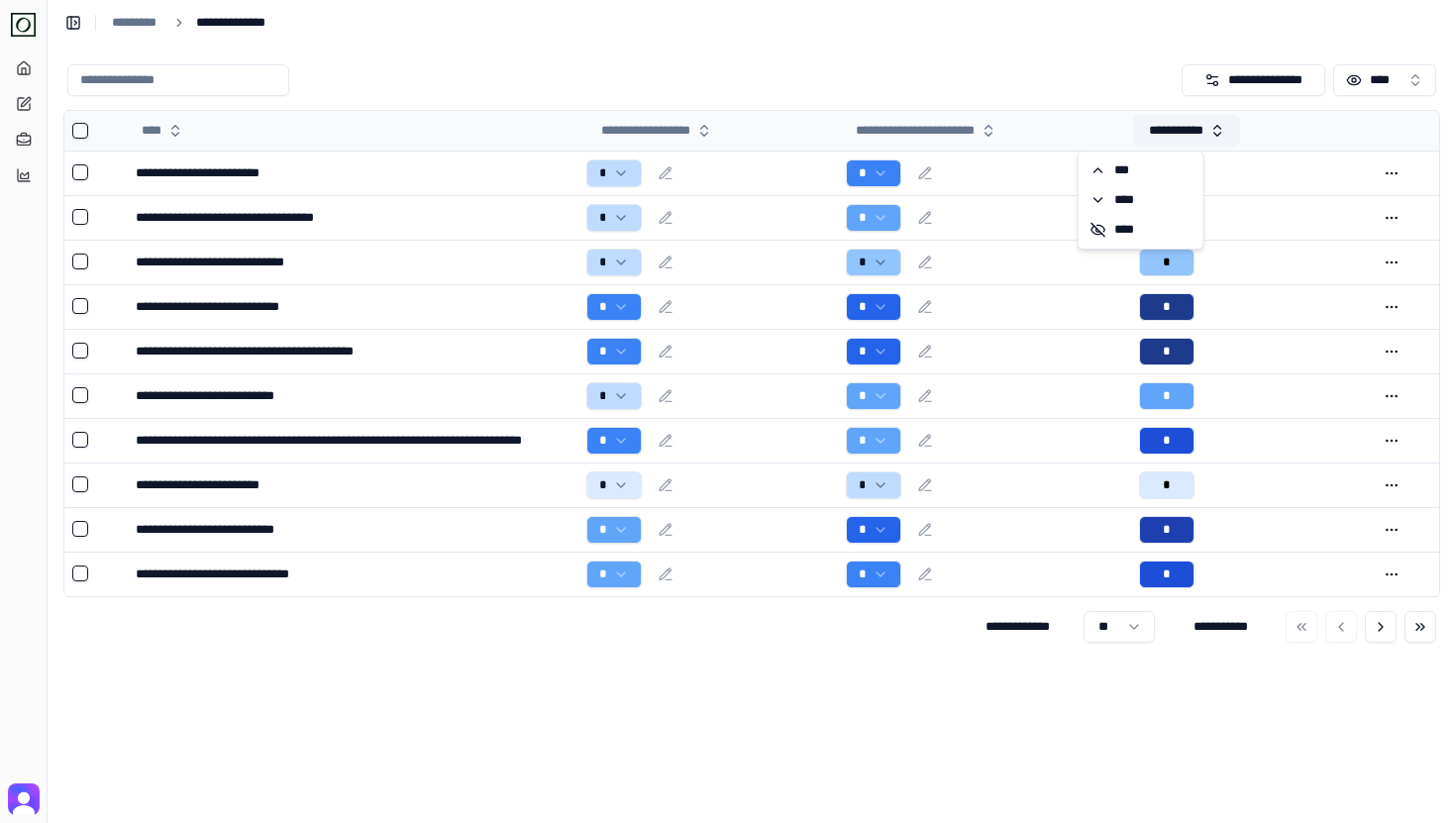 click on "**********" at bounding box center (1187, 131) 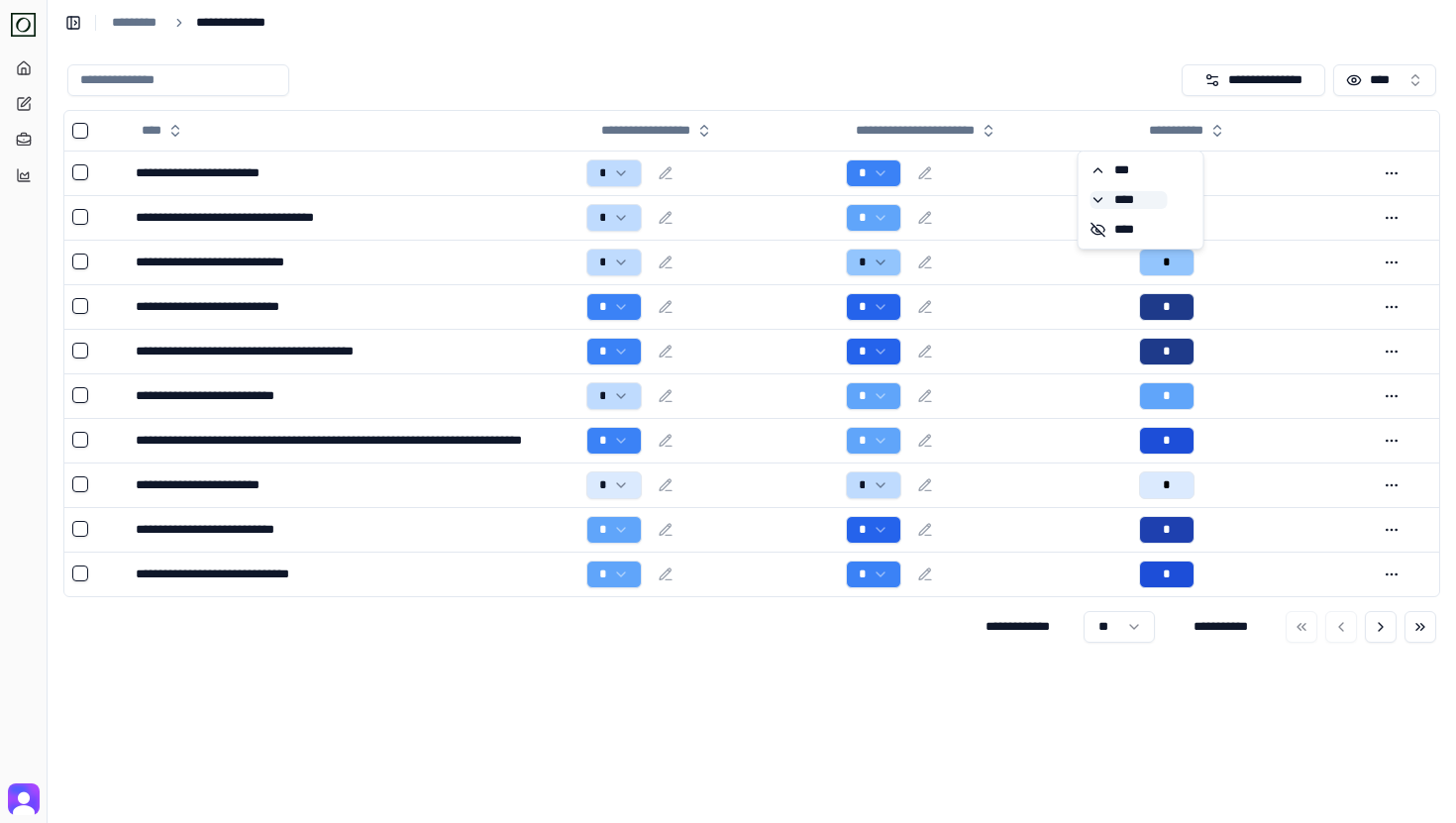 click on "****" at bounding box center (1129, 200) 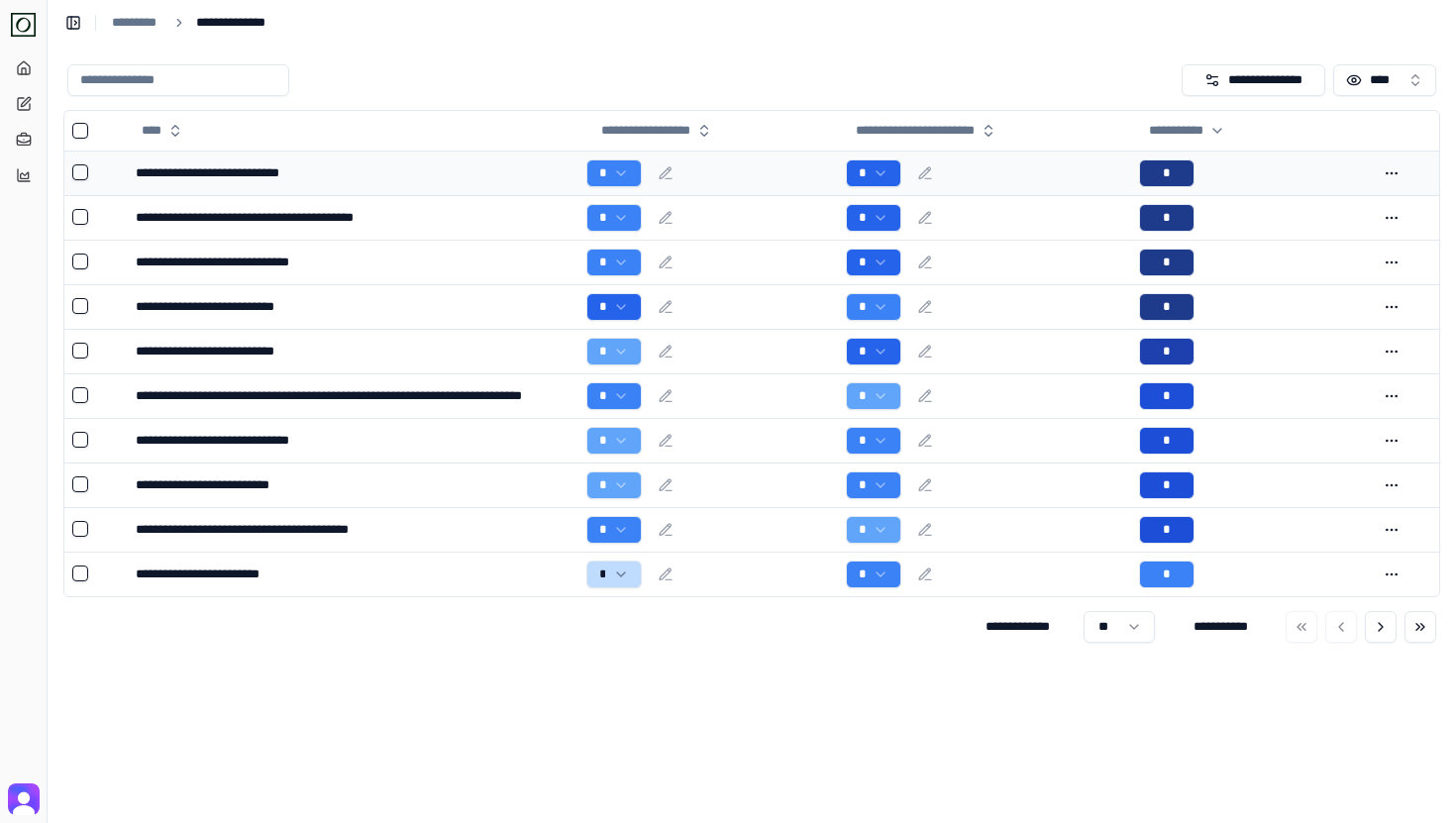 click on "**********" at bounding box center (353, 172) 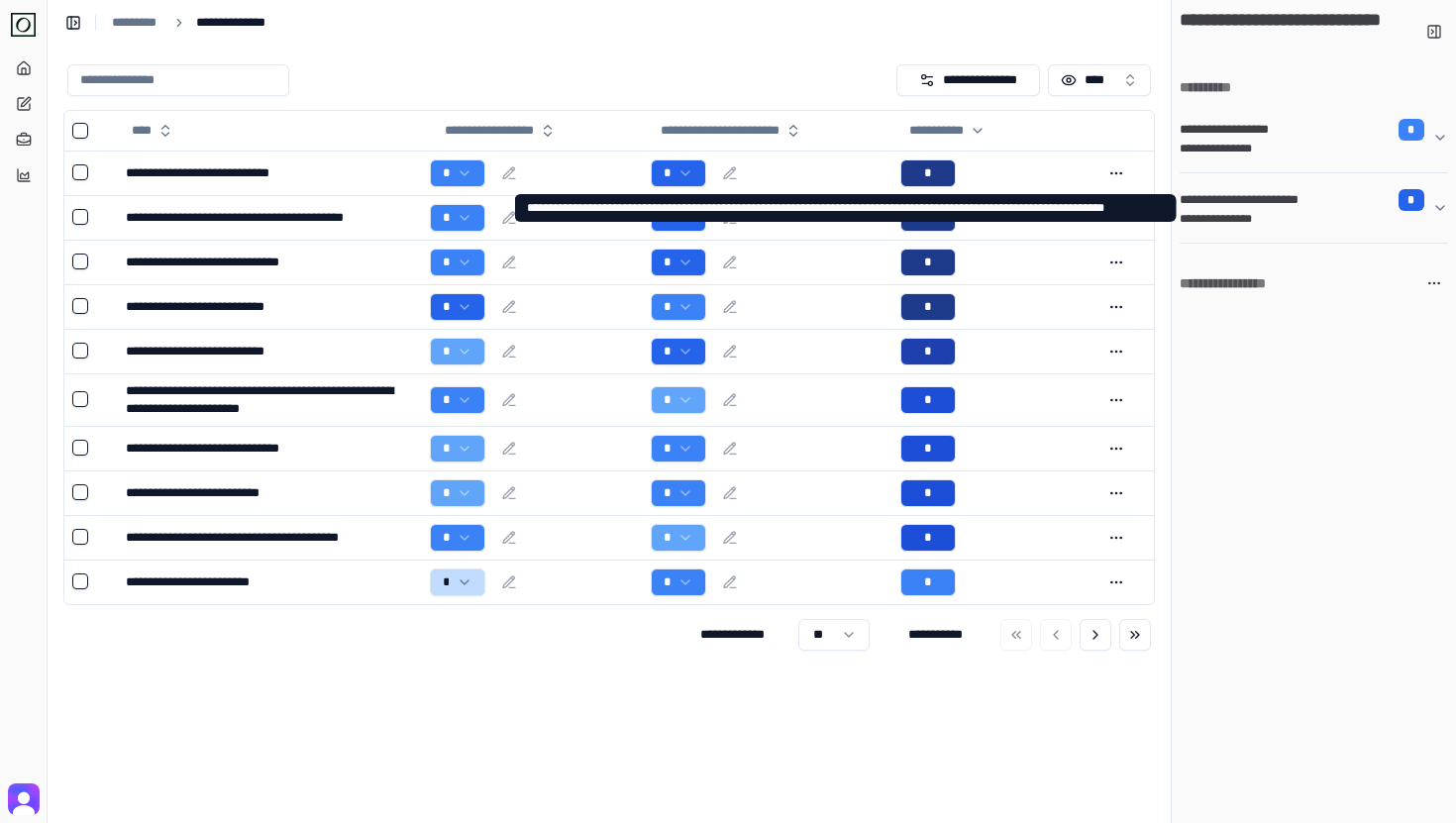 click on "**********" at bounding box center (1305, 219) 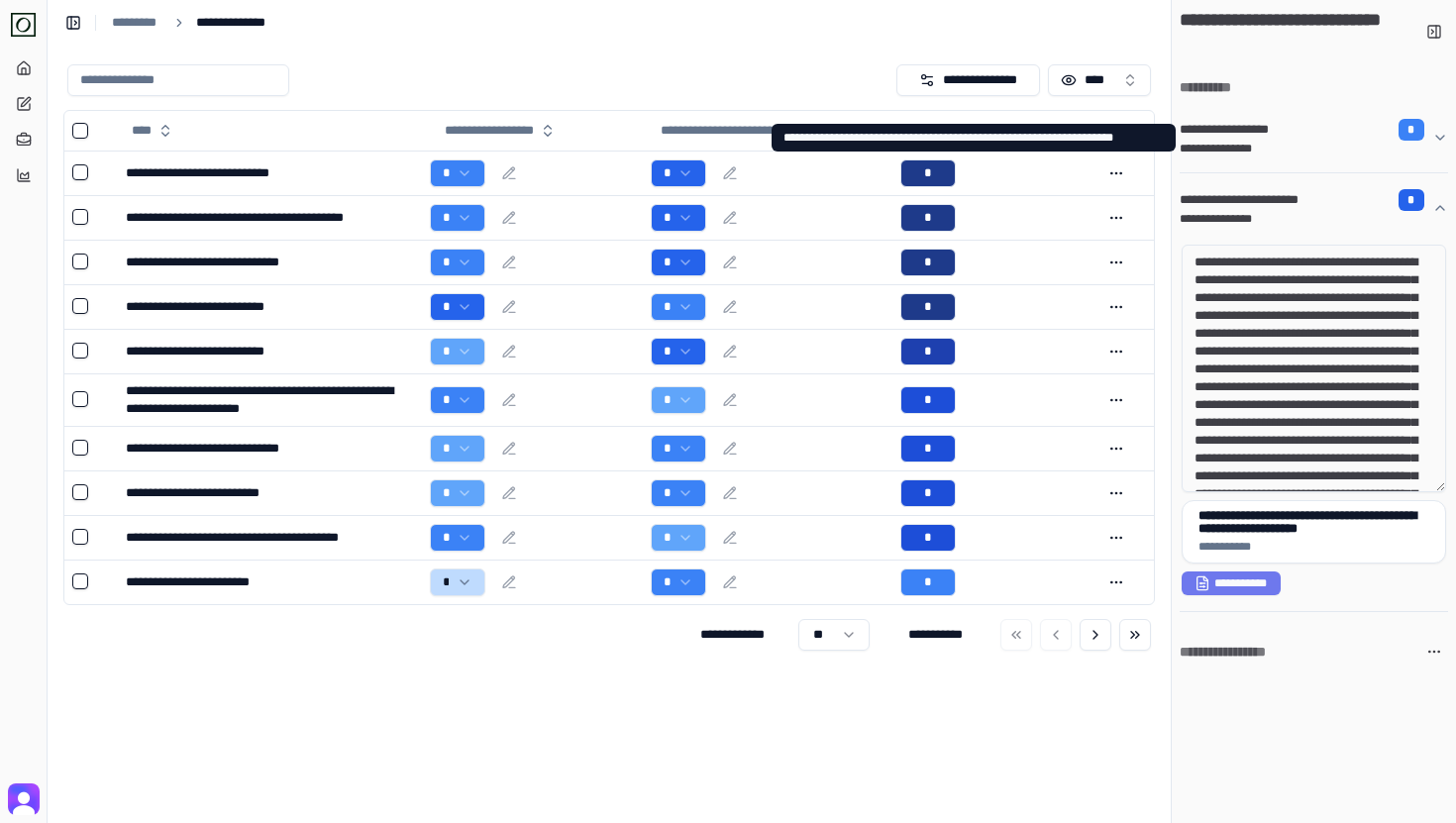 click on "**********" at bounding box center (1236, 130) 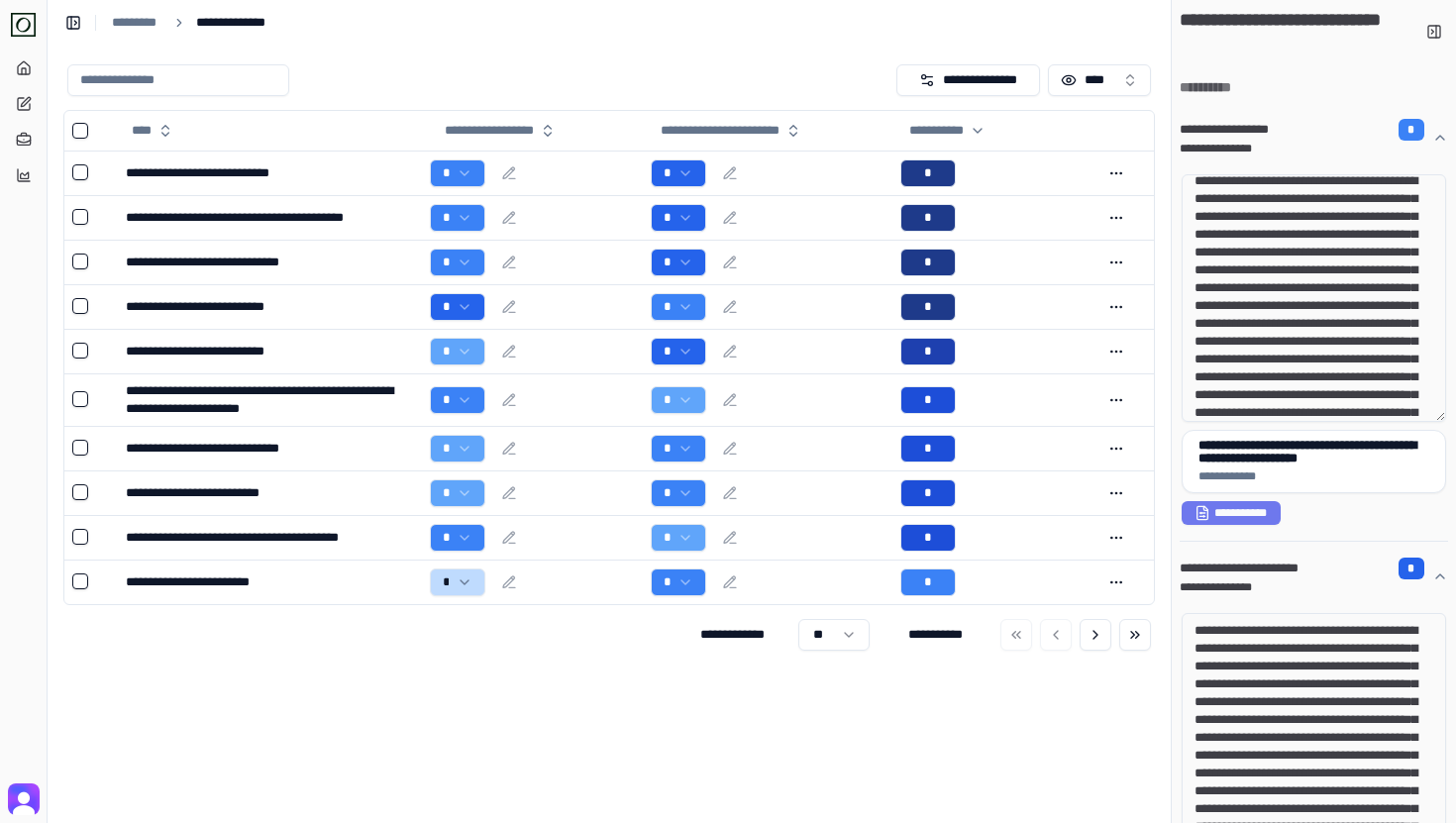 scroll, scrollTop: 15, scrollLeft: 0, axis: vertical 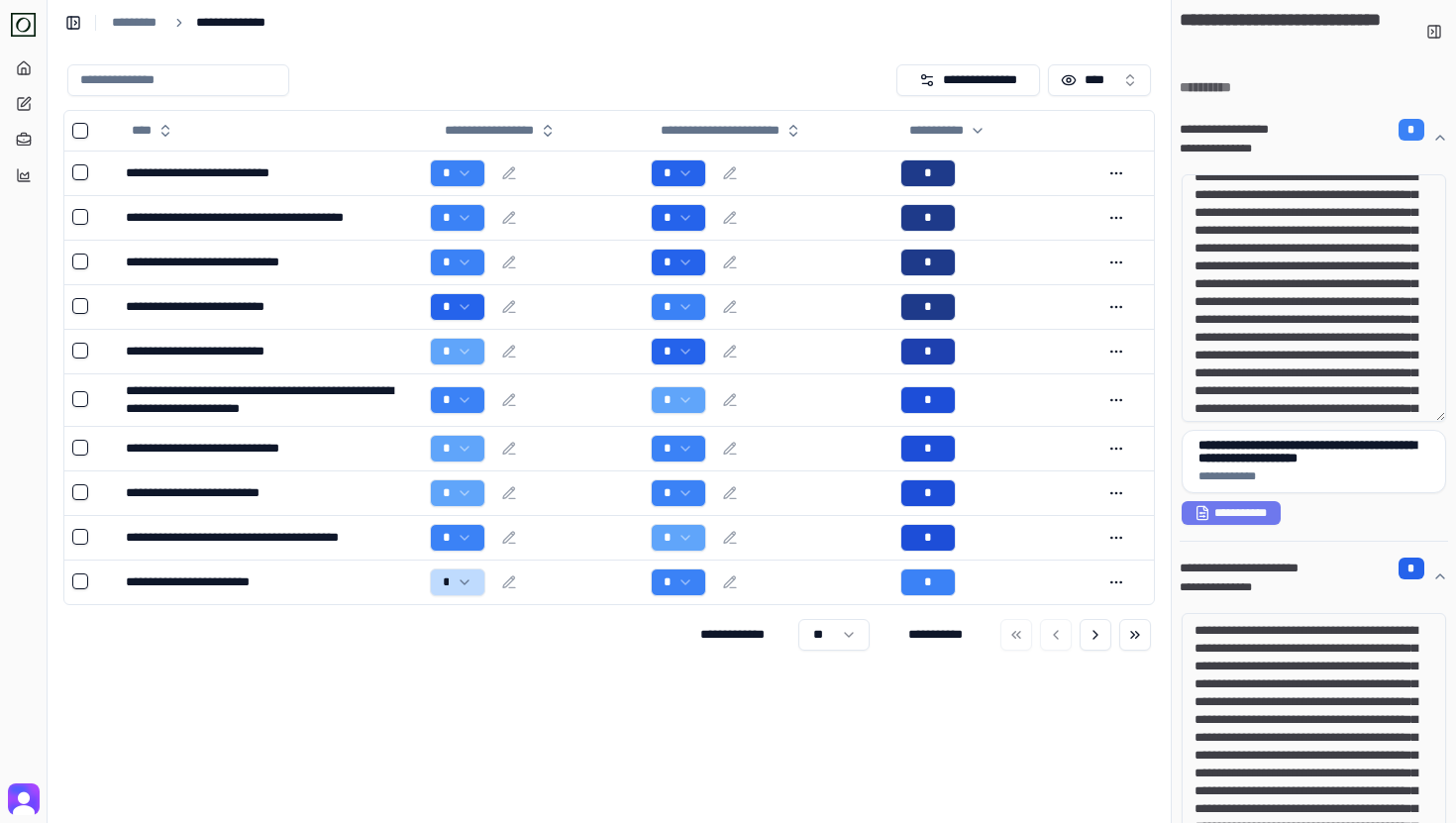 drag, startPoint x: 1310, startPoint y: 229, endPoint x: 1370, endPoint y: 233, distance: 60.133186 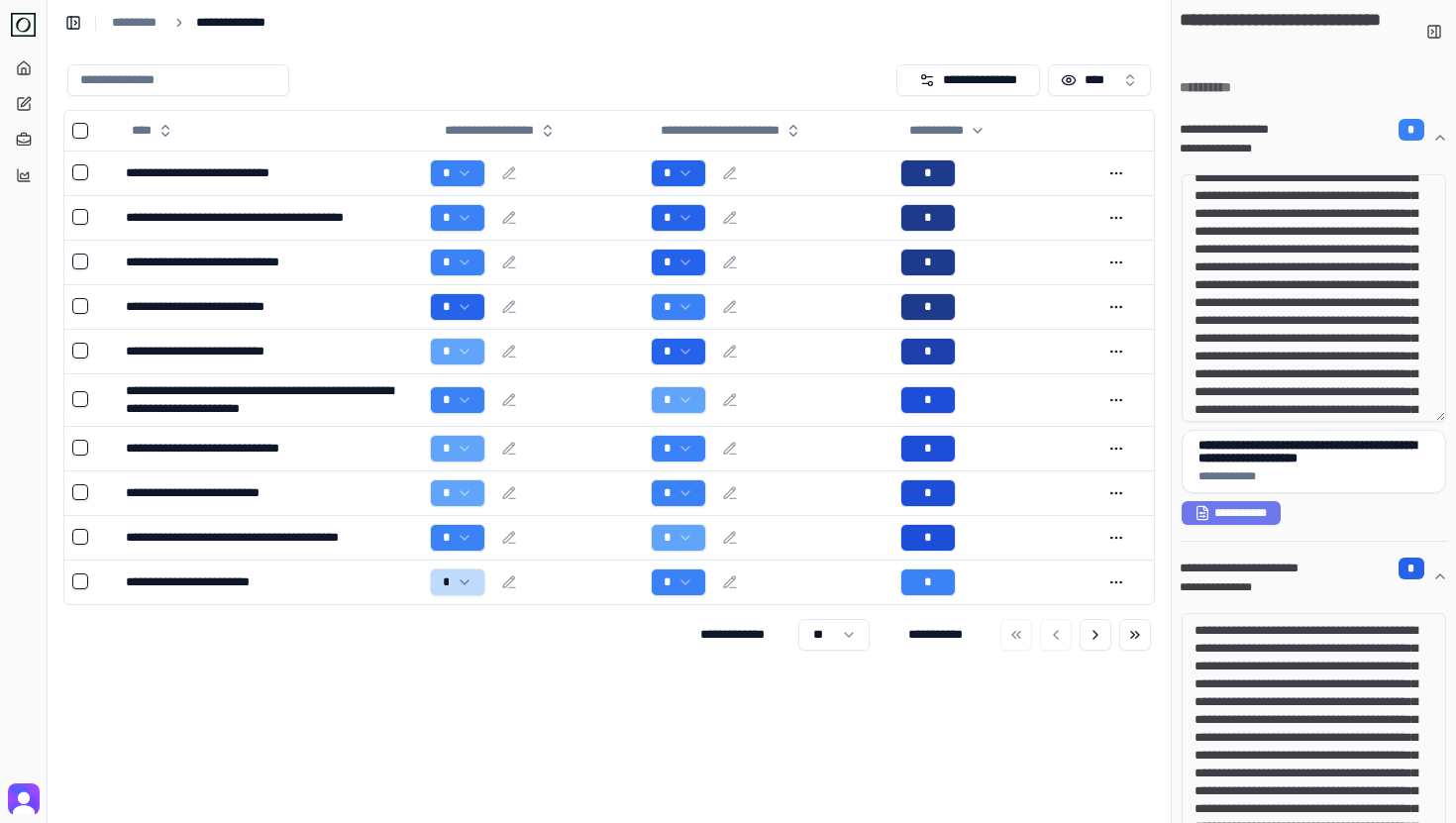 scroll, scrollTop: 64, scrollLeft: 0, axis: vertical 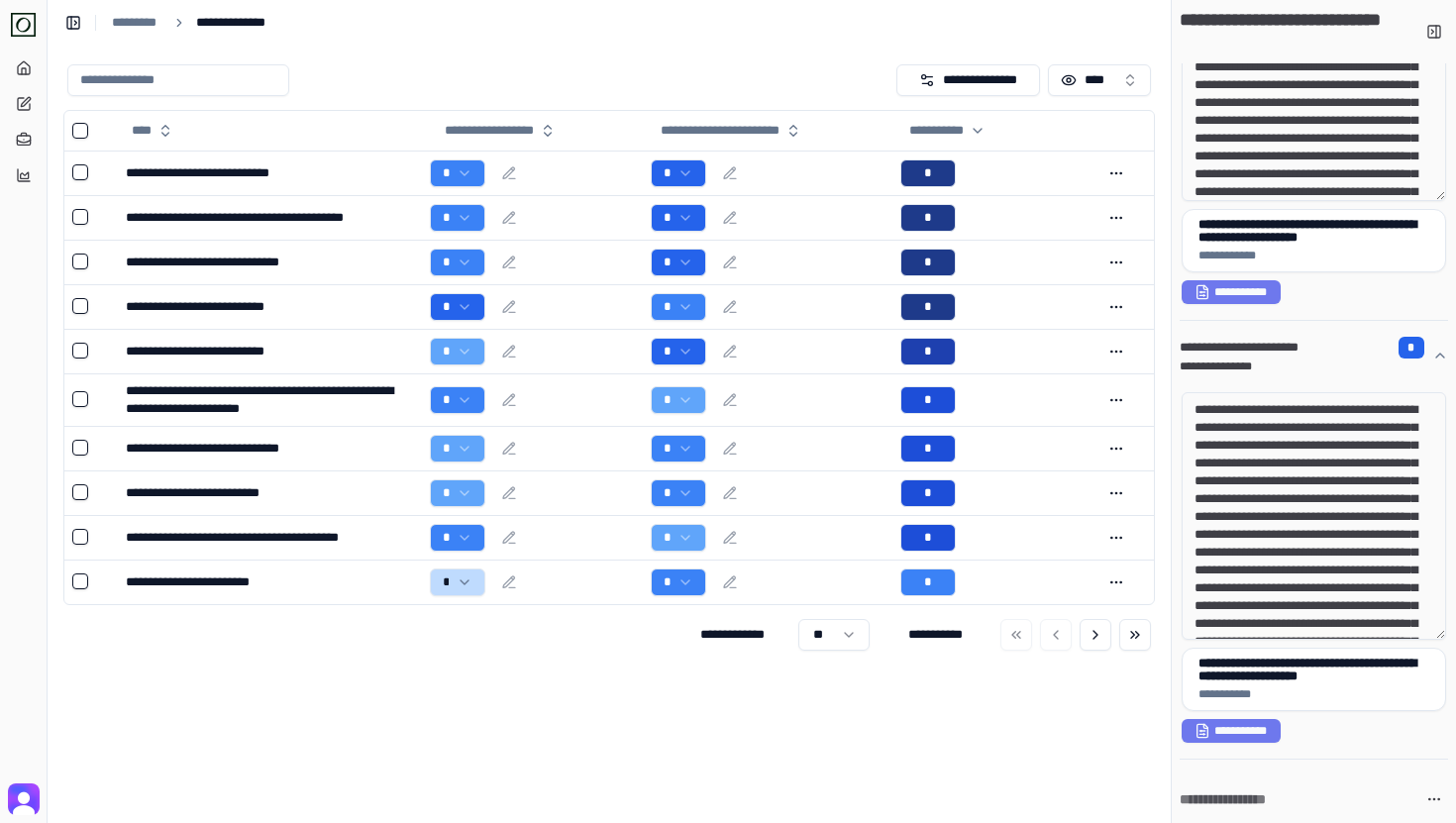 drag, startPoint x: 1276, startPoint y: 431, endPoint x: 1300, endPoint y: 467, distance: 43.266615 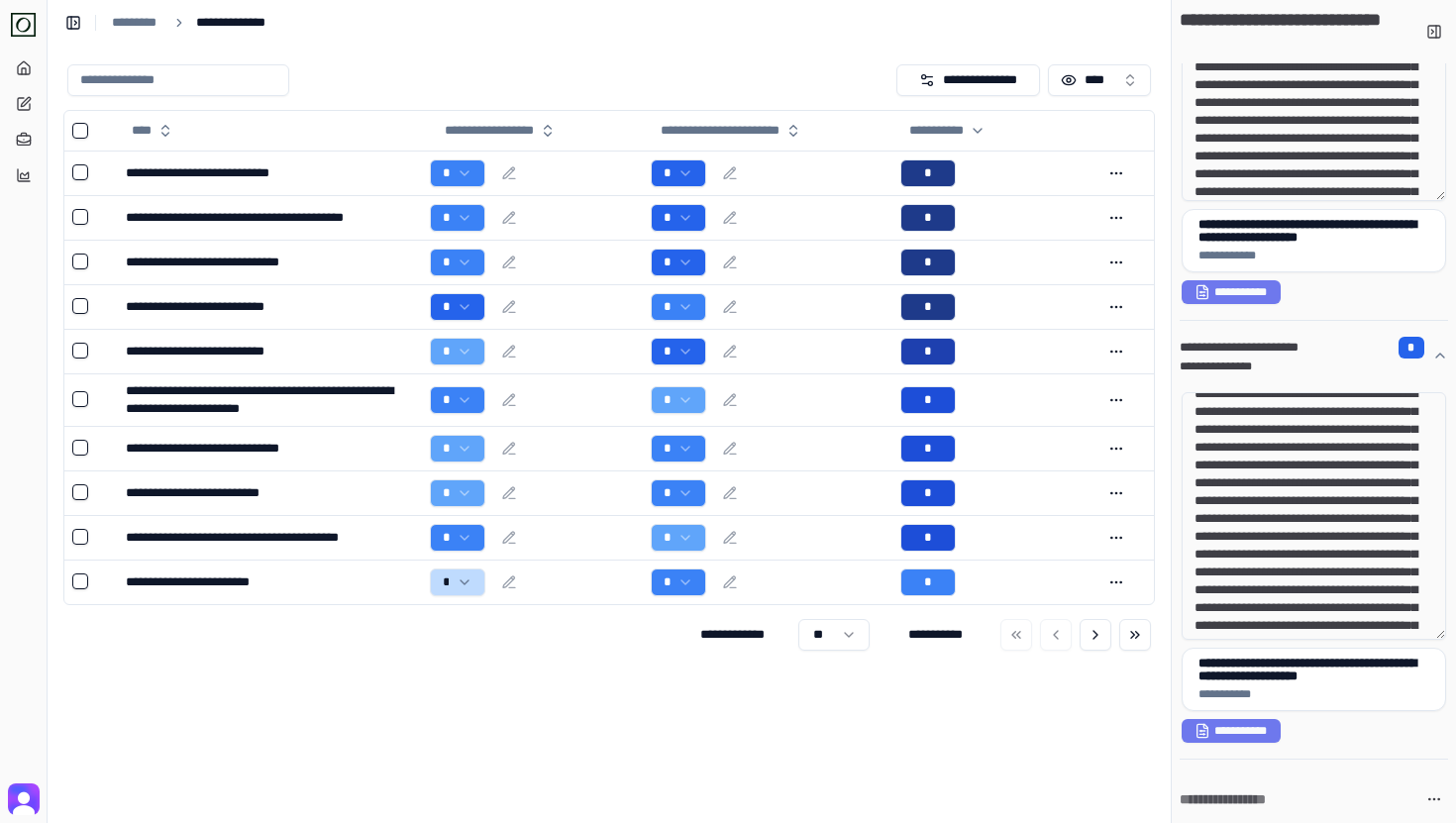 scroll, scrollTop: 17, scrollLeft: 0, axis: vertical 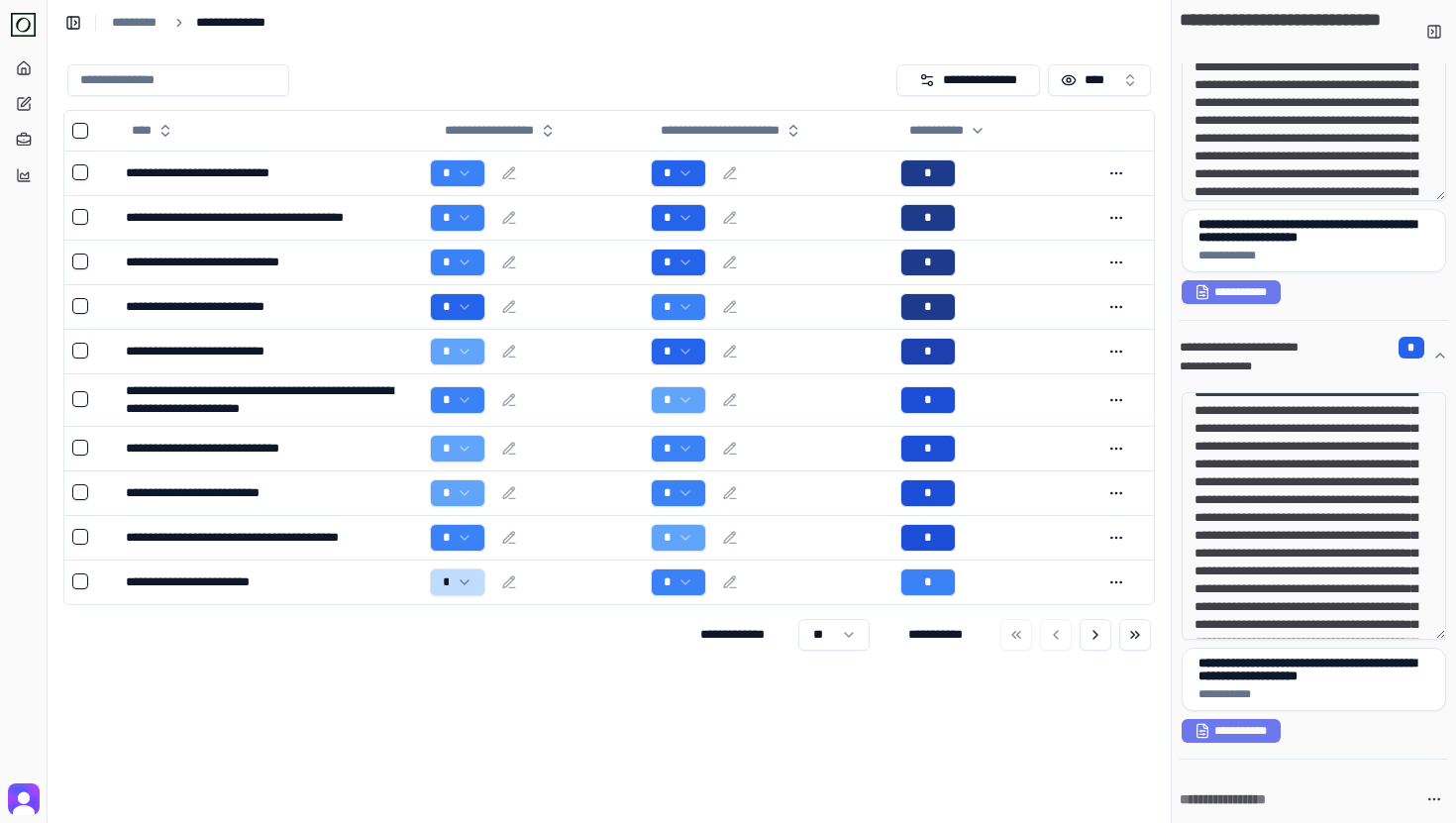 drag, startPoint x: 1335, startPoint y: 487, endPoint x: 1341, endPoint y: 498, distance: 12.529964 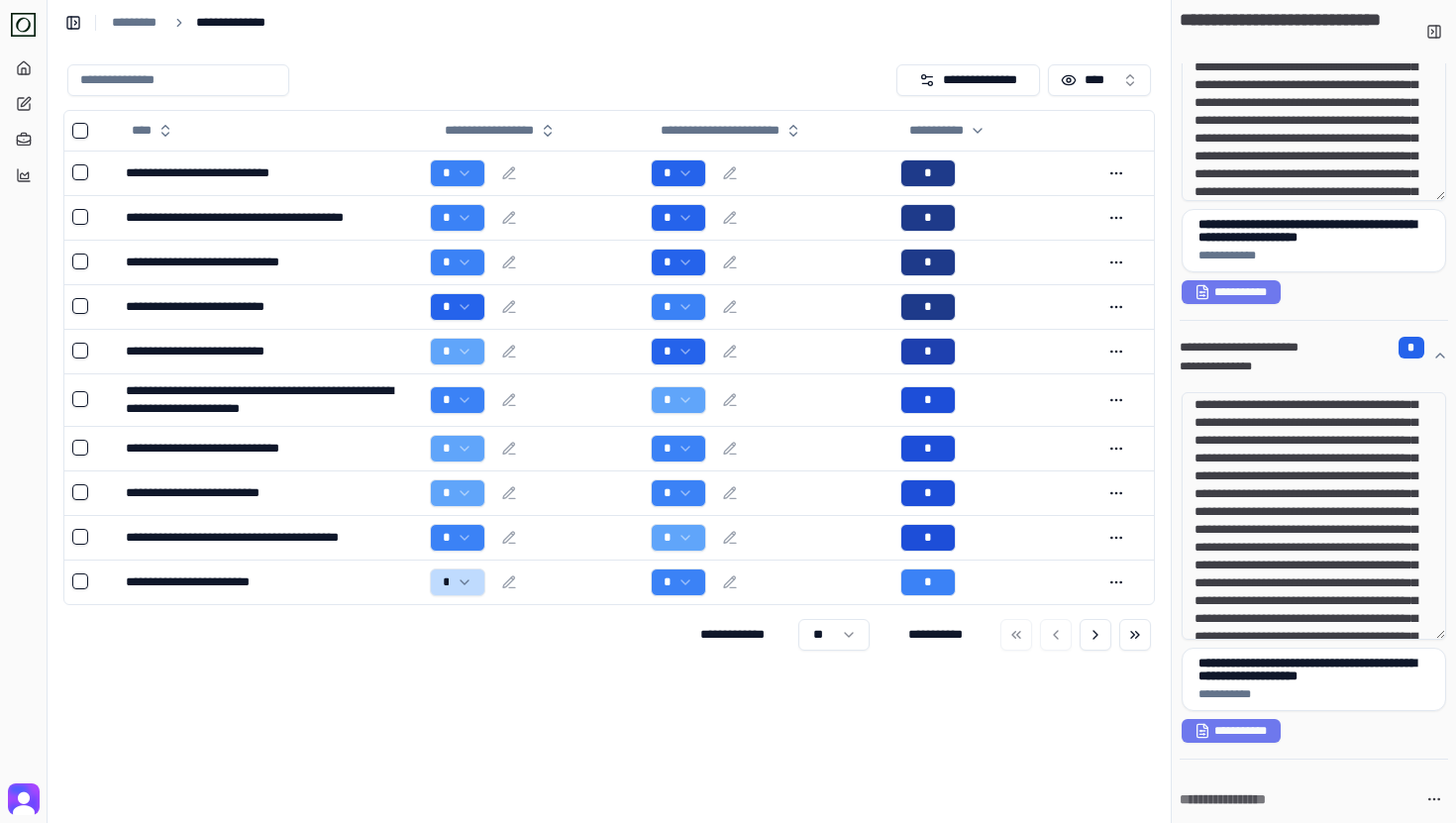 scroll, scrollTop: 47, scrollLeft: 0, axis: vertical 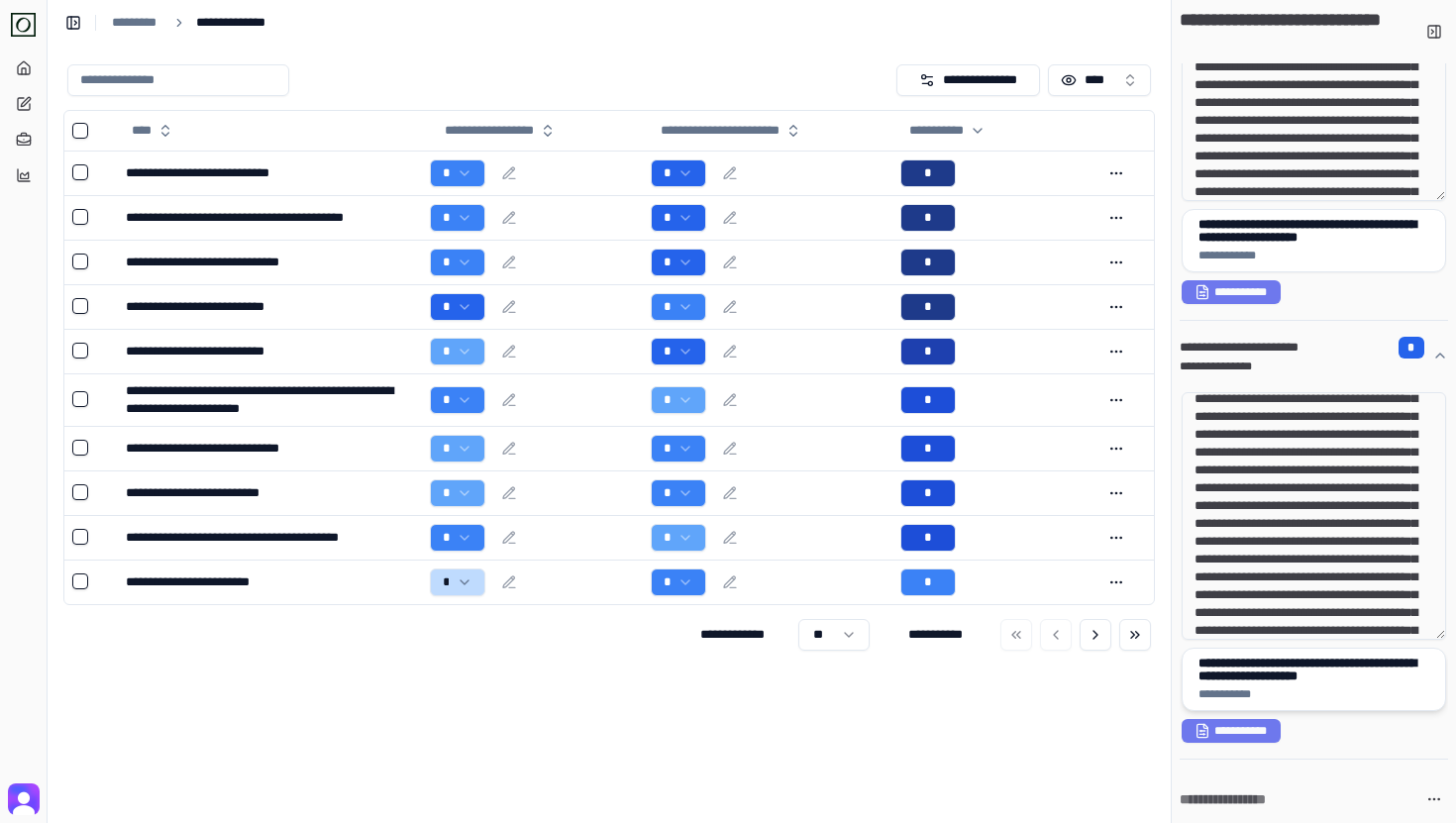 click on "**********" at bounding box center [1313, 669] 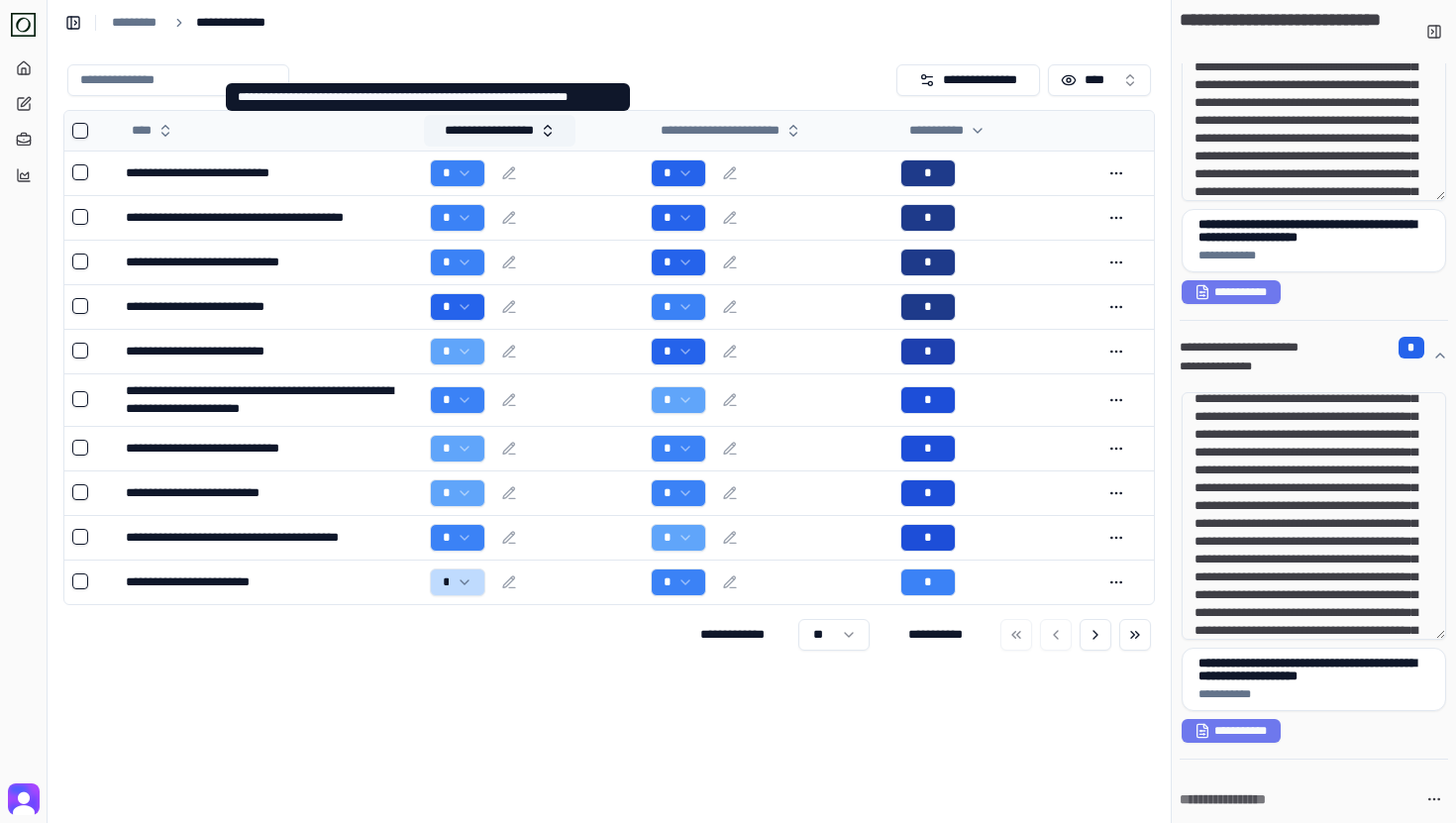 click on "**********" at bounding box center (499, 131) 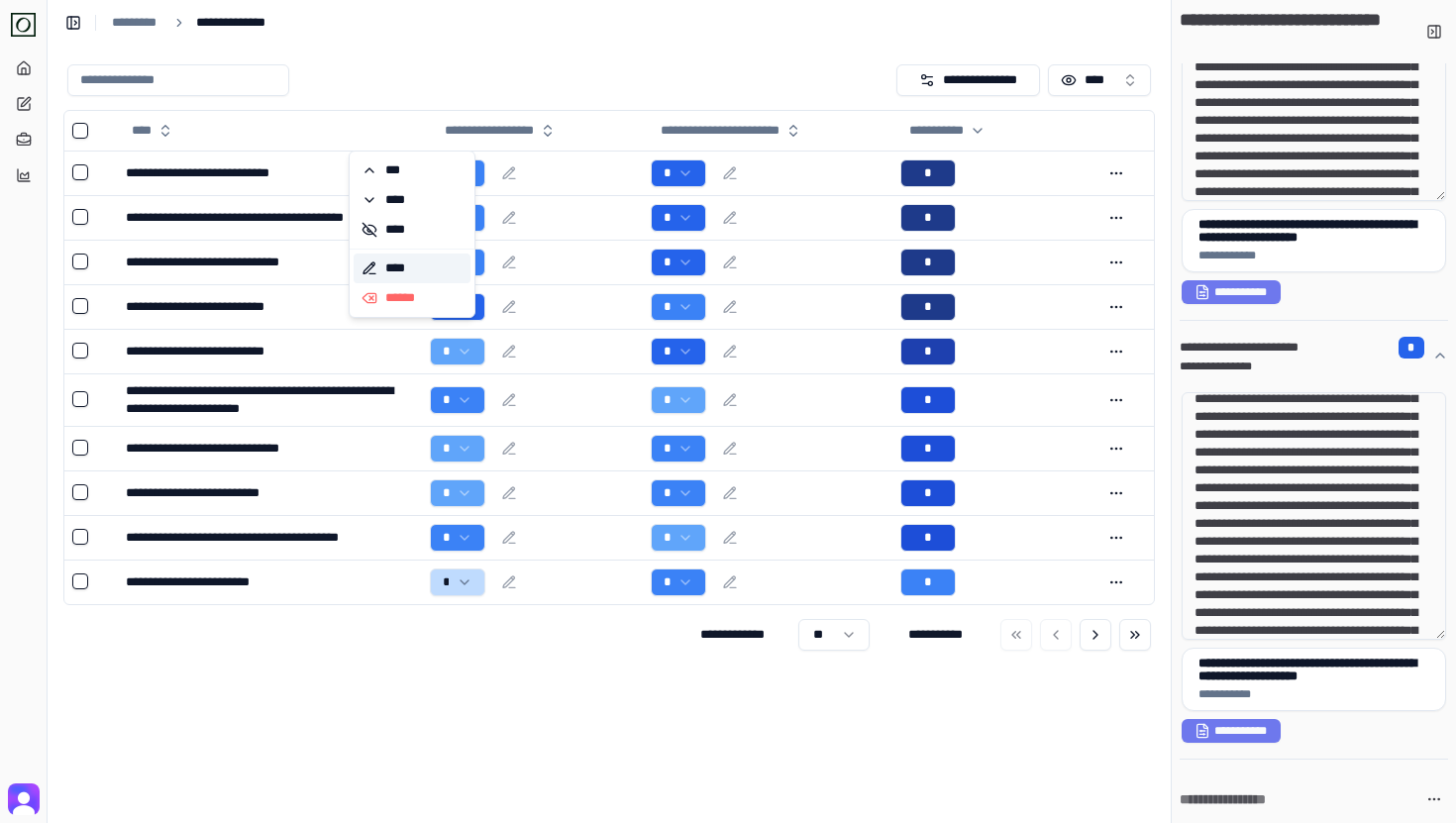 click on "****" at bounding box center [412, 268] 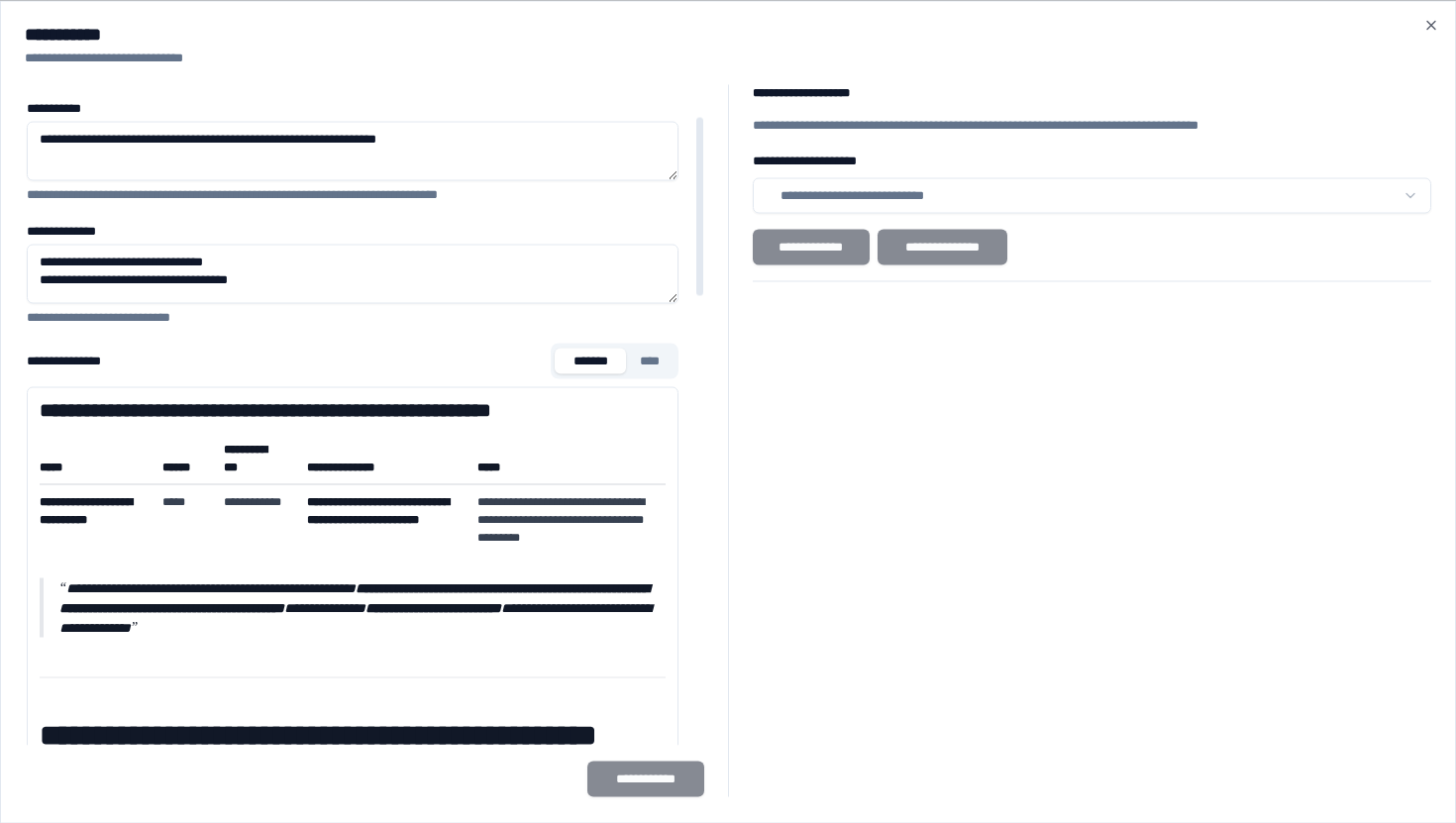 scroll, scrollTop: 133, scrollLeft: 0, axis: vertical 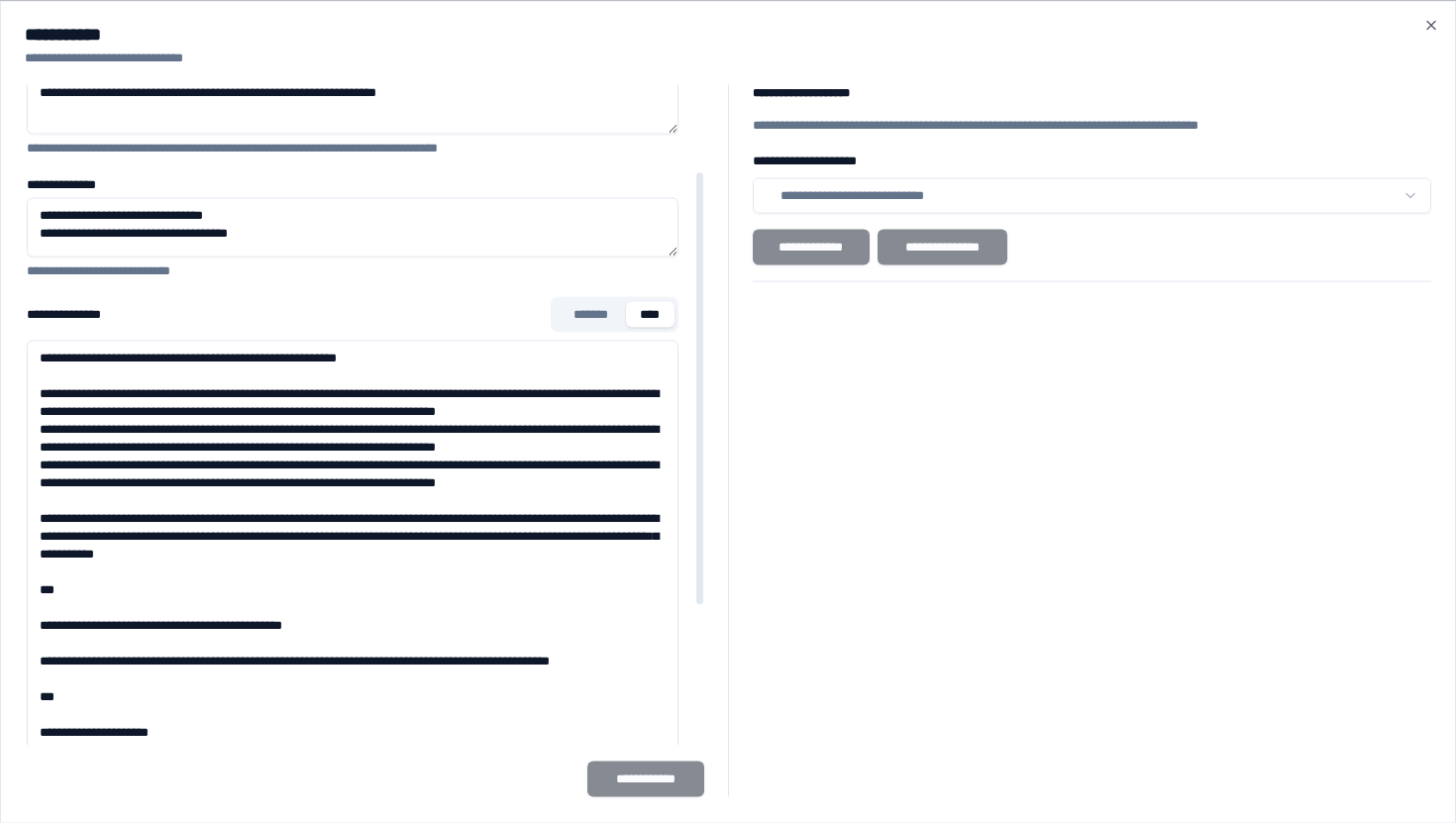 click on "****" at bounding box center (650, 314) 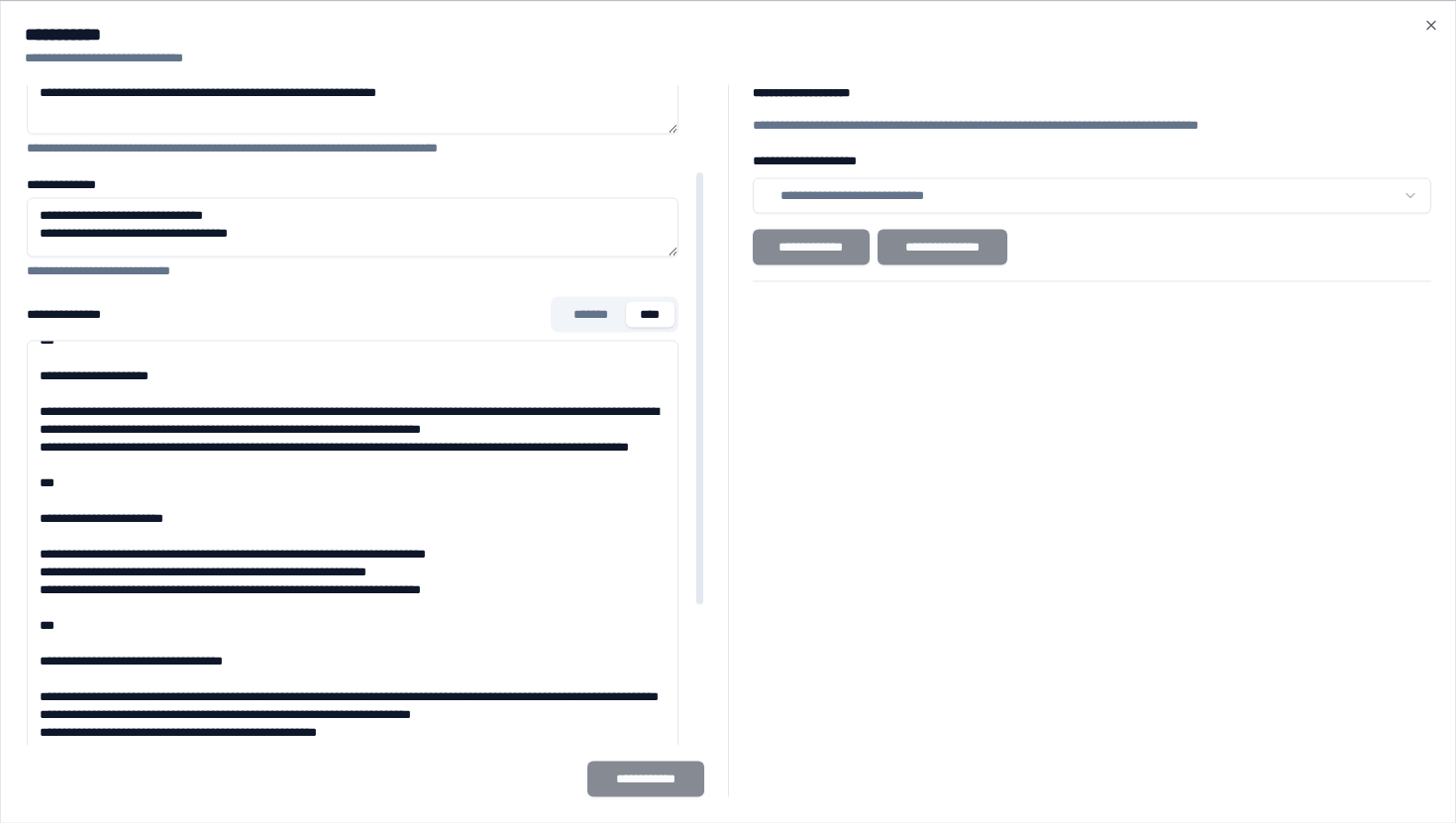 scroll, scrollTop: 365, scrollLeft: 0, axis: vertical 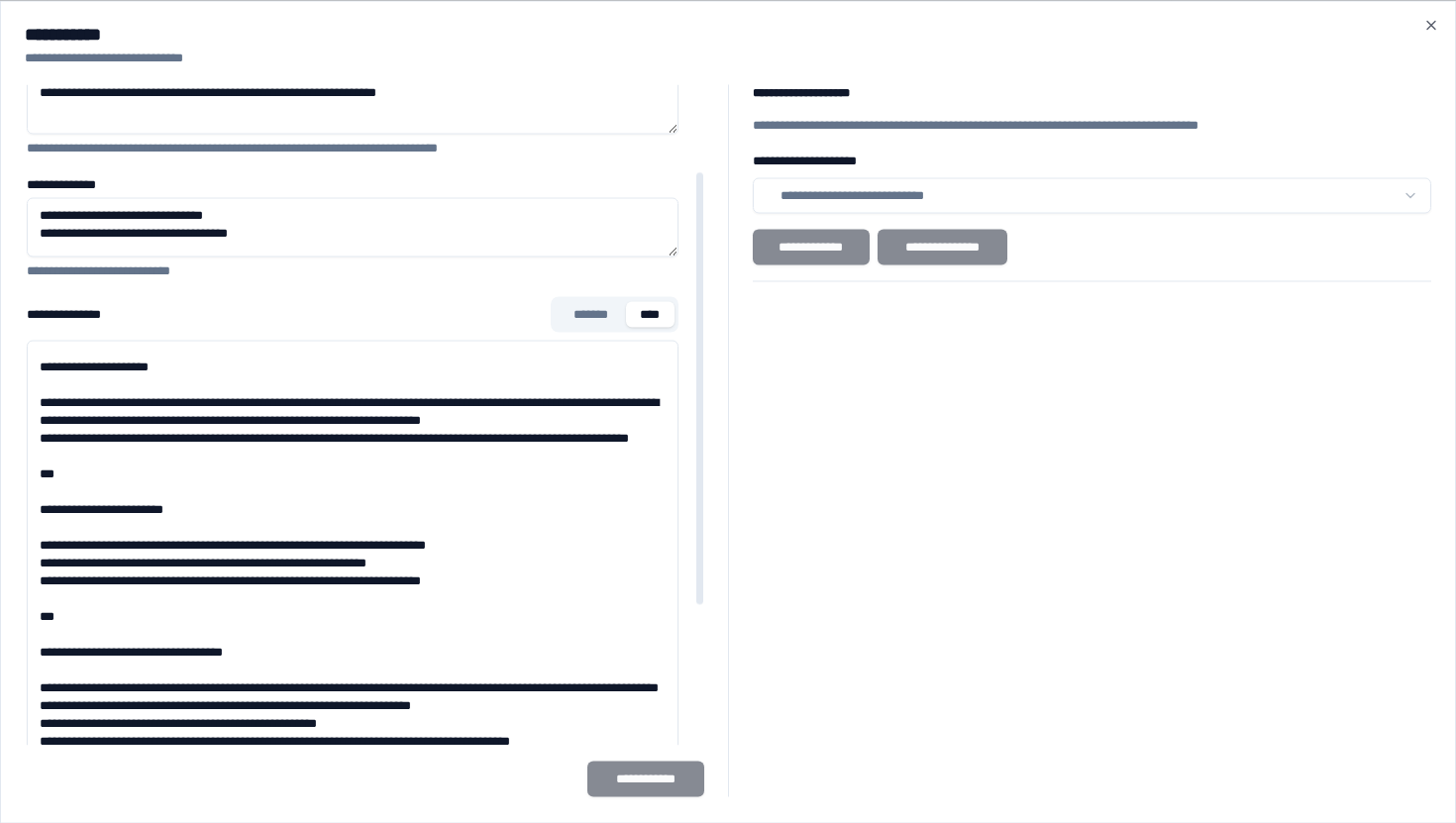 click on "**********" at bounding box center (353, 637) 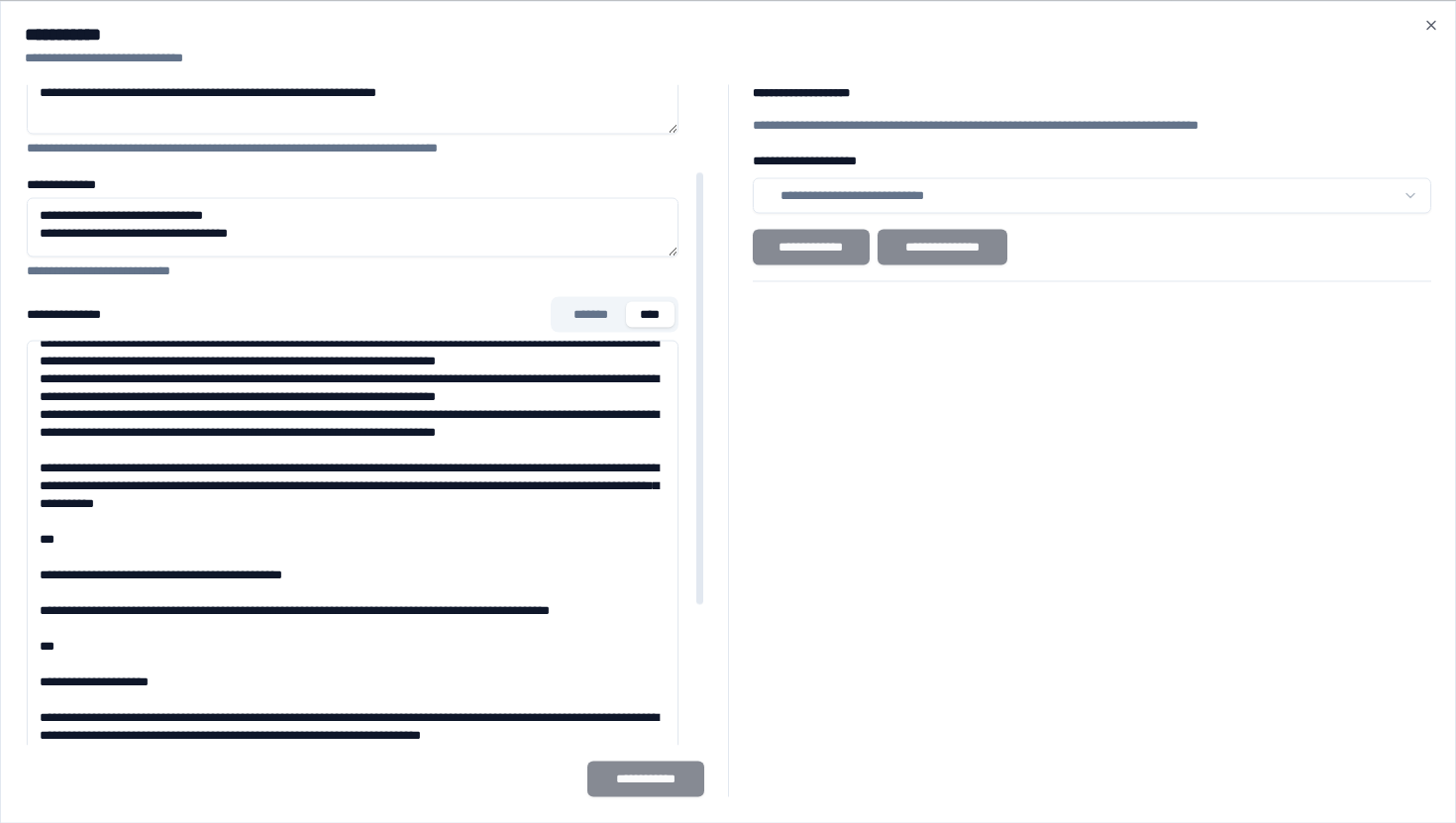 scroll, scrollTop: 8, scrollLeft: 0, axis: vertical 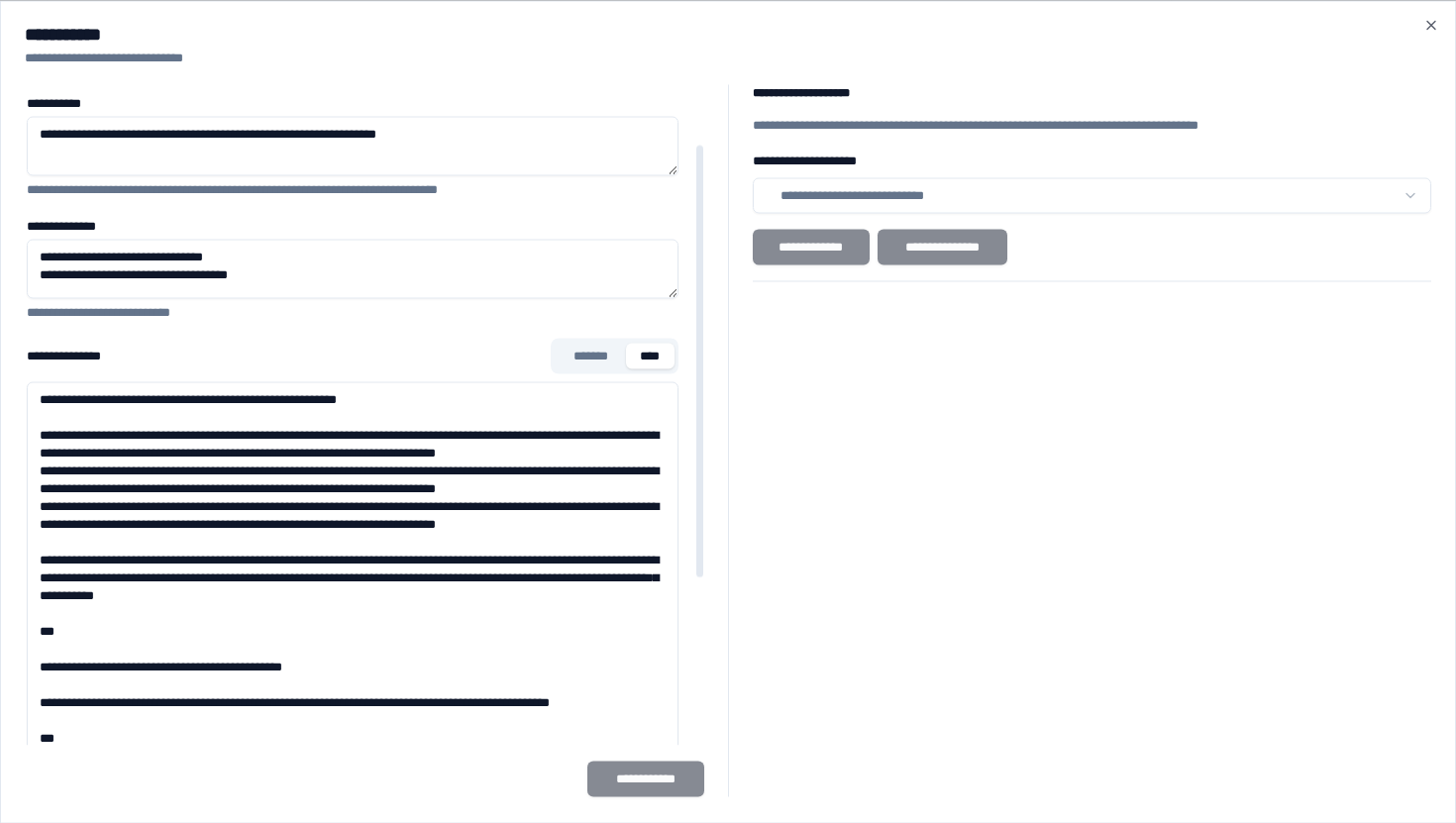 click on "*******" at bounding box center (590, 356) 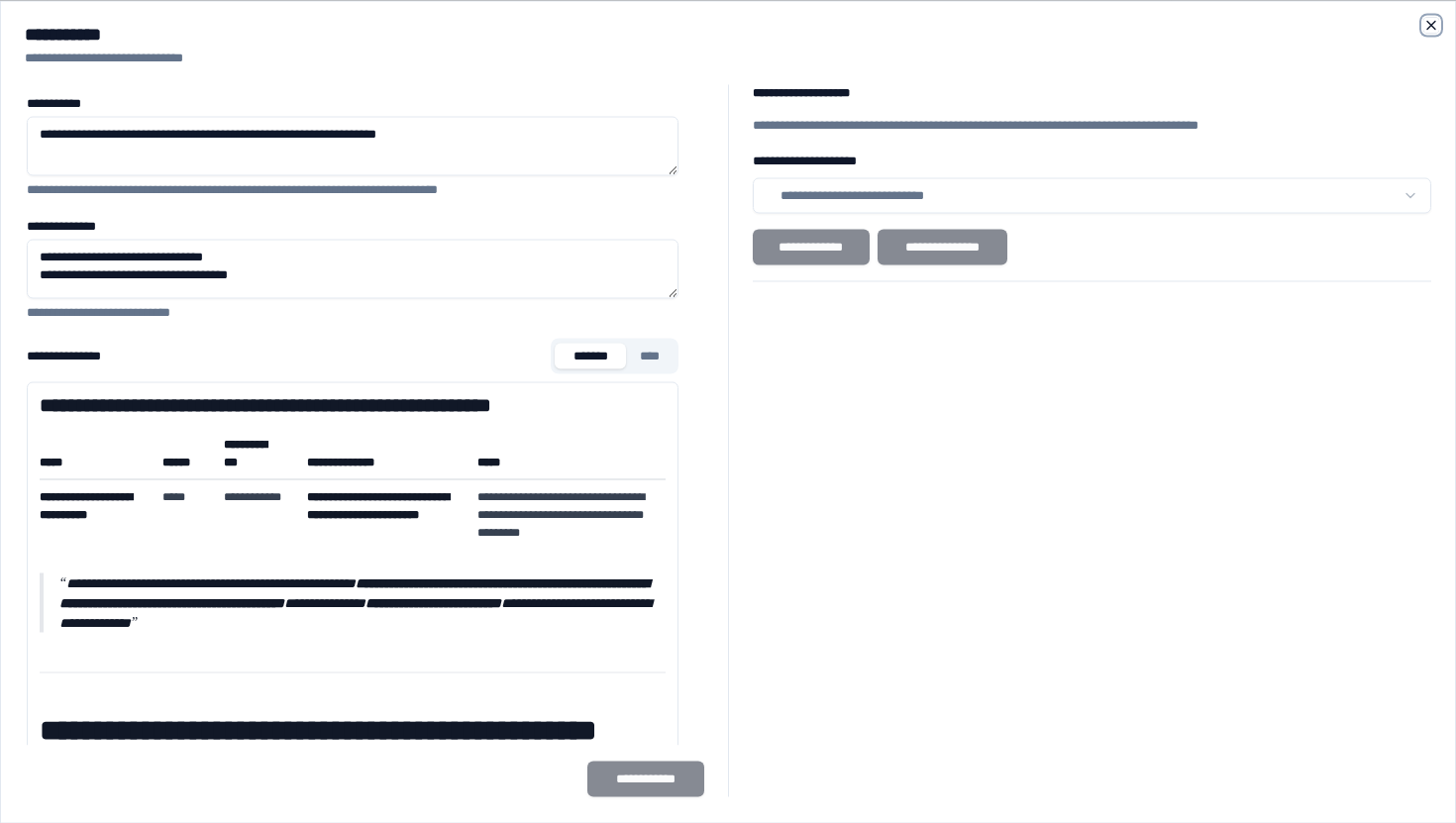 click 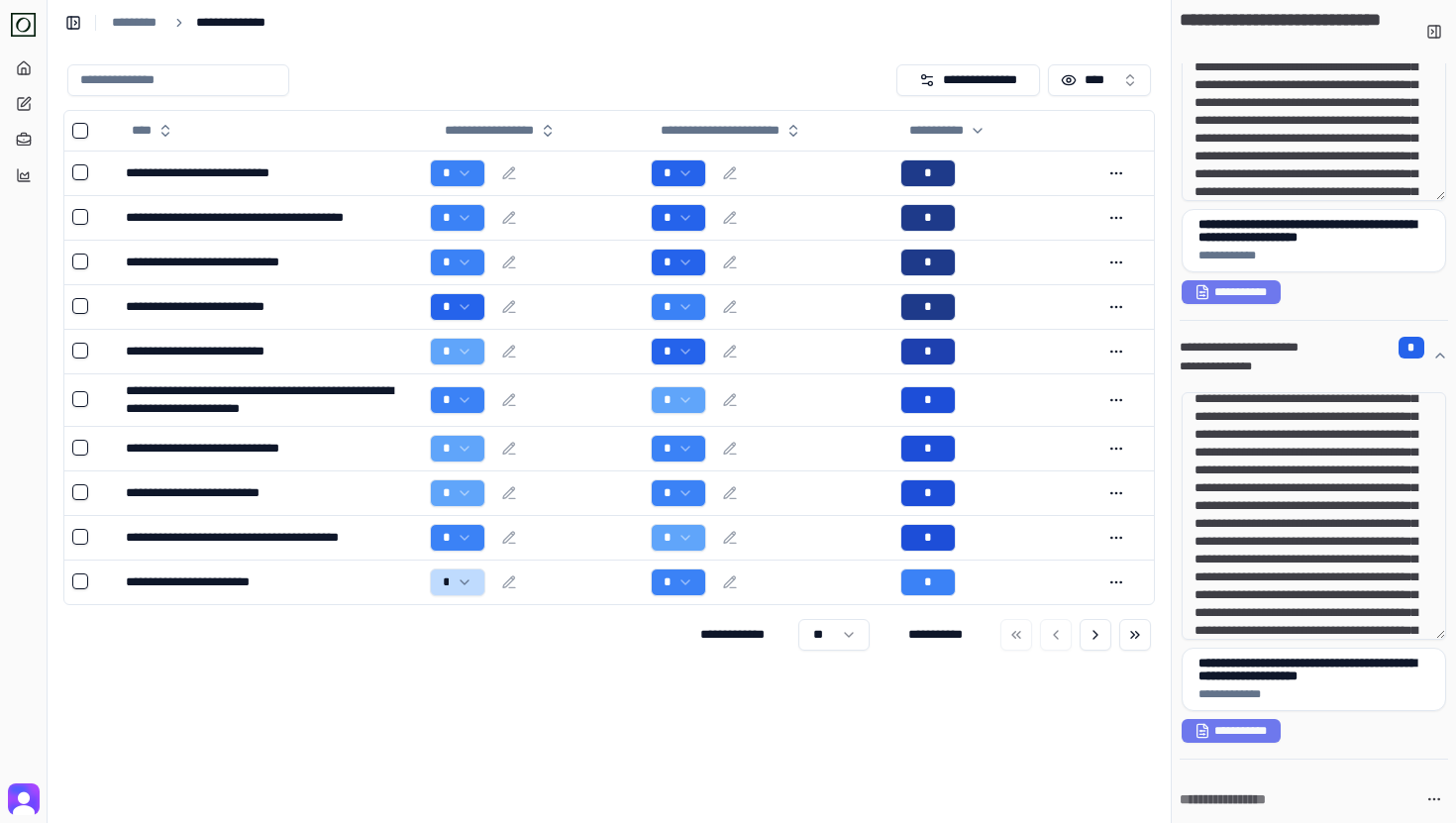 click on "**********" at bounding box center [609, 22] 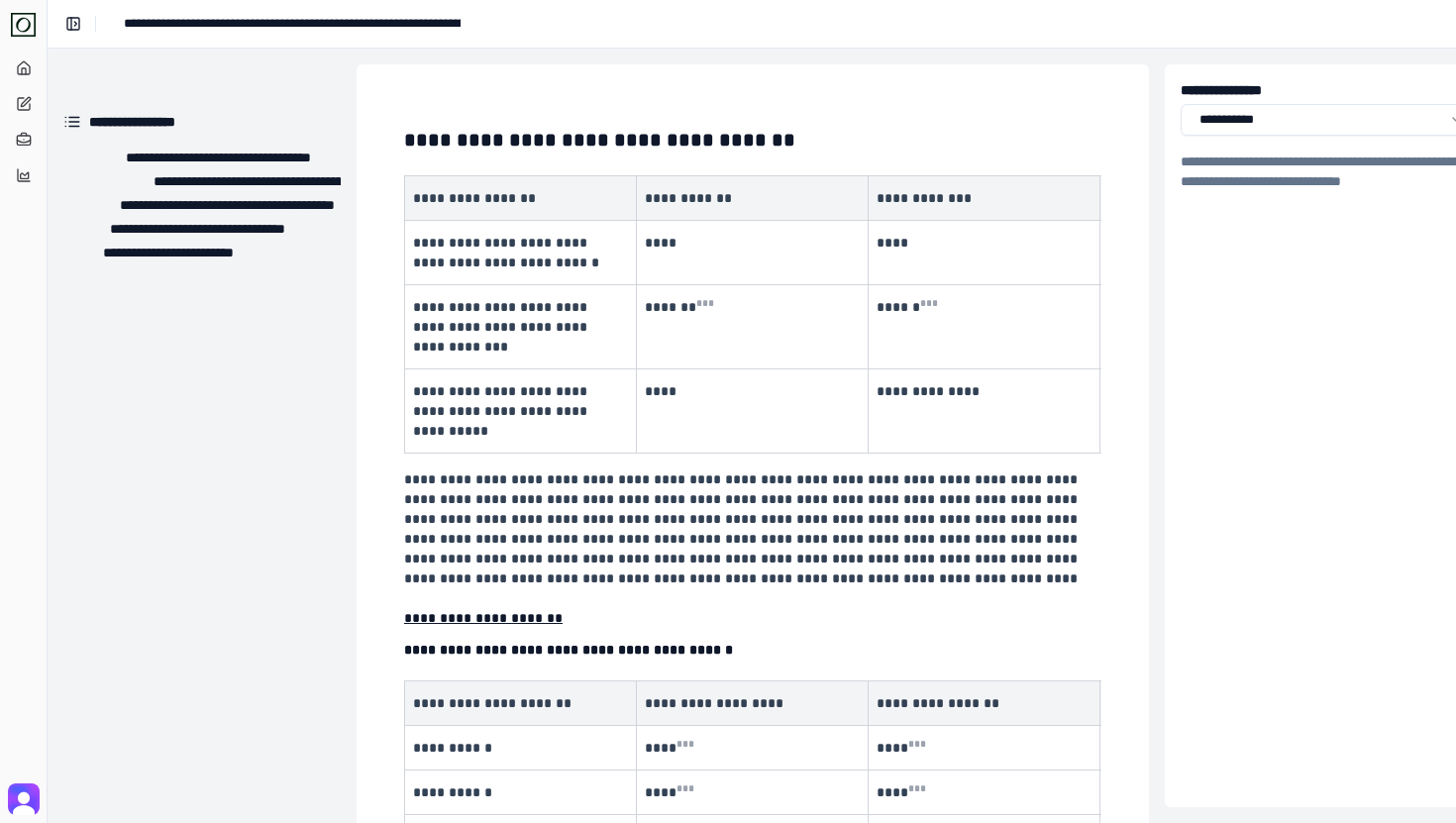 scroll, scrollTop: 0, scrollLeft: 0, axis: both 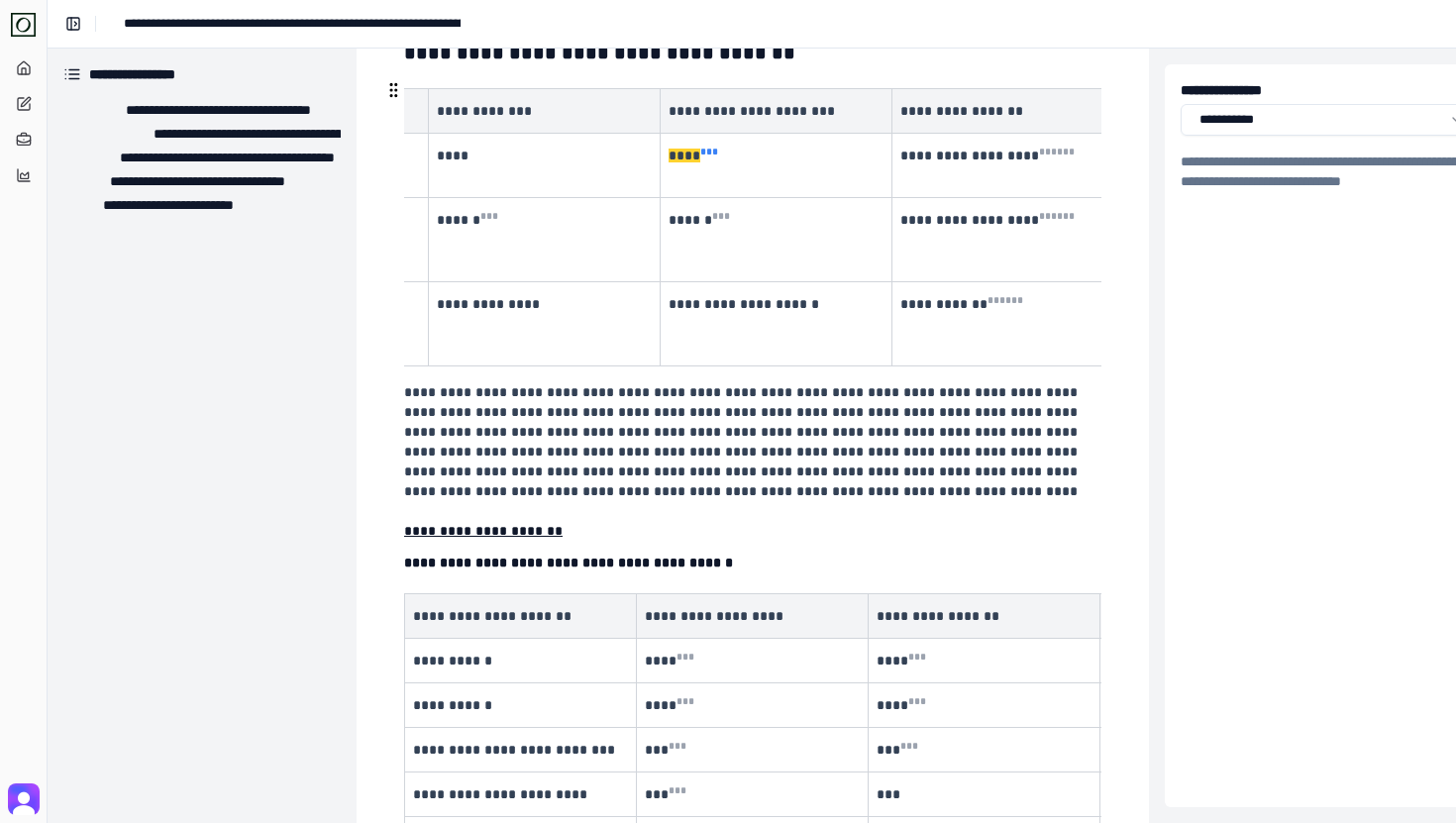 click on "* * *" at bounding box center [709, 152] 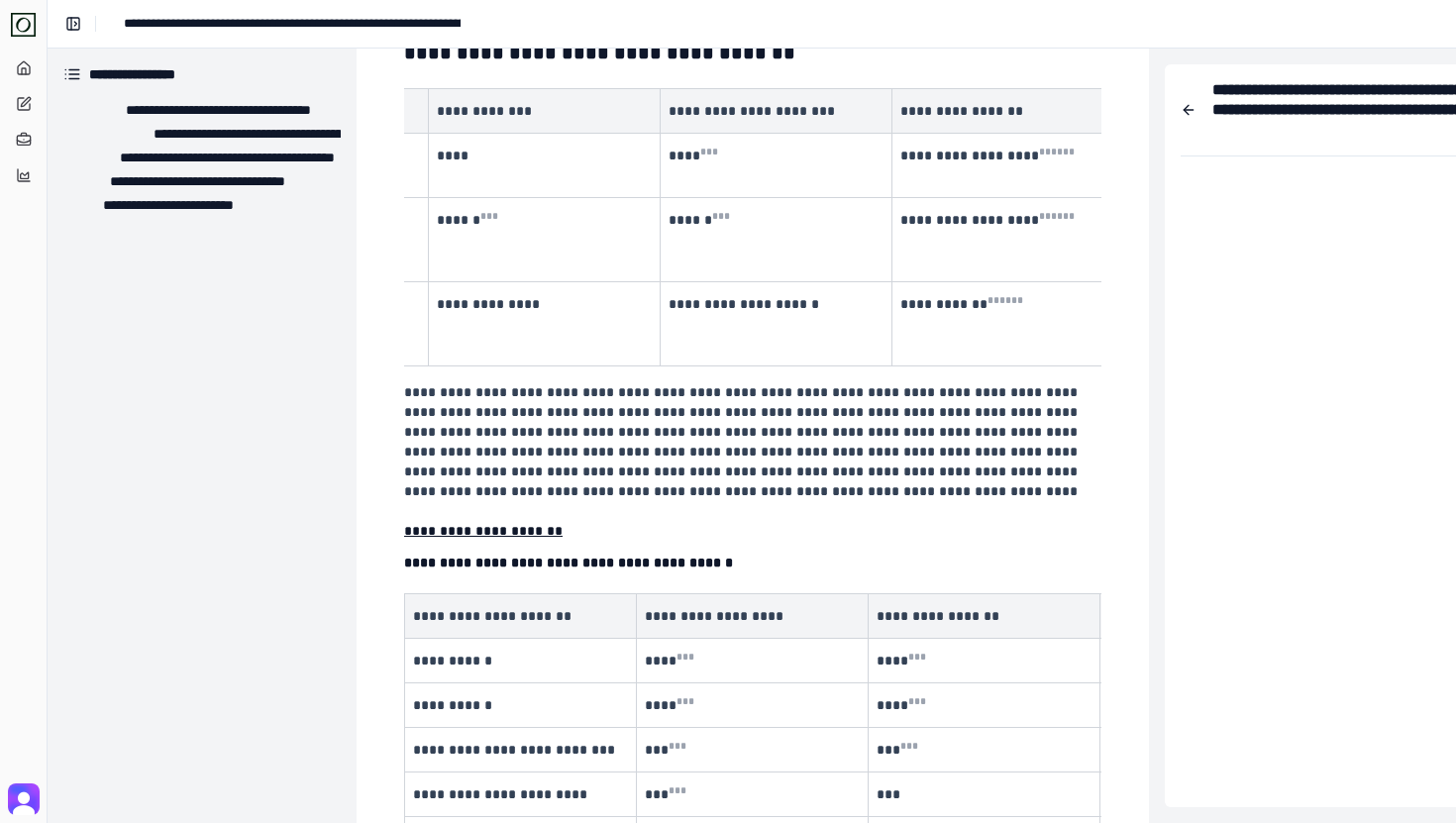 scroll, scrollTop: 0, scrollLeft: 463, axis: horizontal 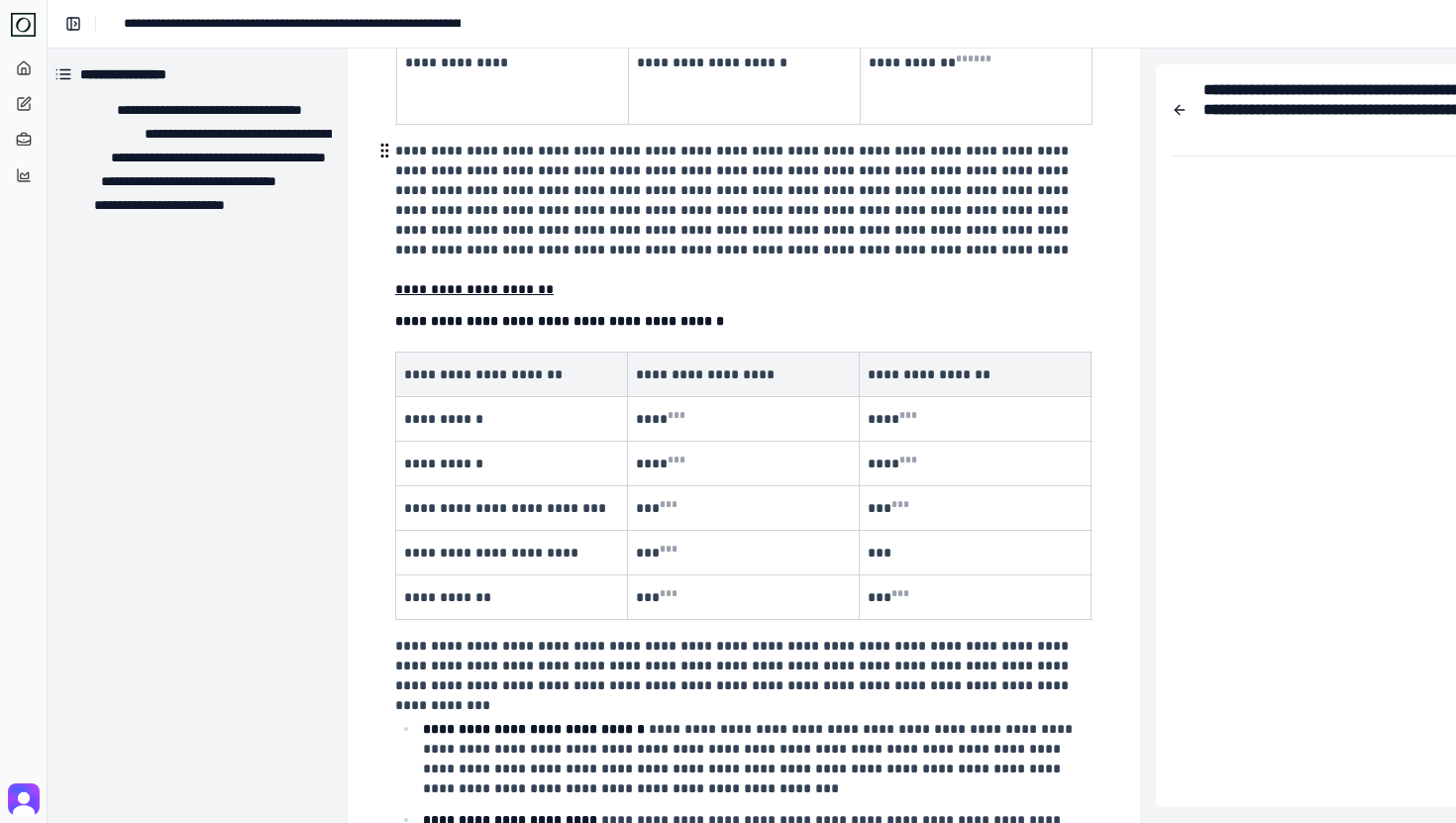 click on "**********" at bounding box center [474, 289] 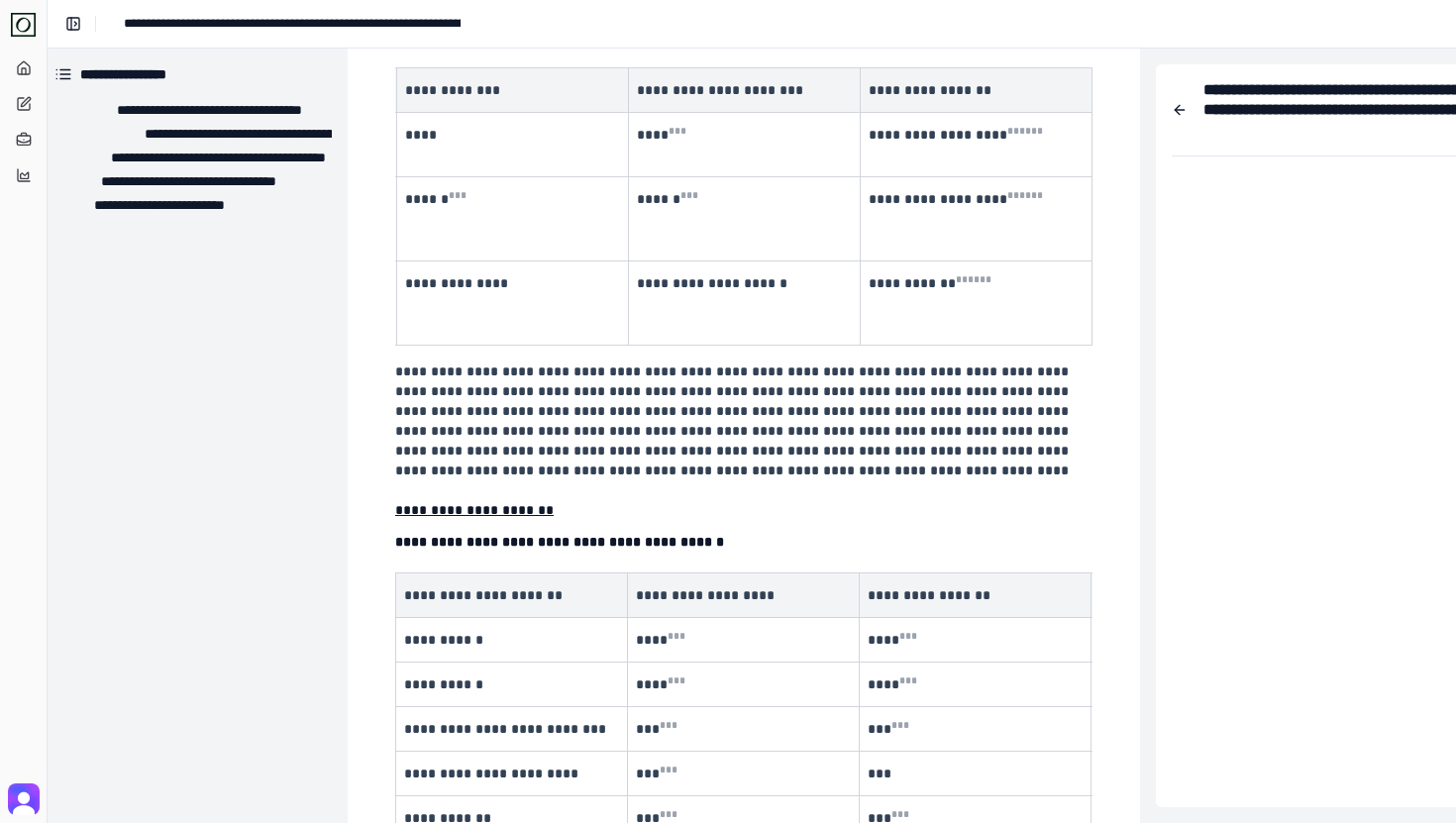 scroll, scrollTop: 47, scrollLeft: 9, axis: both 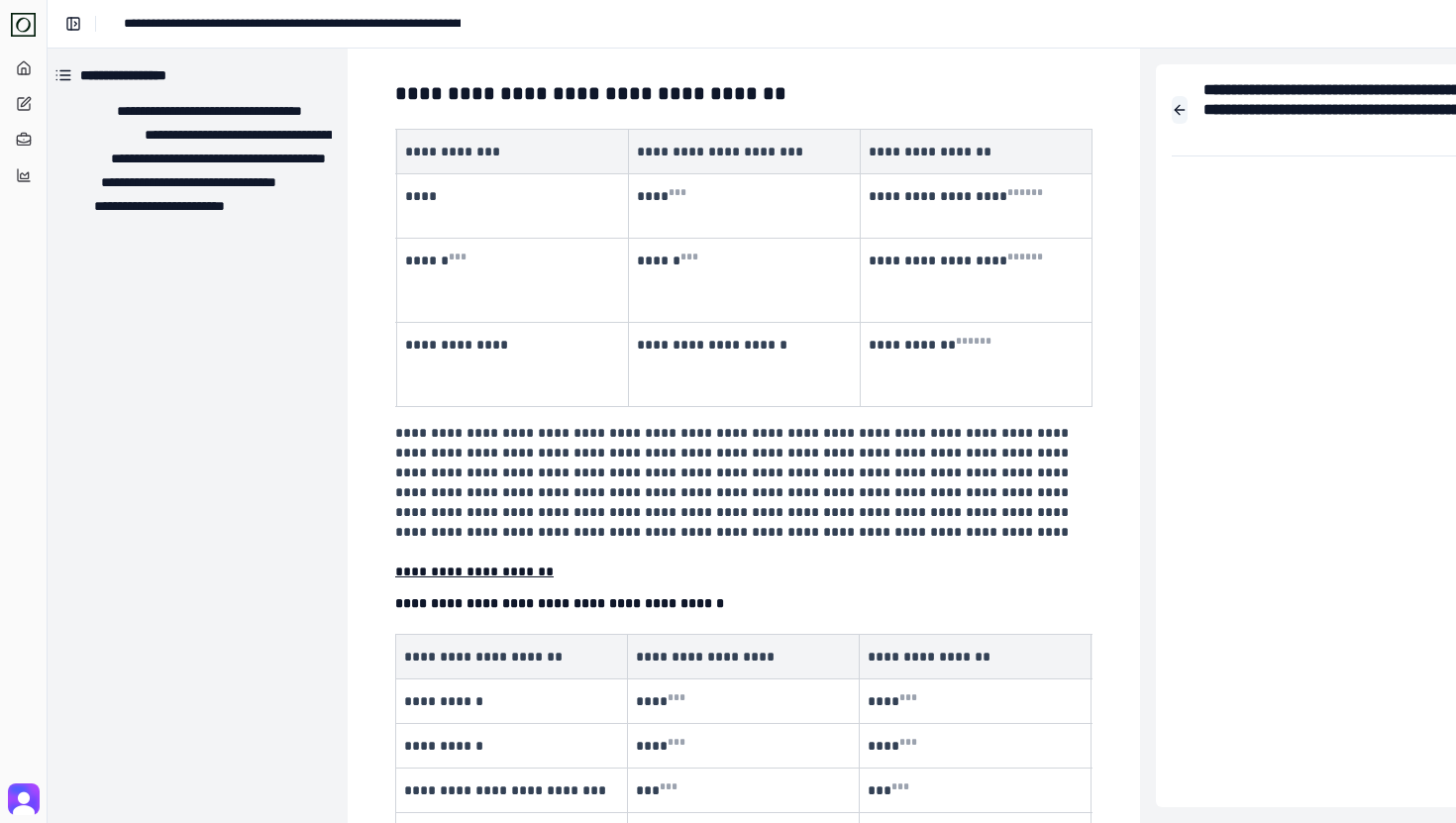 click at bounding box center (1180, 110) 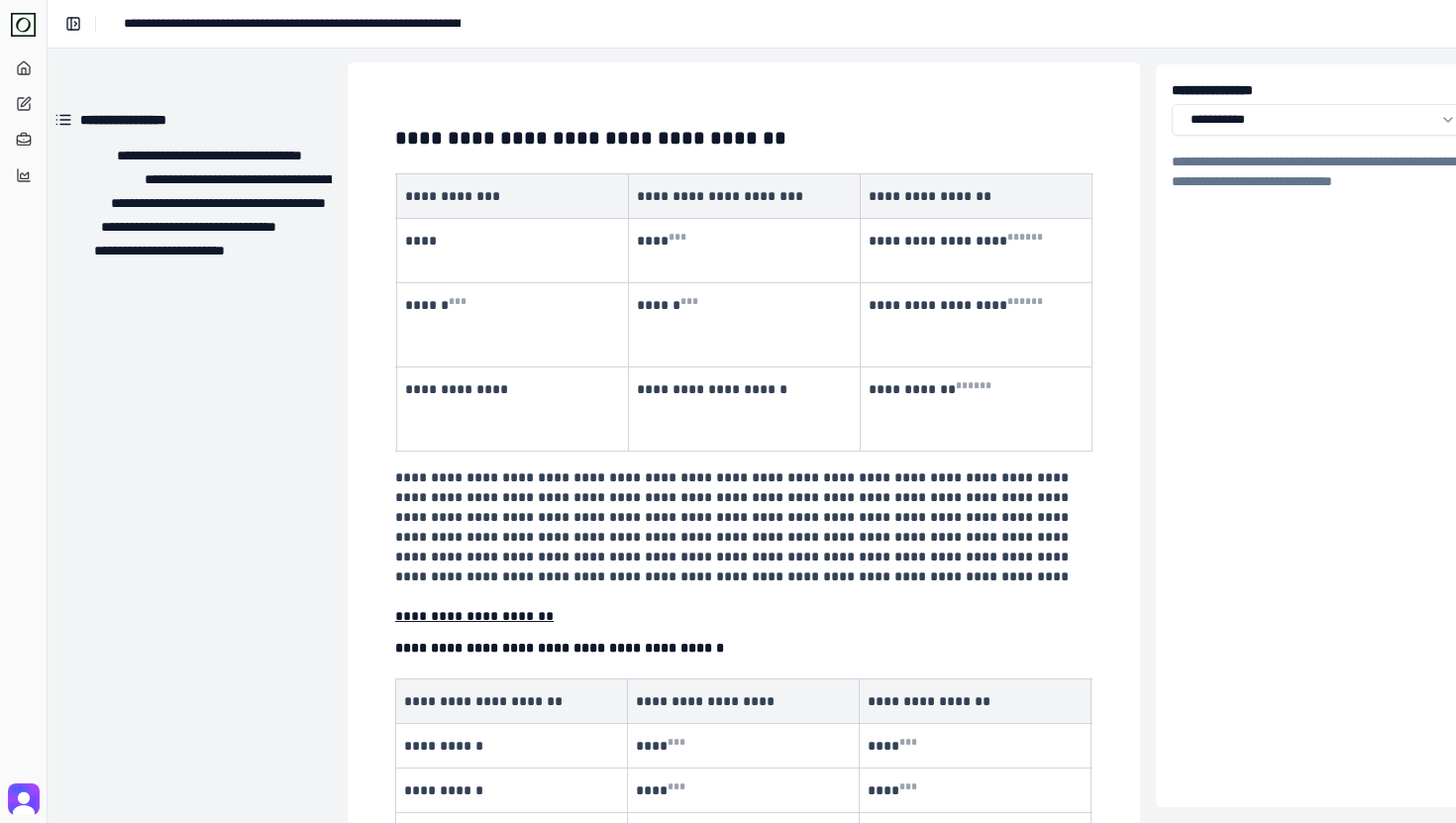 scroll, scrollTop: 0, scrollLeft: 9, axis: horizontal 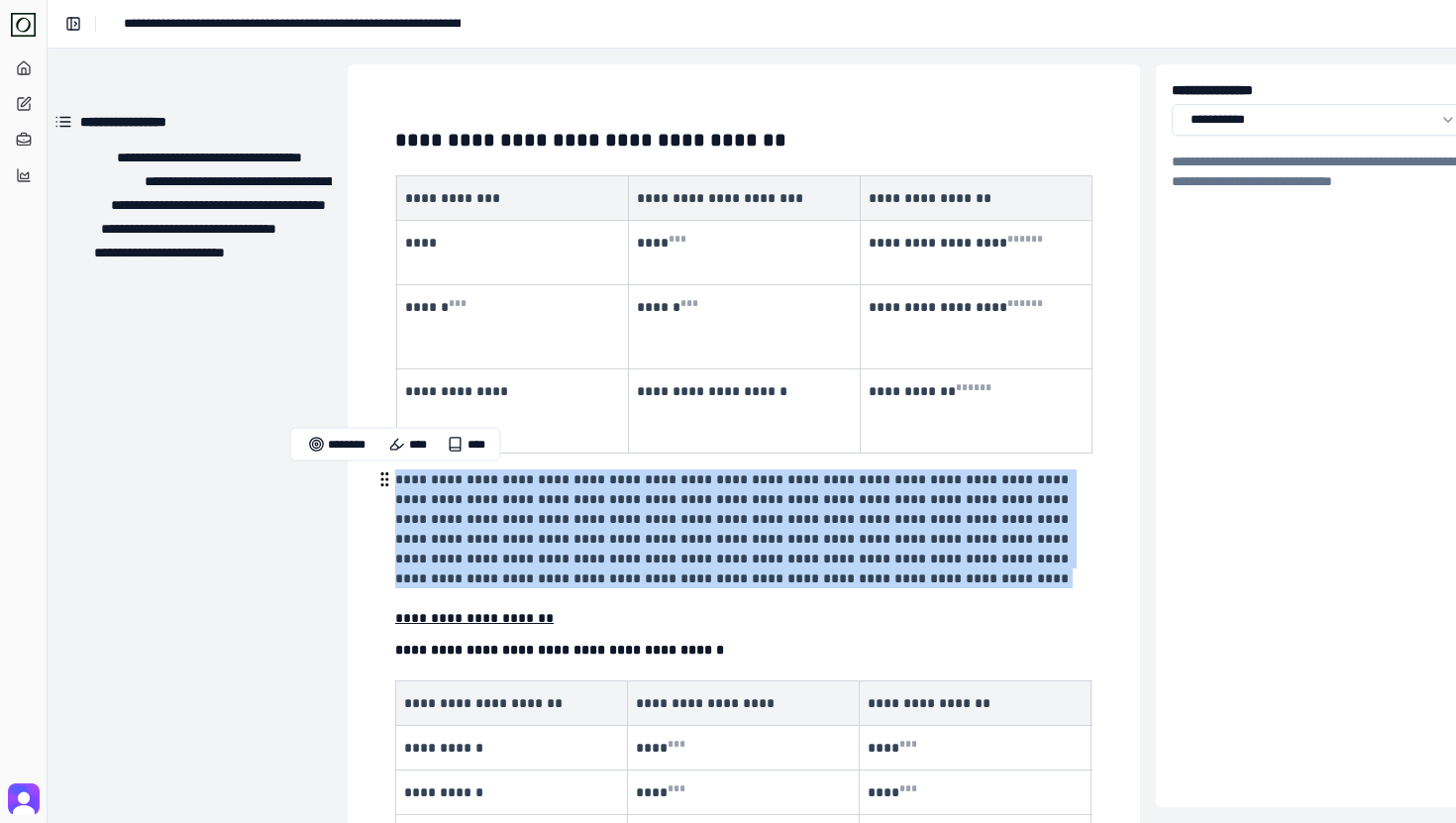 drag, startPoint x: 784, startPoint y: 593, endPoint x: 384, endPoint y: 480, distance: 415.6549 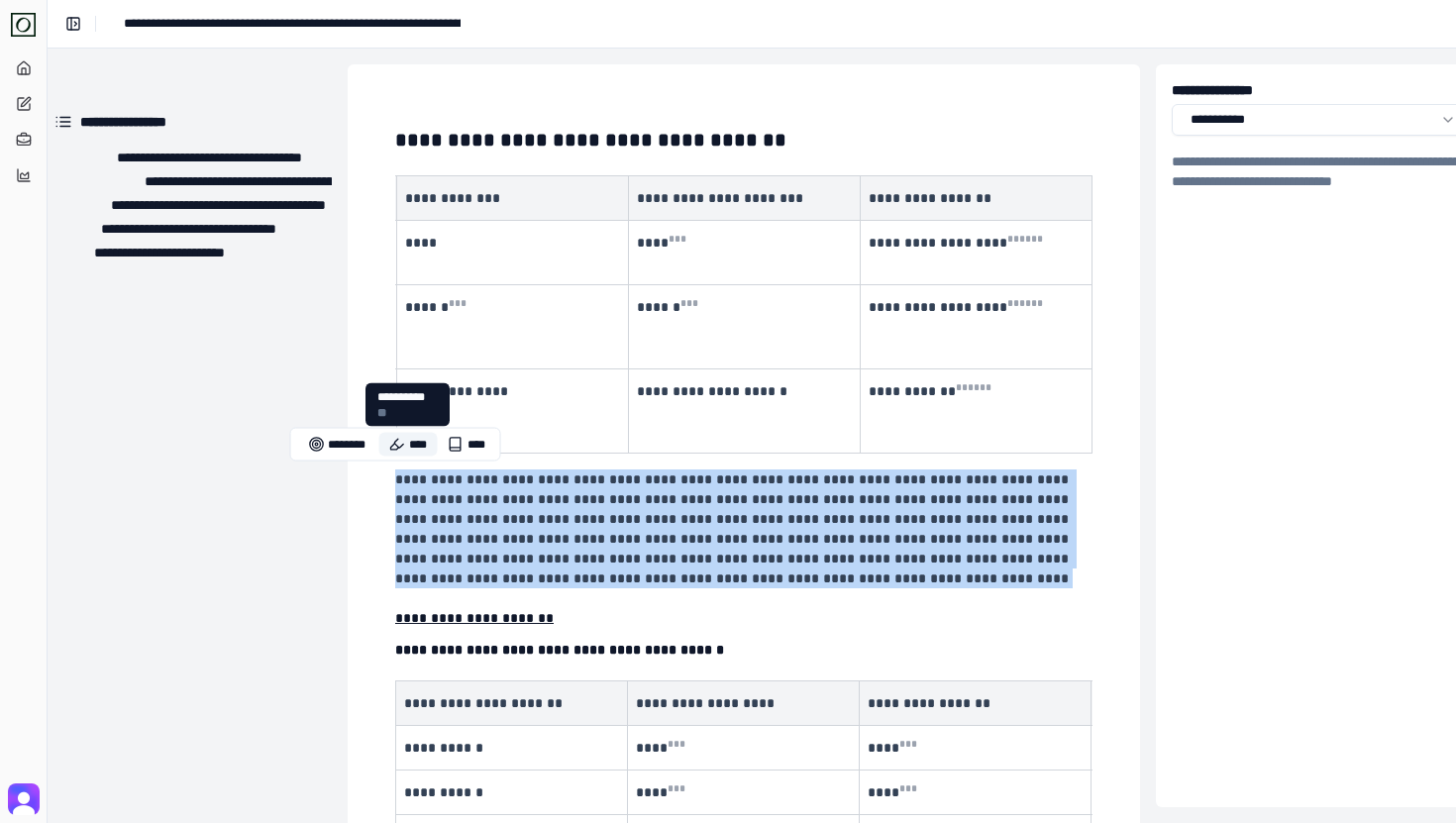 click on "****" at bounding box center (408, 445) 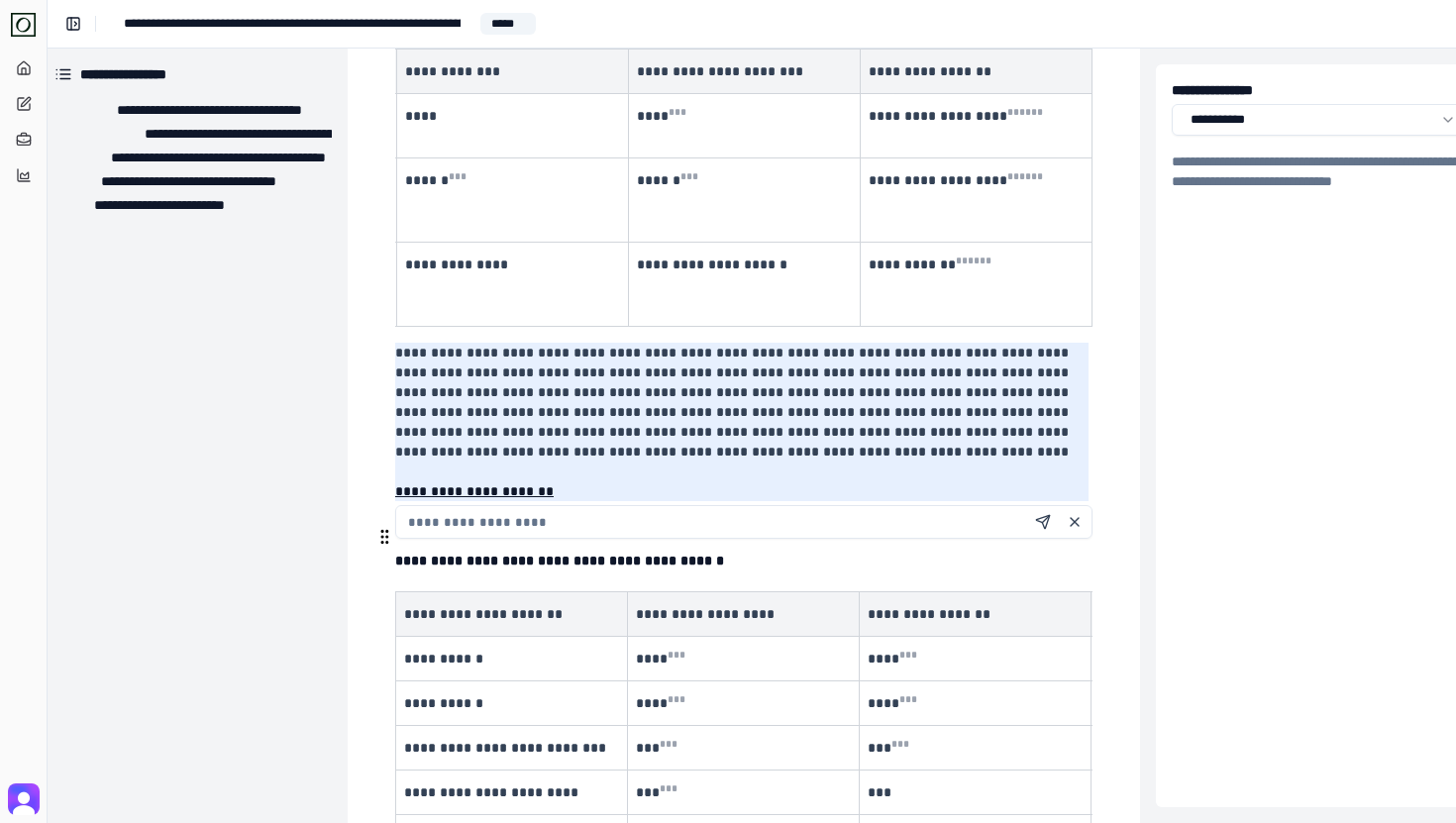 scroll, scrollTop: 152, scrollLeft: 9, axis: both 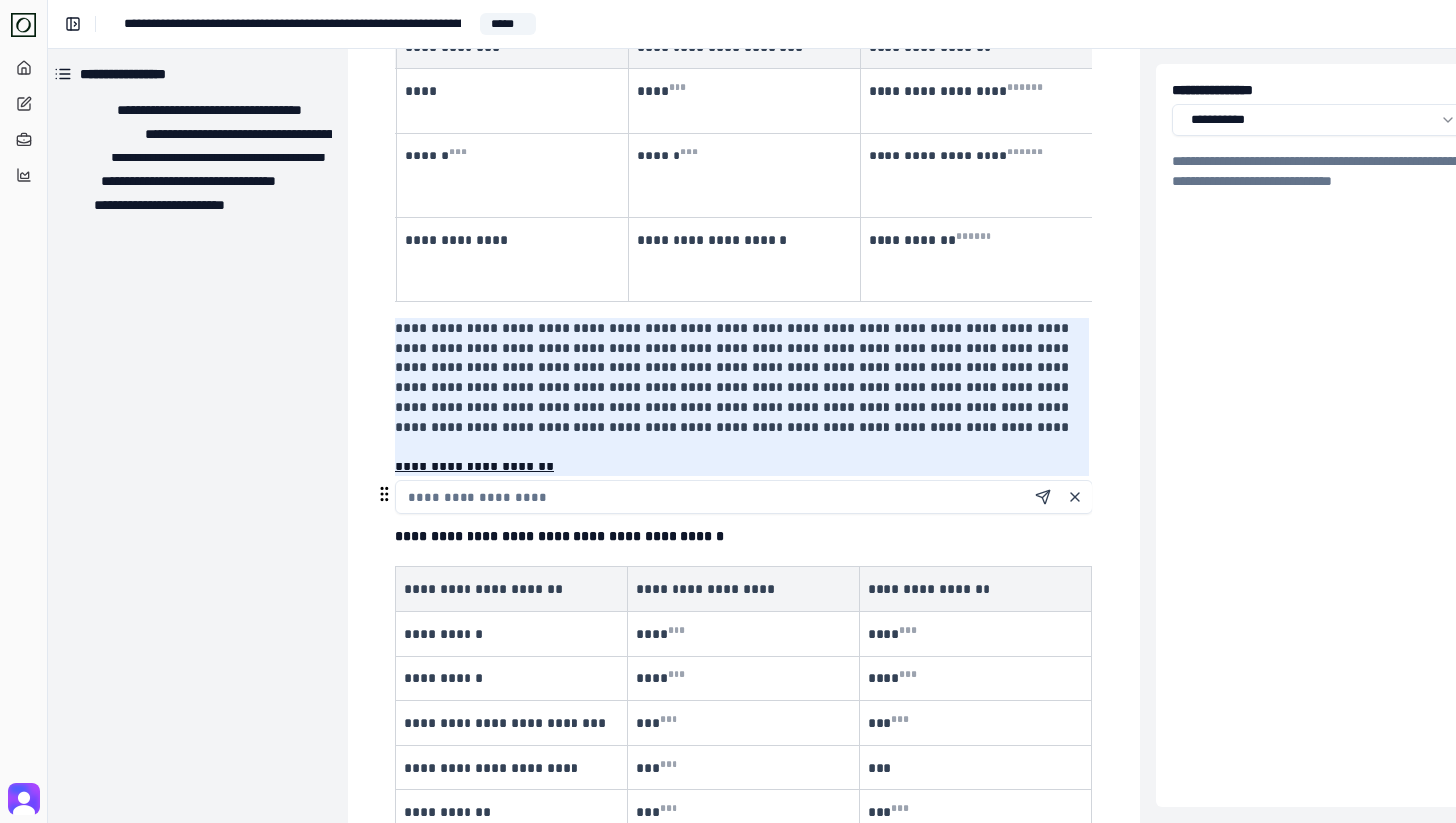 click at bounding box center (744, 497) 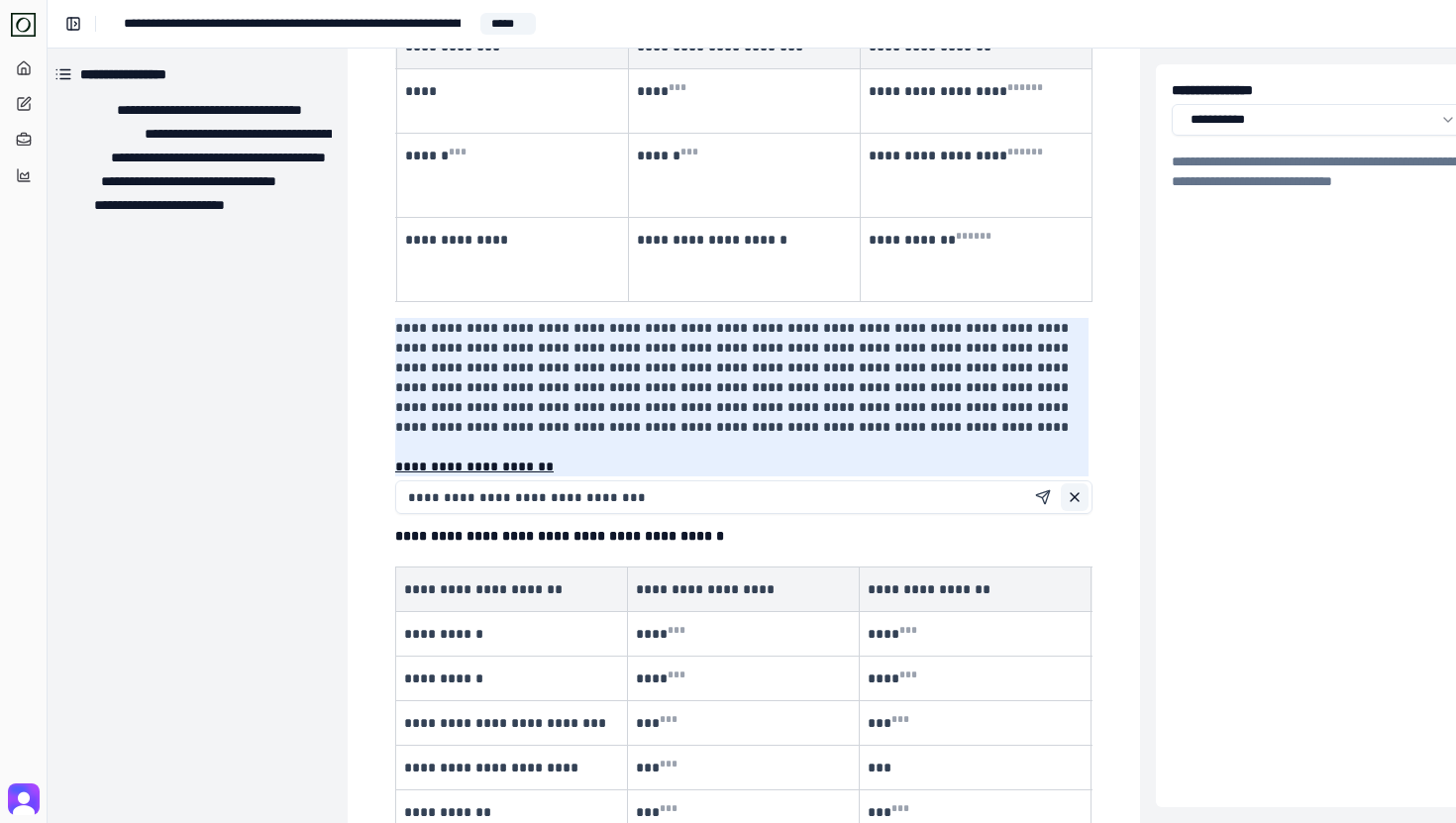 type on "**********" 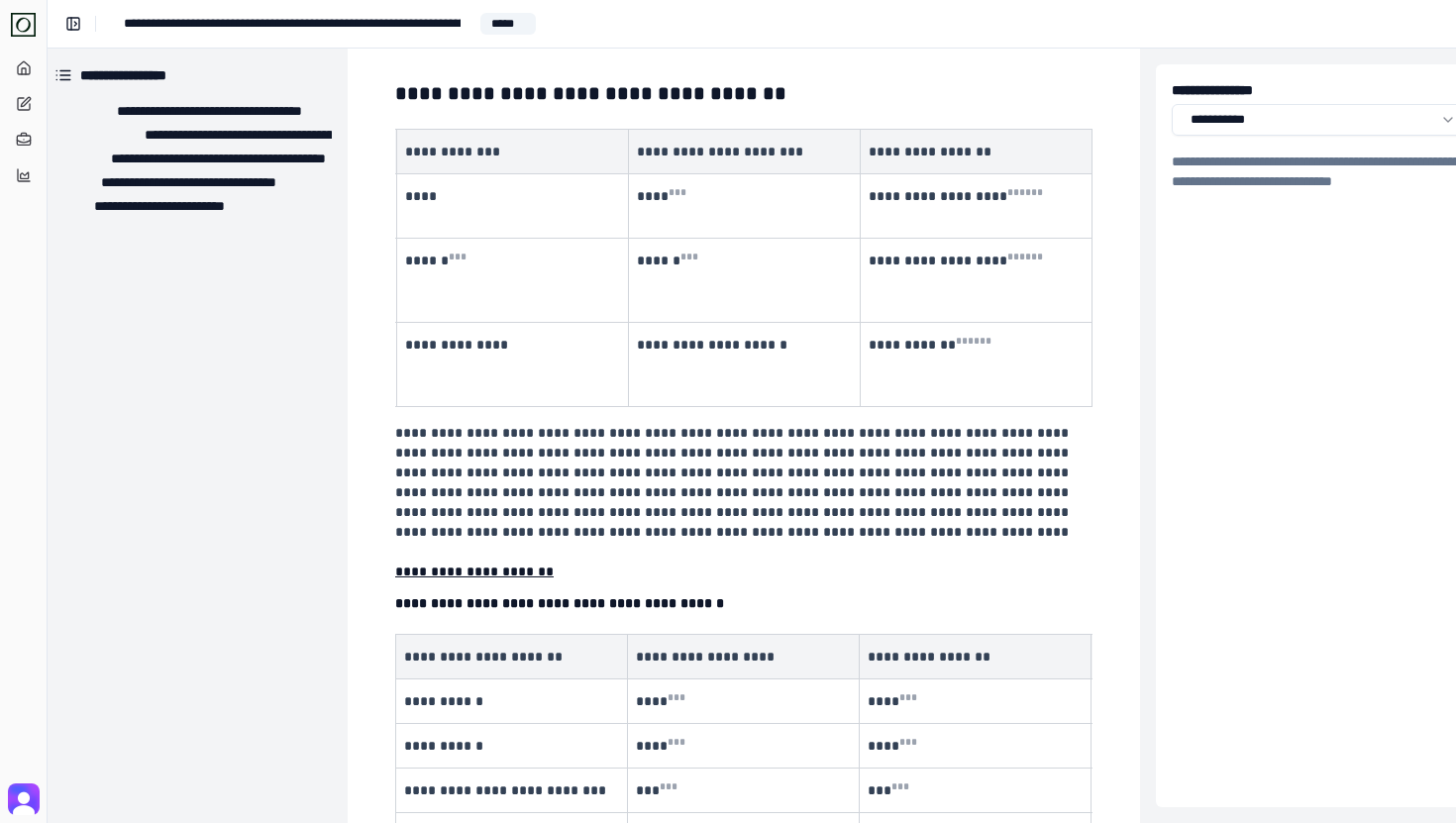 scroll, scrollTop: 22, scrollLeft: 9, axis: both 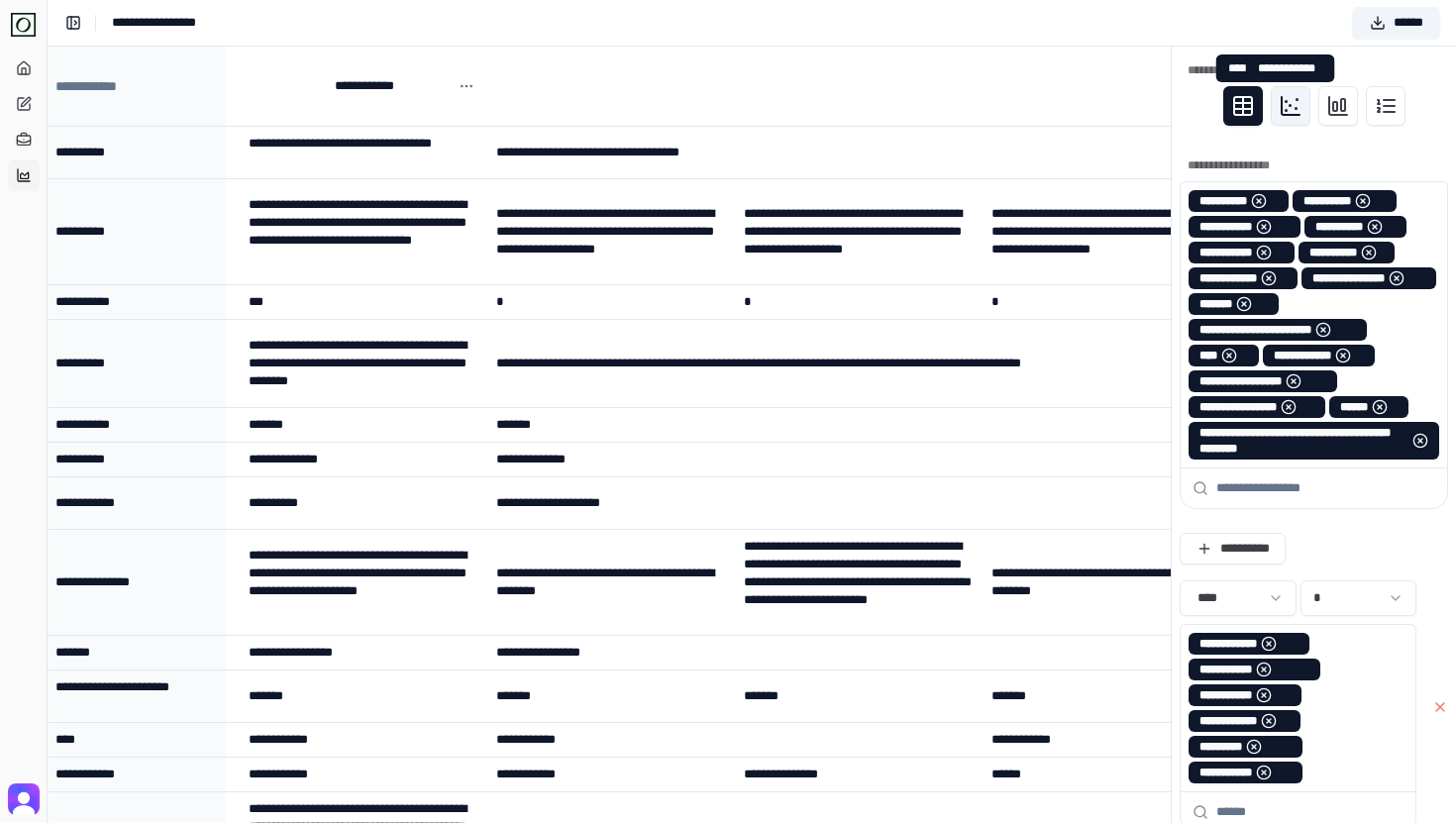 click at bounding box center [1291, 106] 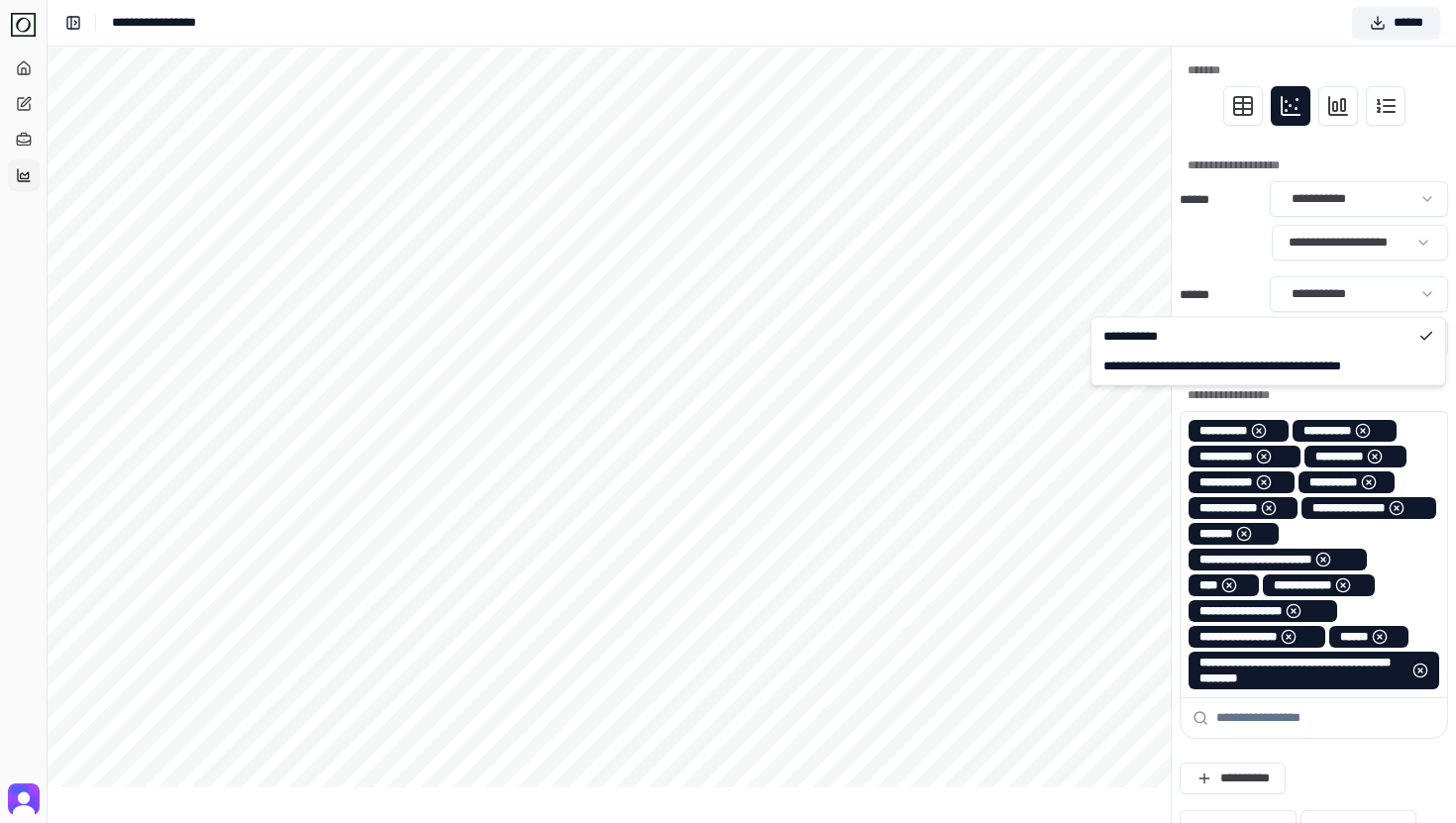 click on "**********" at bounding box center (728, 722) 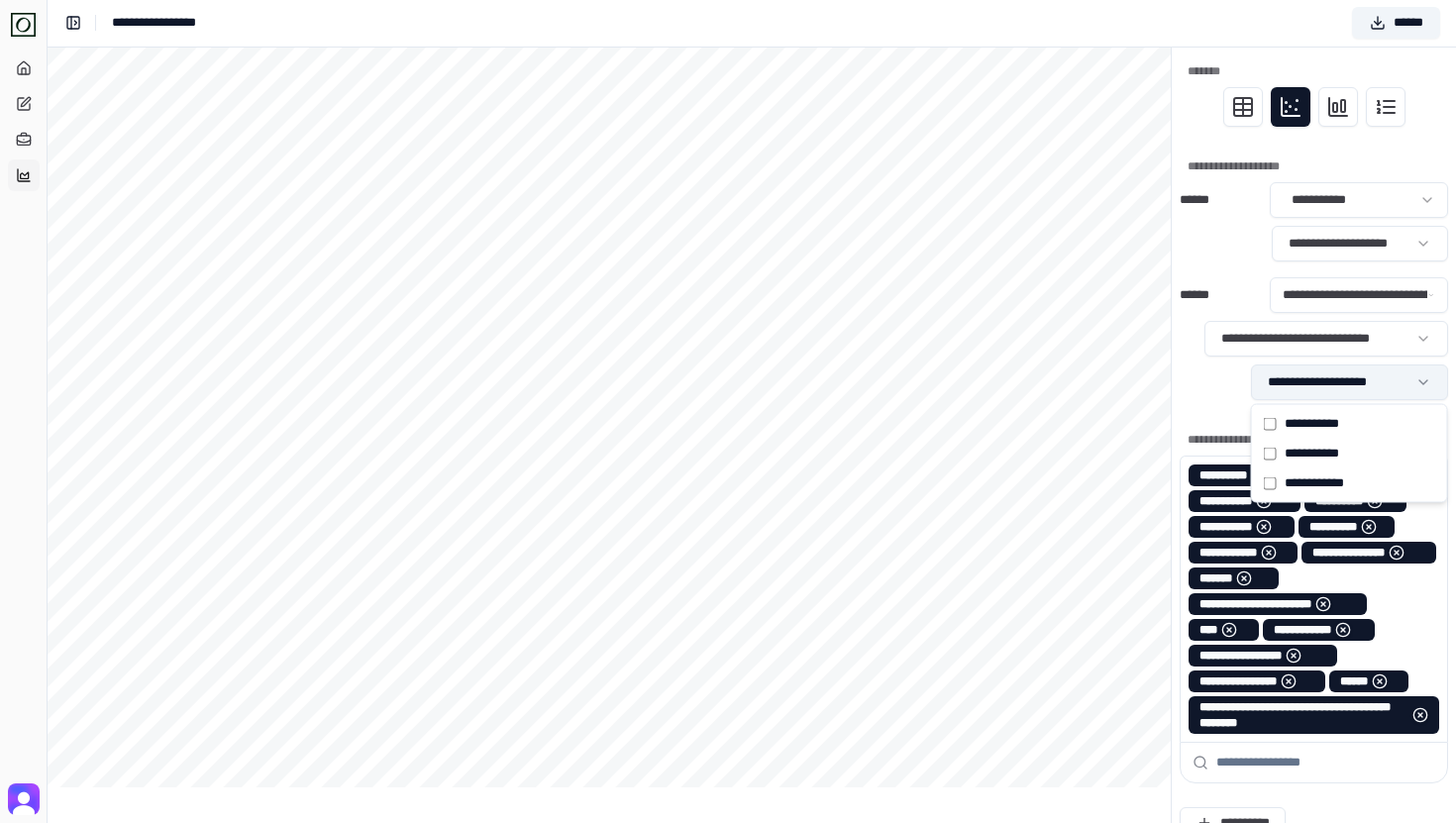 click on "**********" at bounding box center [728, 744] 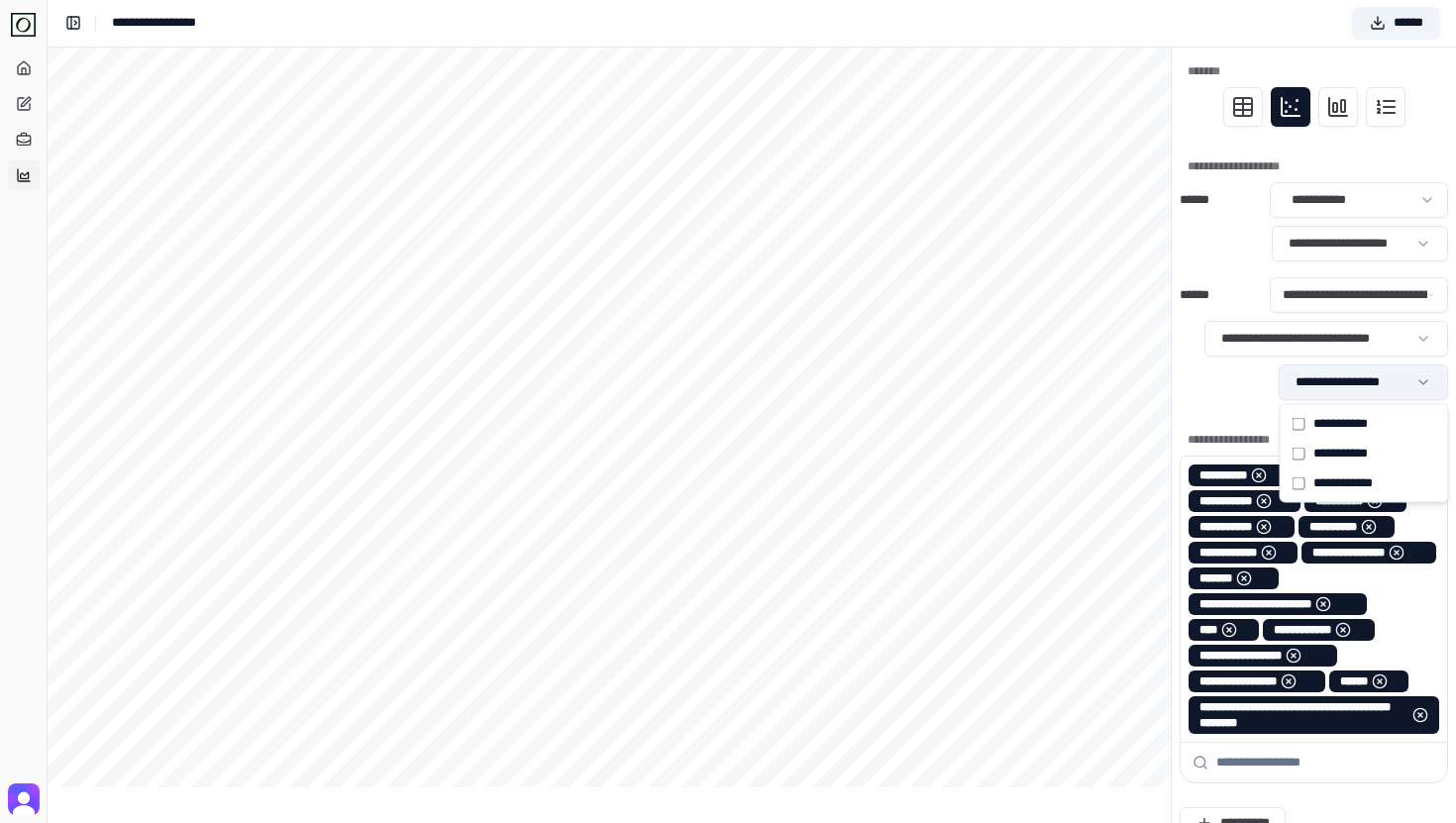 click on "**********" at bounding box center (728, 744) 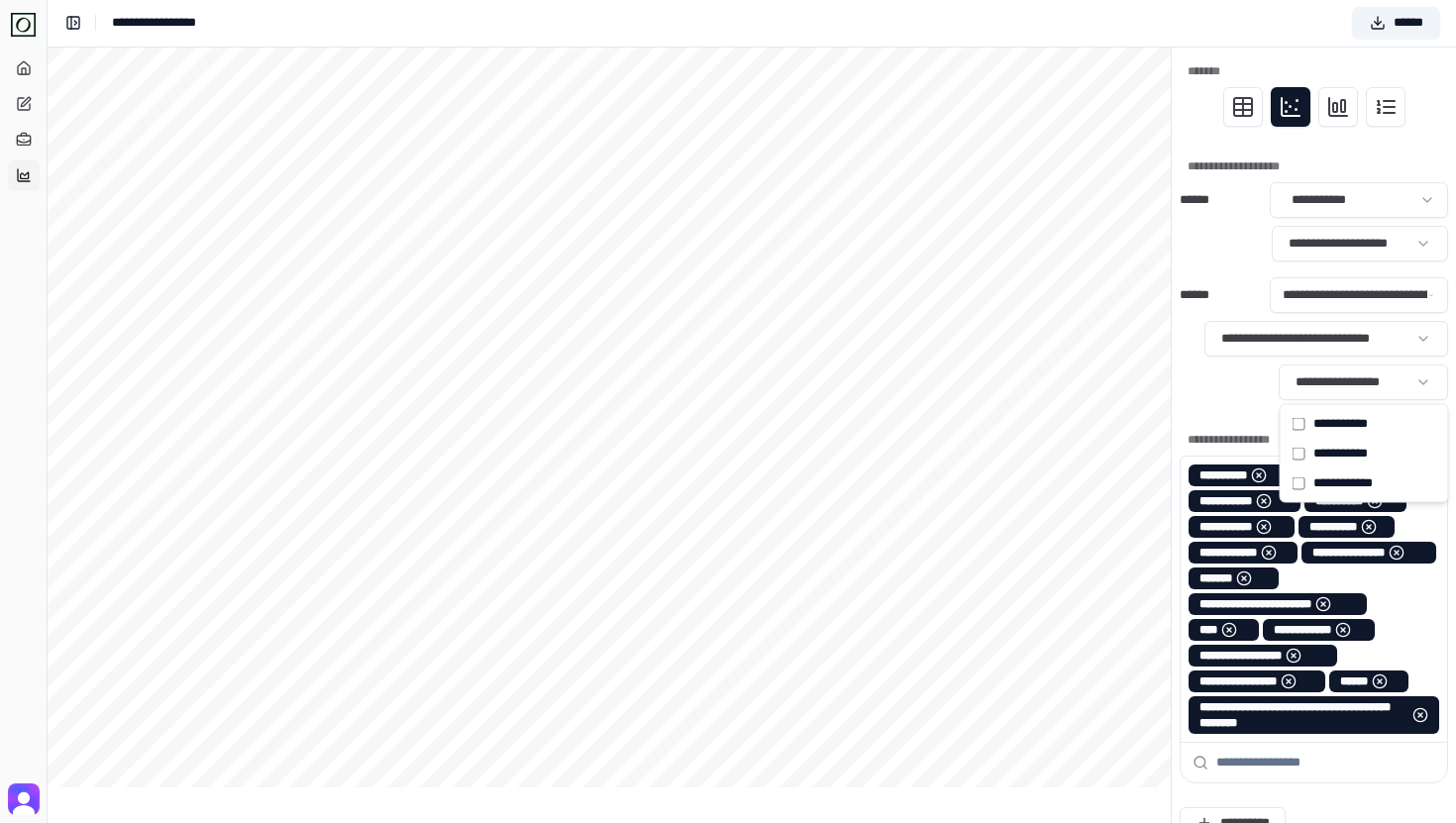 click on "**********" at bounding box center [728, 744] 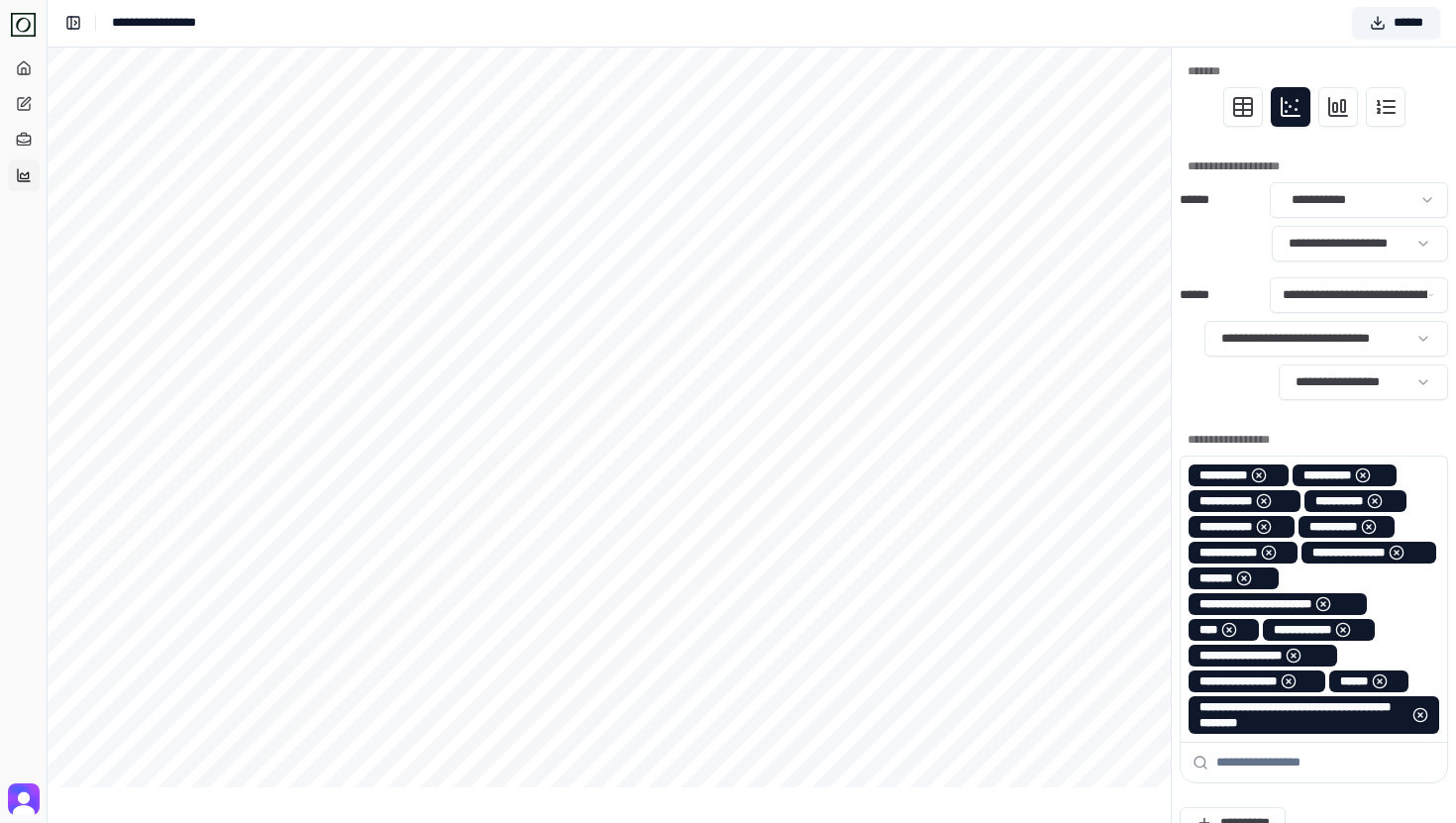 click on "**********" at bounding box center [728, 744] 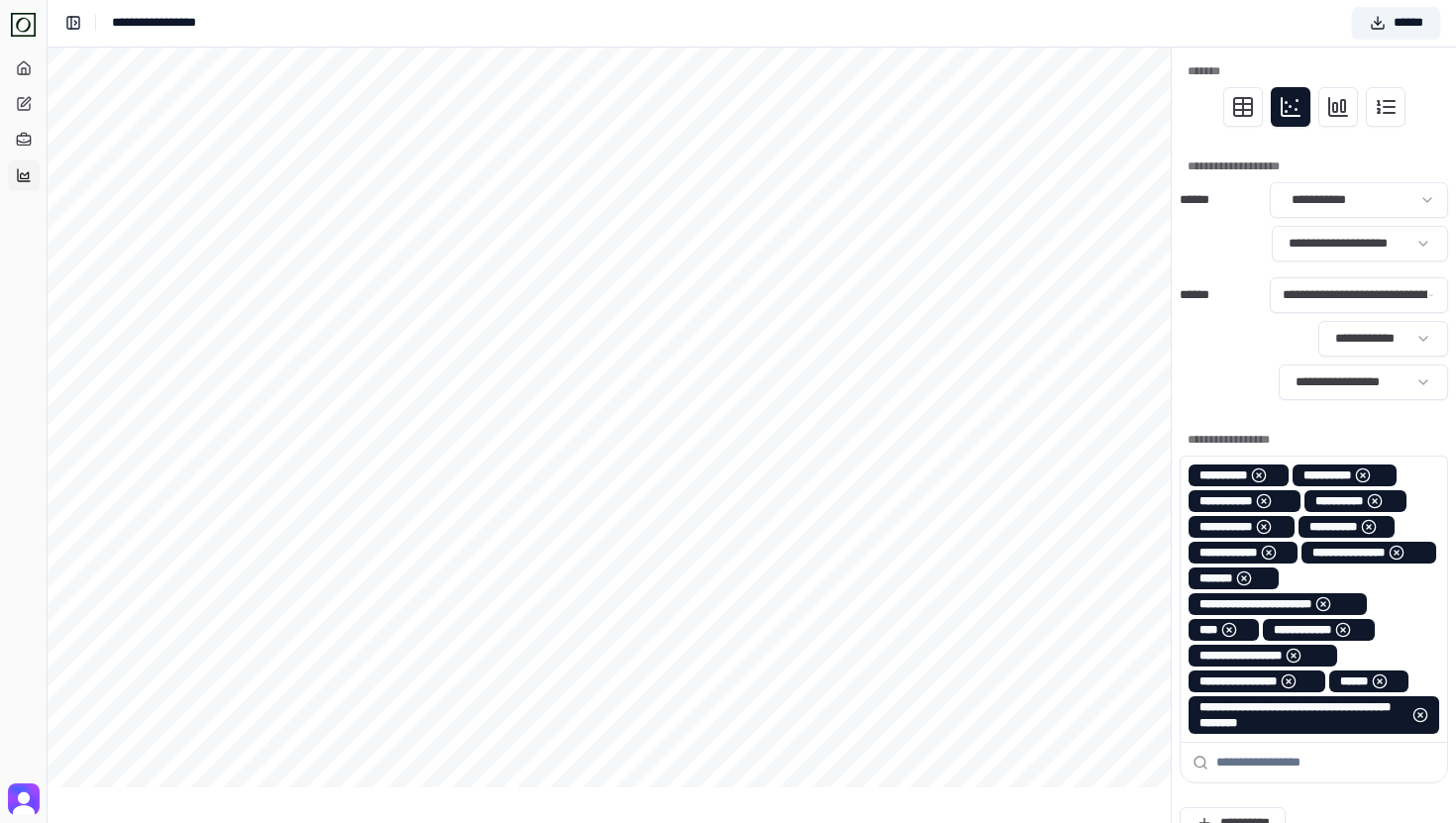 click on "**********" at bounding box center [1313, 295] 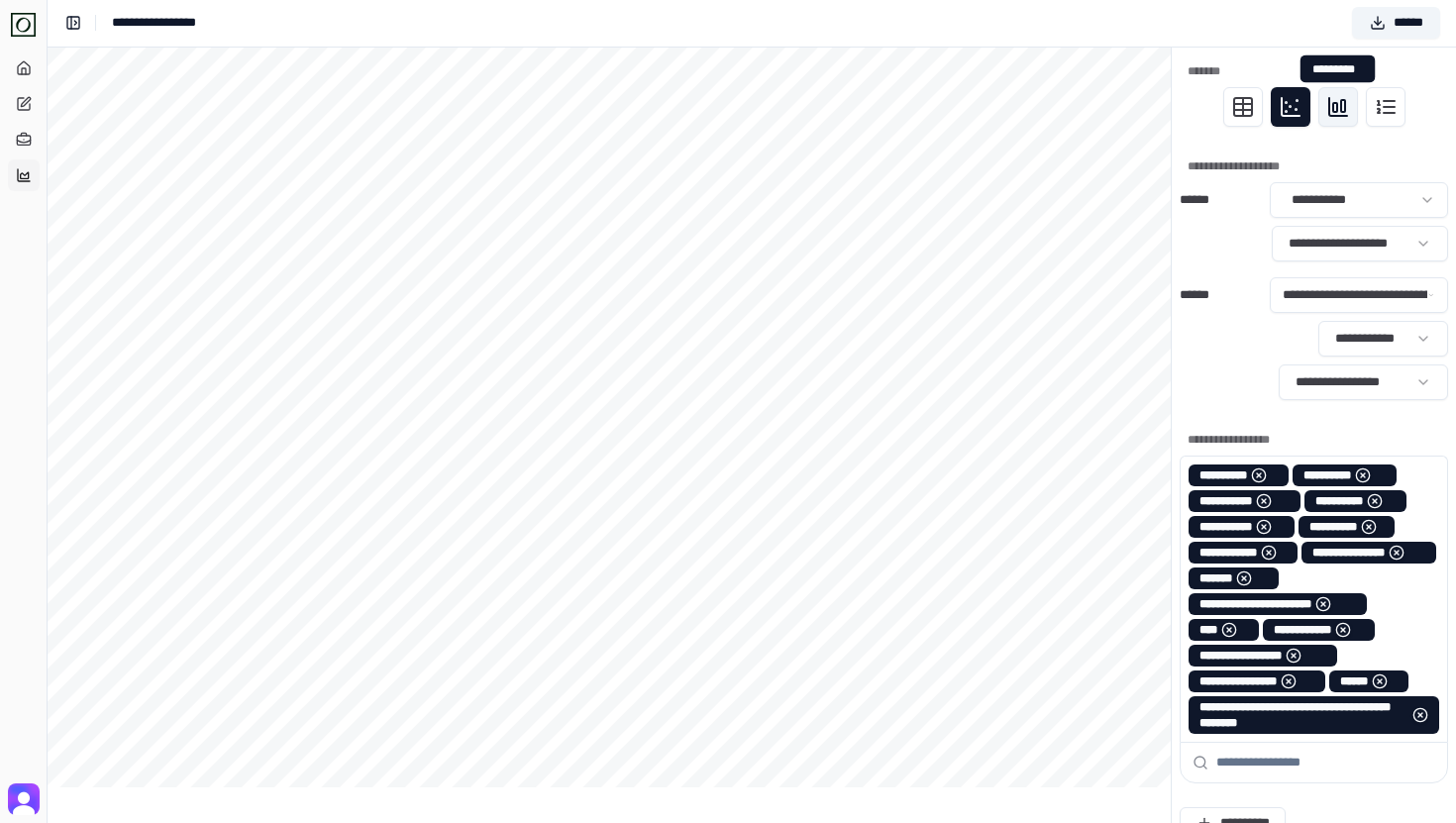 click at bounding box center (1338, 107) 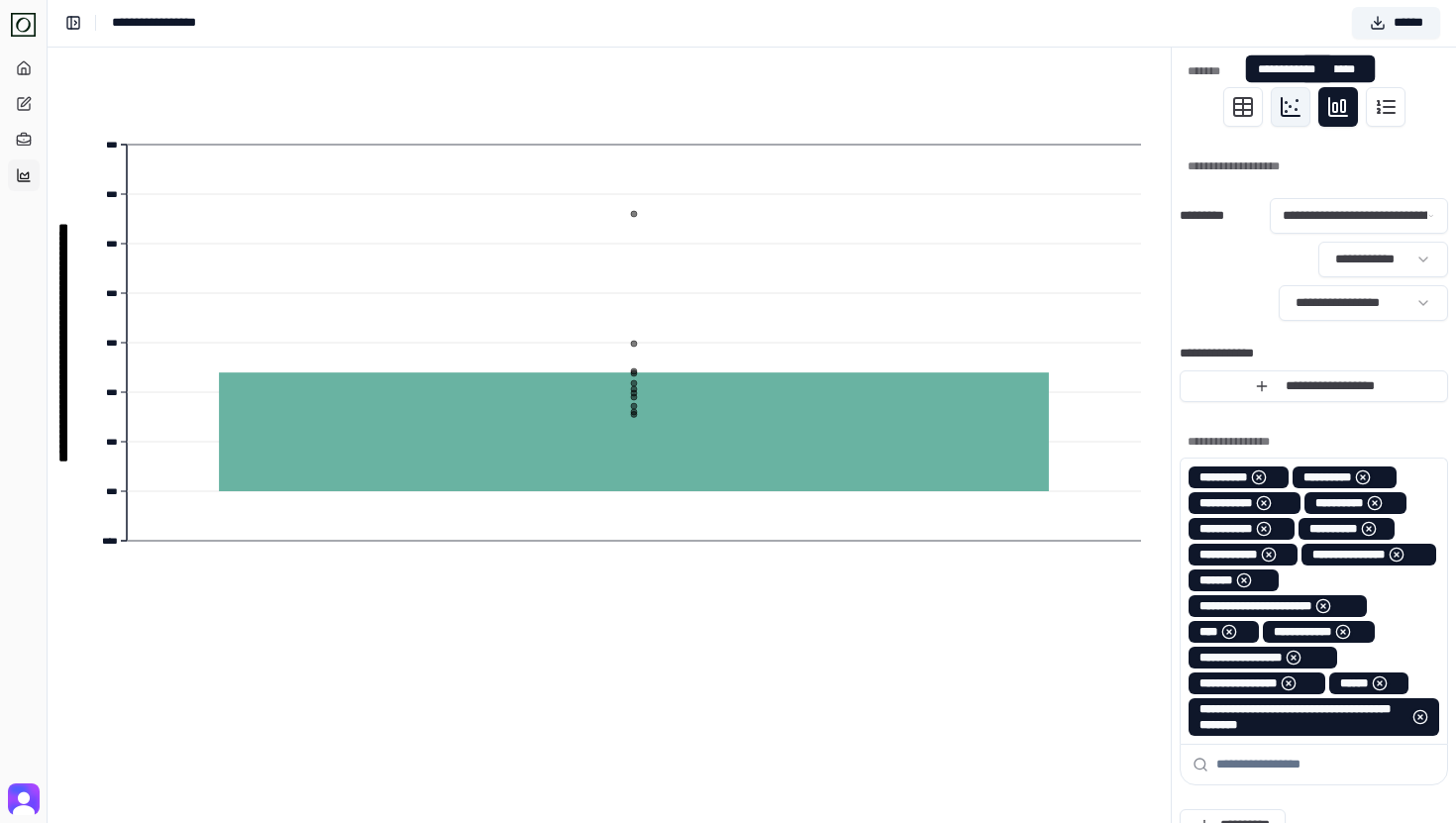 click at bounding box center (1291, 107) 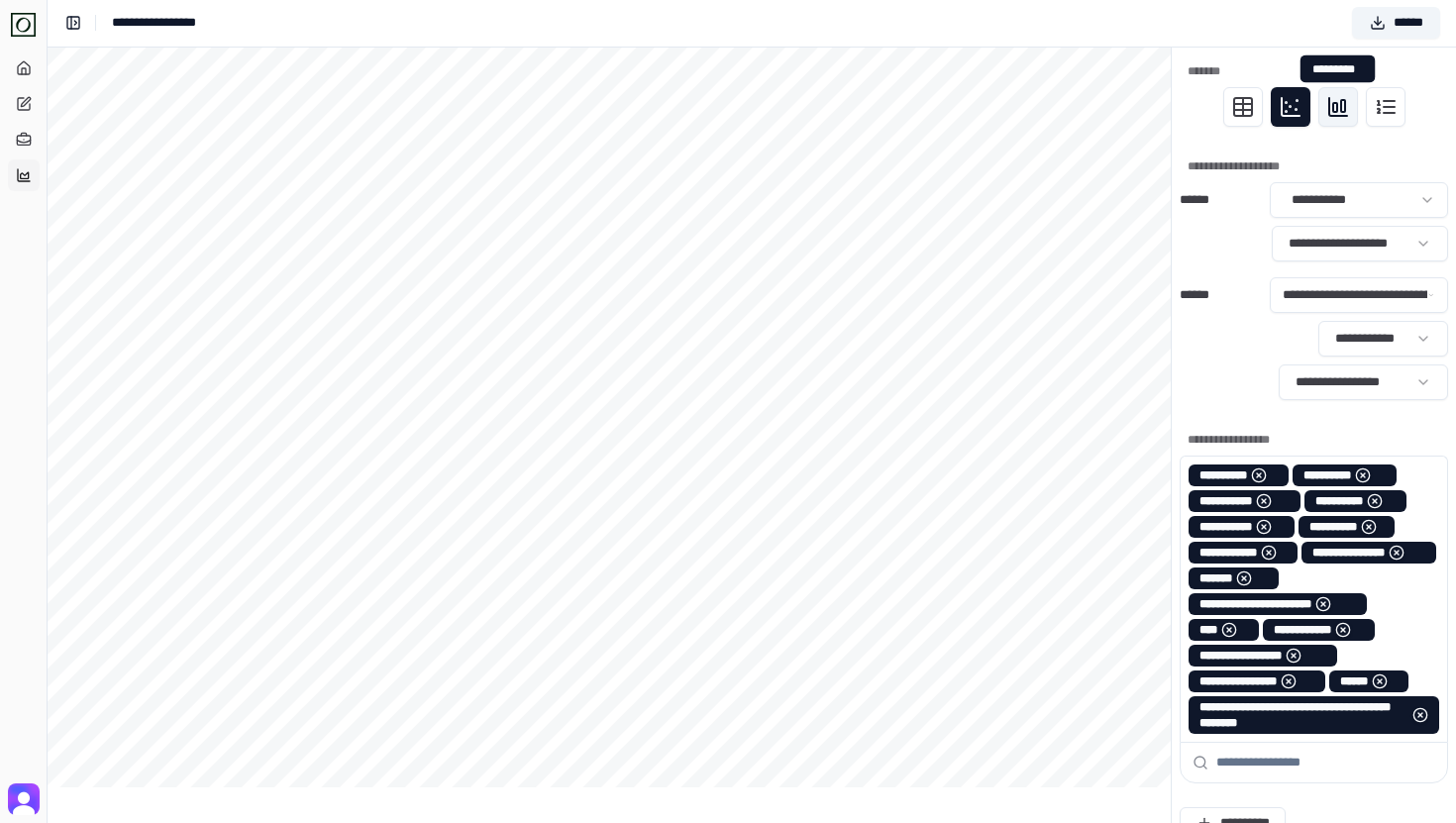 click at bounding box center [1338, 107] 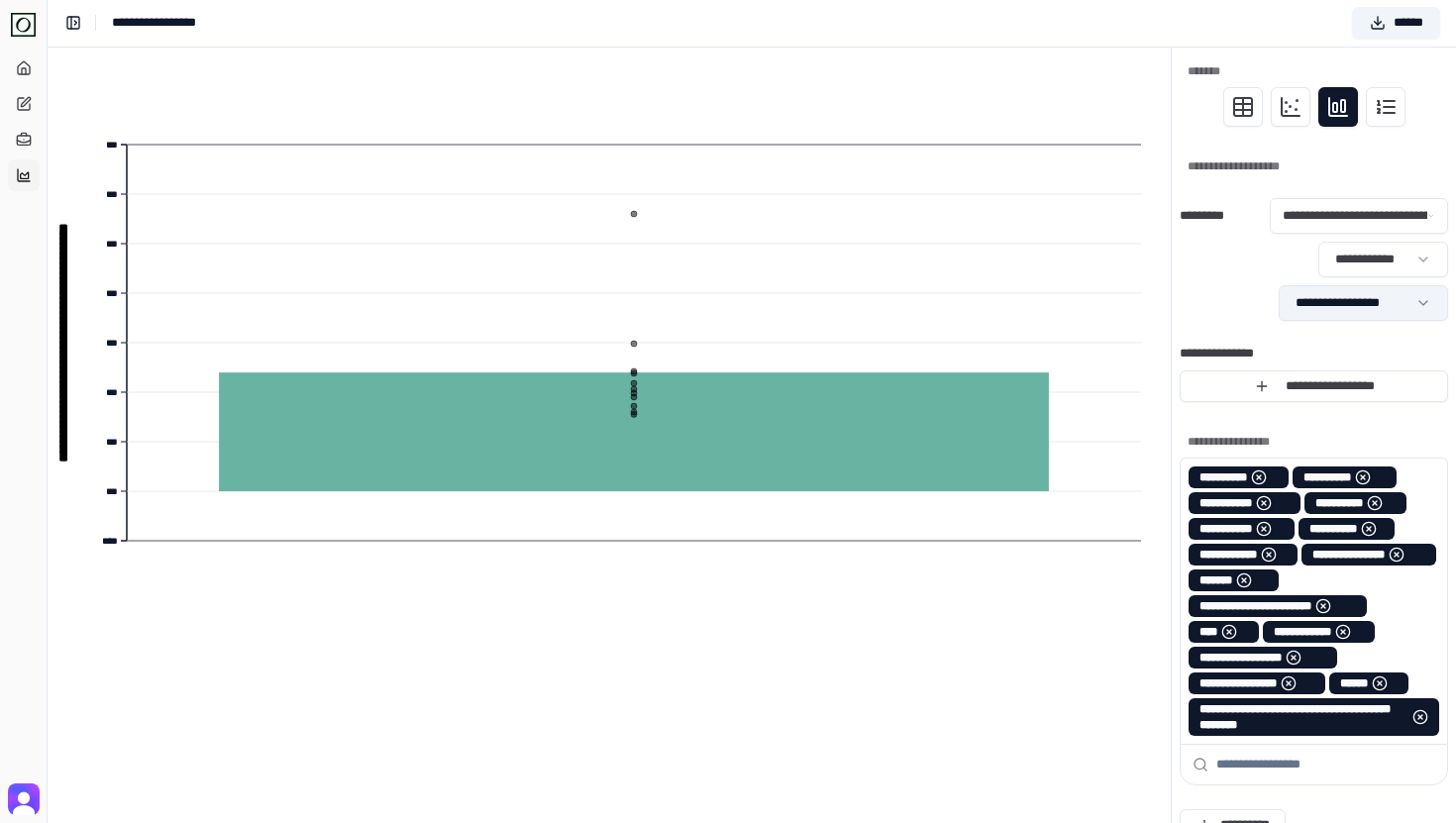 click on "**********" at bounding box center [728, 745] 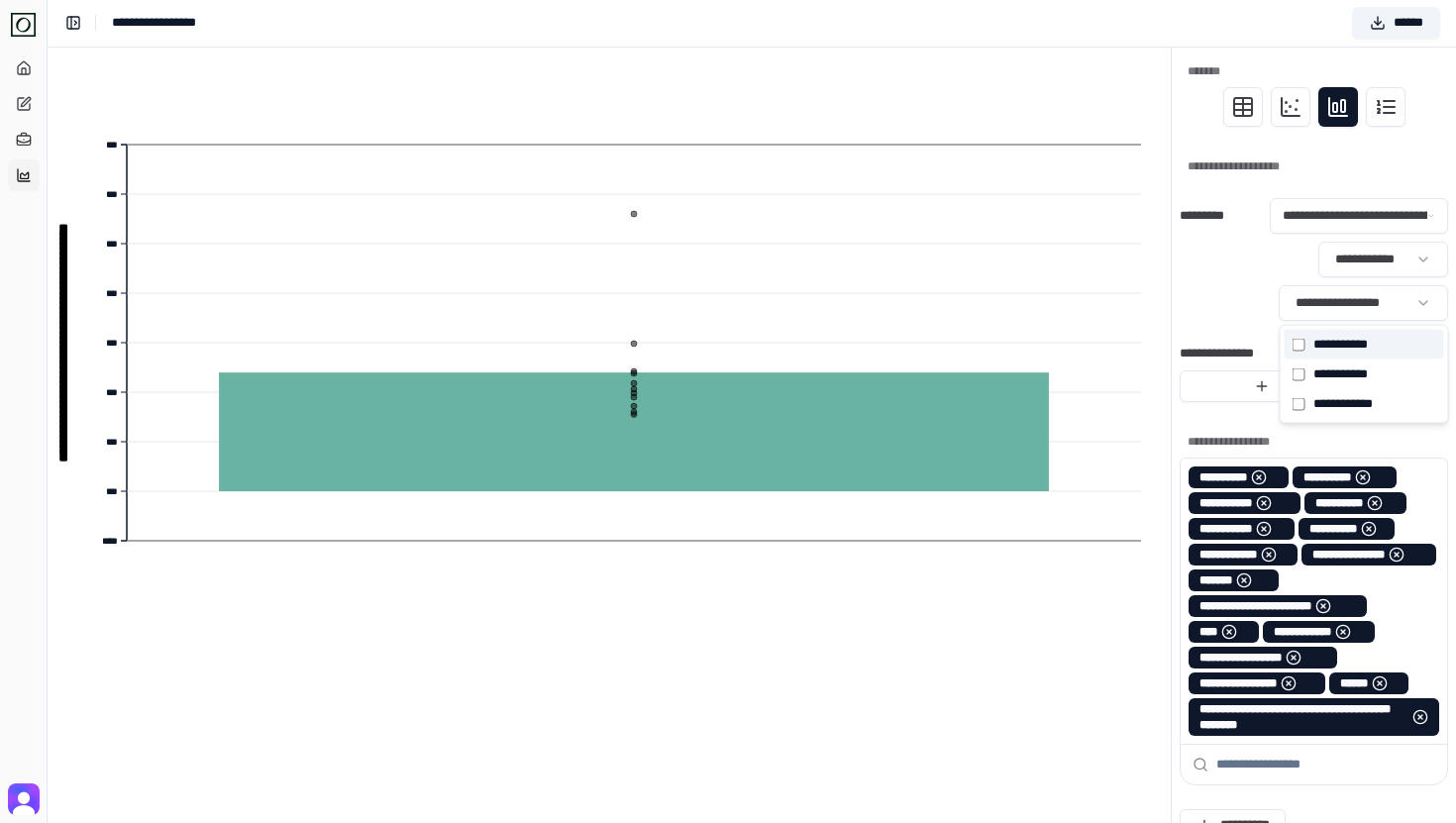 click on "******* * * *" at bounding box center (1340, 345) 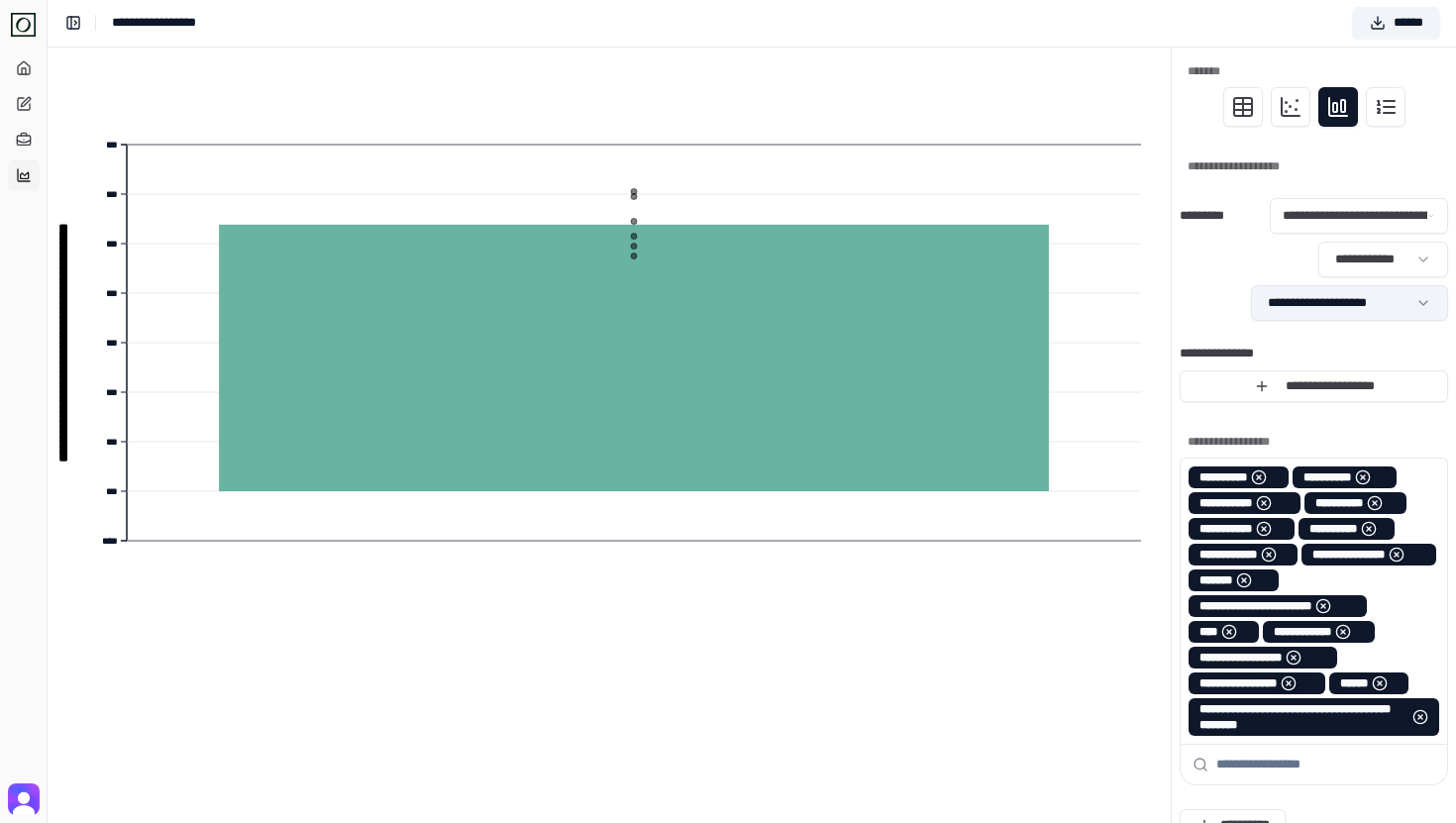 click on "**********" at bounding box center [728, 745] 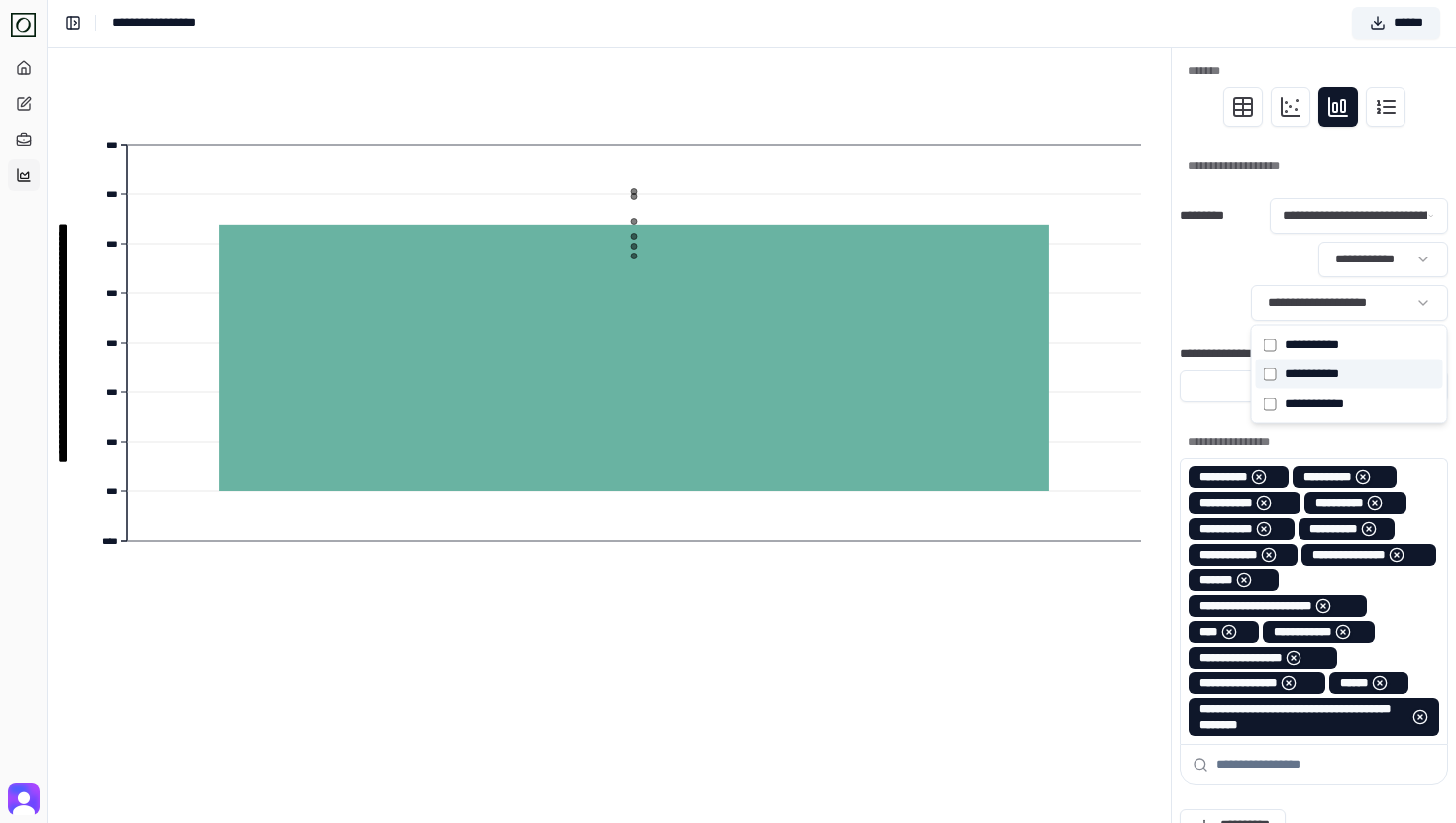 click on "******* * * *" at bounding box center [1310, 374] 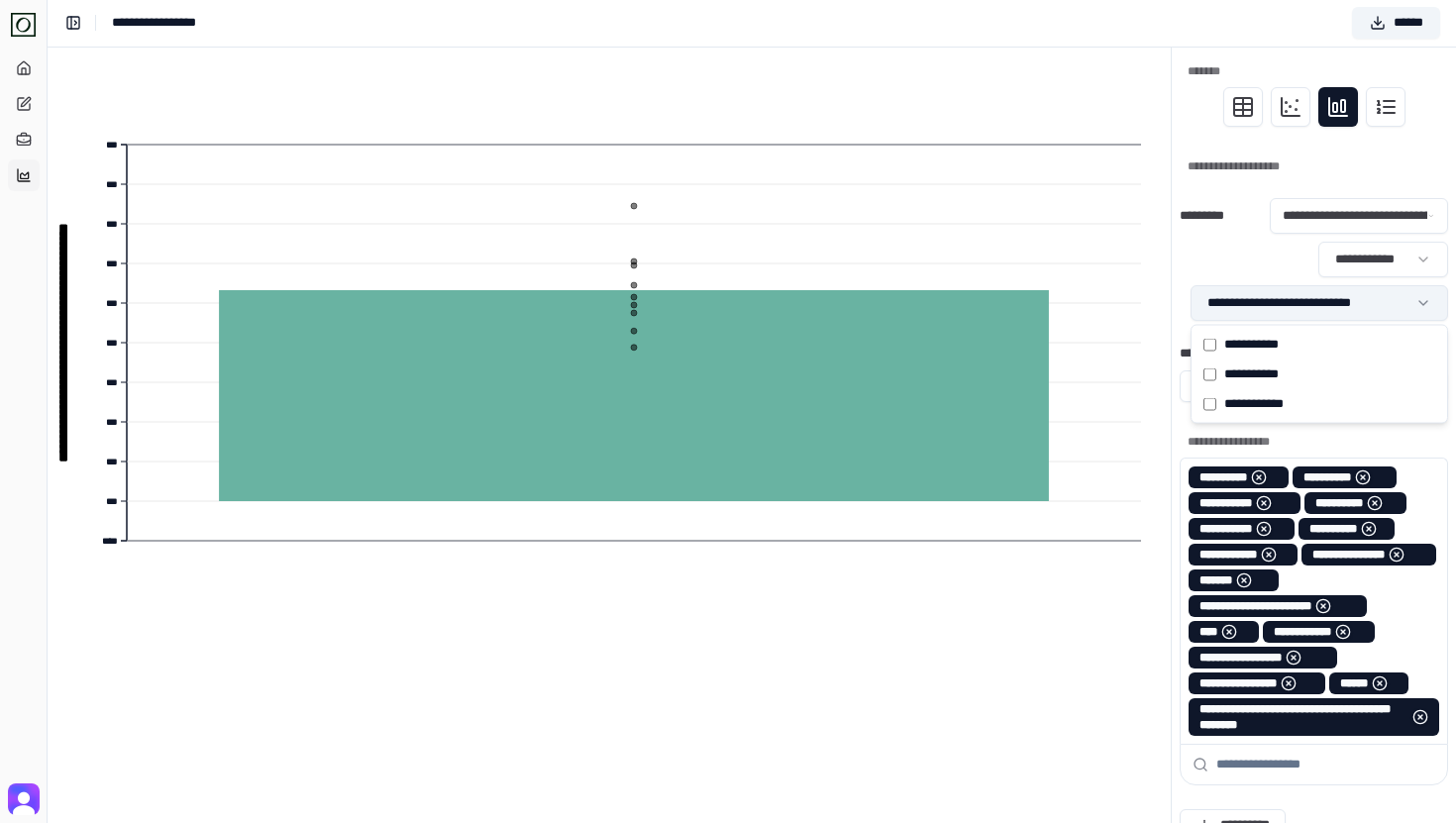 click on "**********" at bounding box center [728, 745] 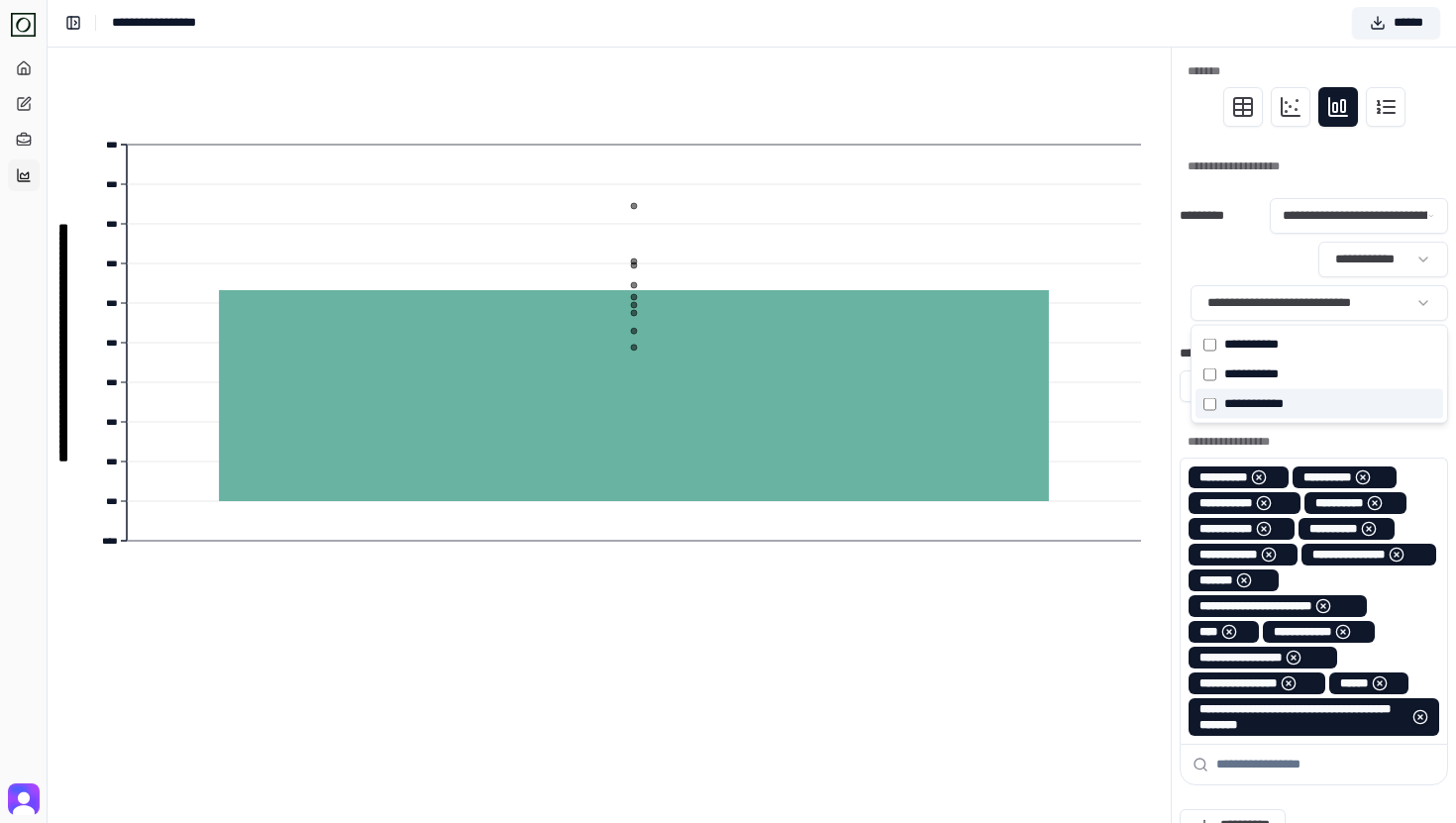 click on "******** * * *" at bounding box center (1252, 404) 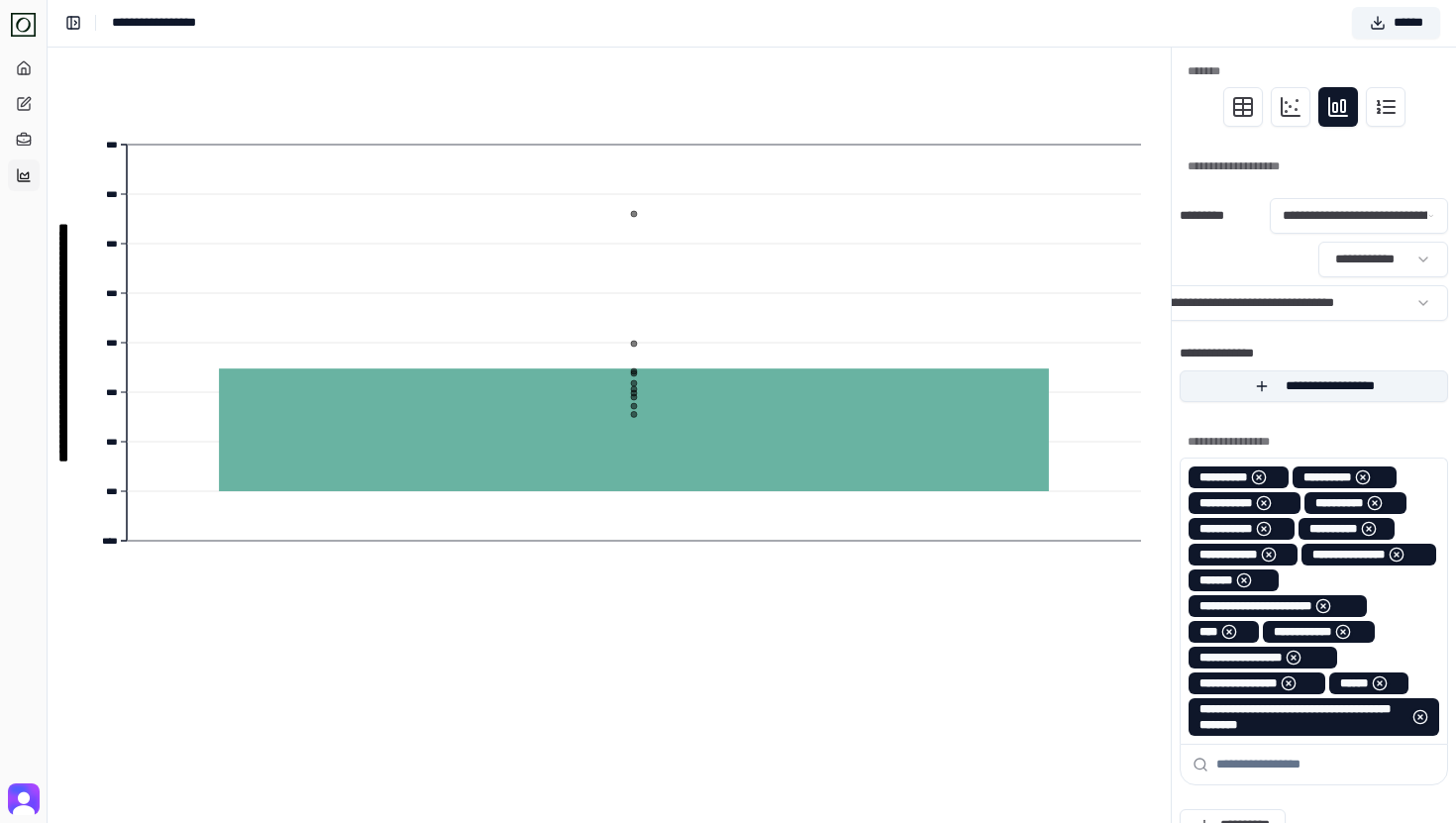 click on "**********" at bounding box center [1313, 386] 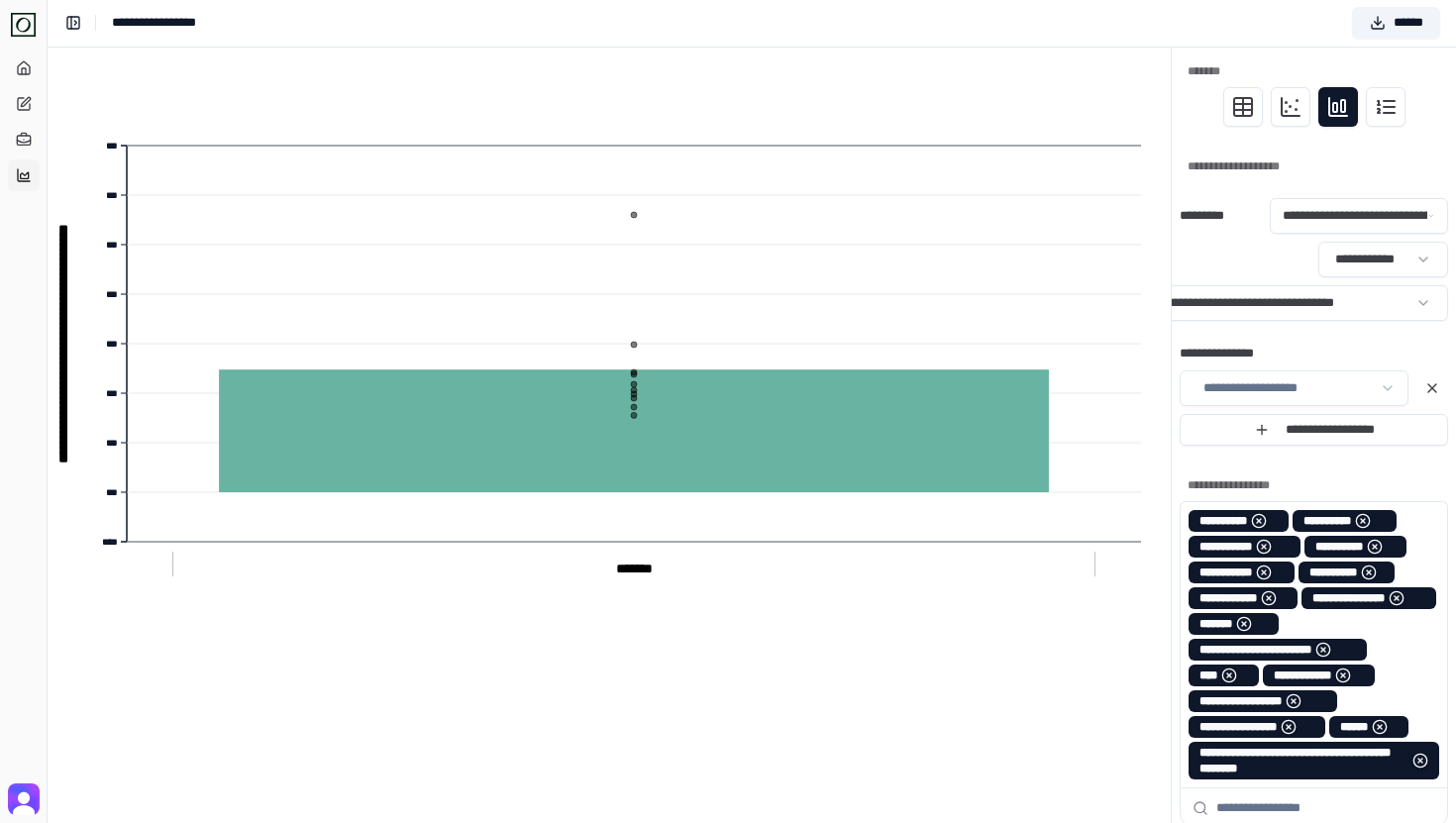 click on "**********" at bounding box center [1313, 395] 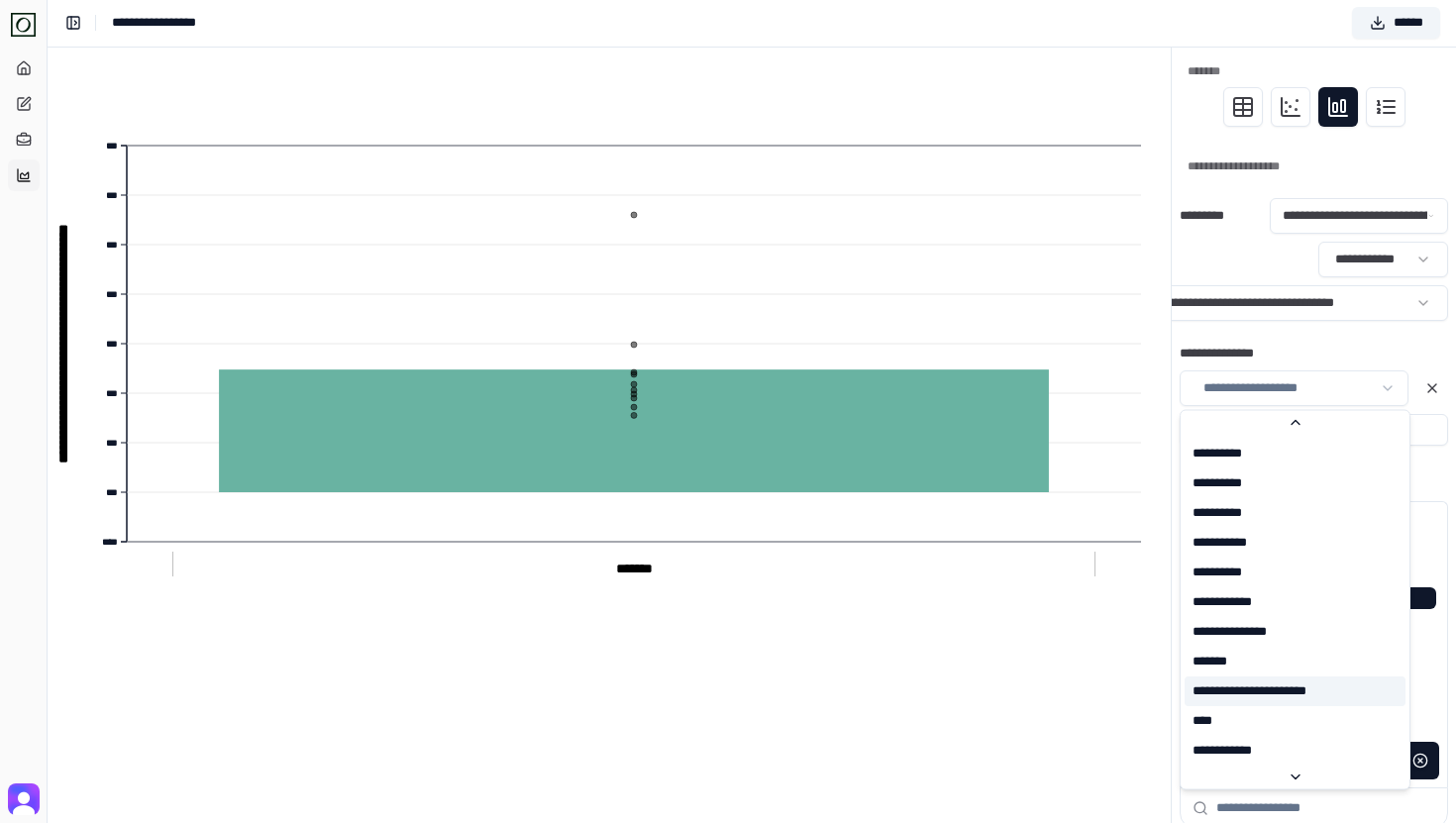 scroll, scrollTop: 30, scrollLeft: 0, axis: vertical 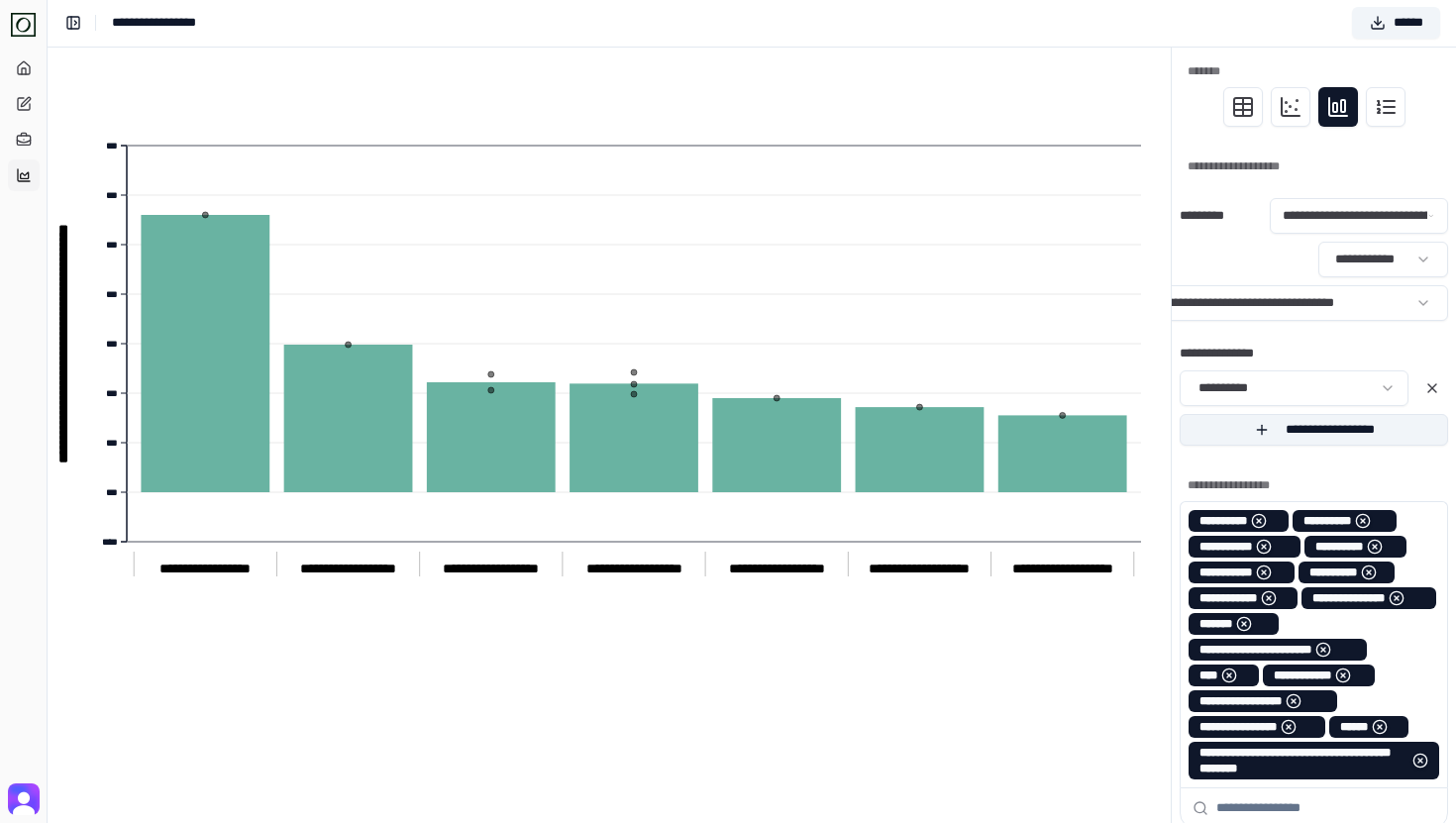 click on "**********" at bounding box center (1313, 430) 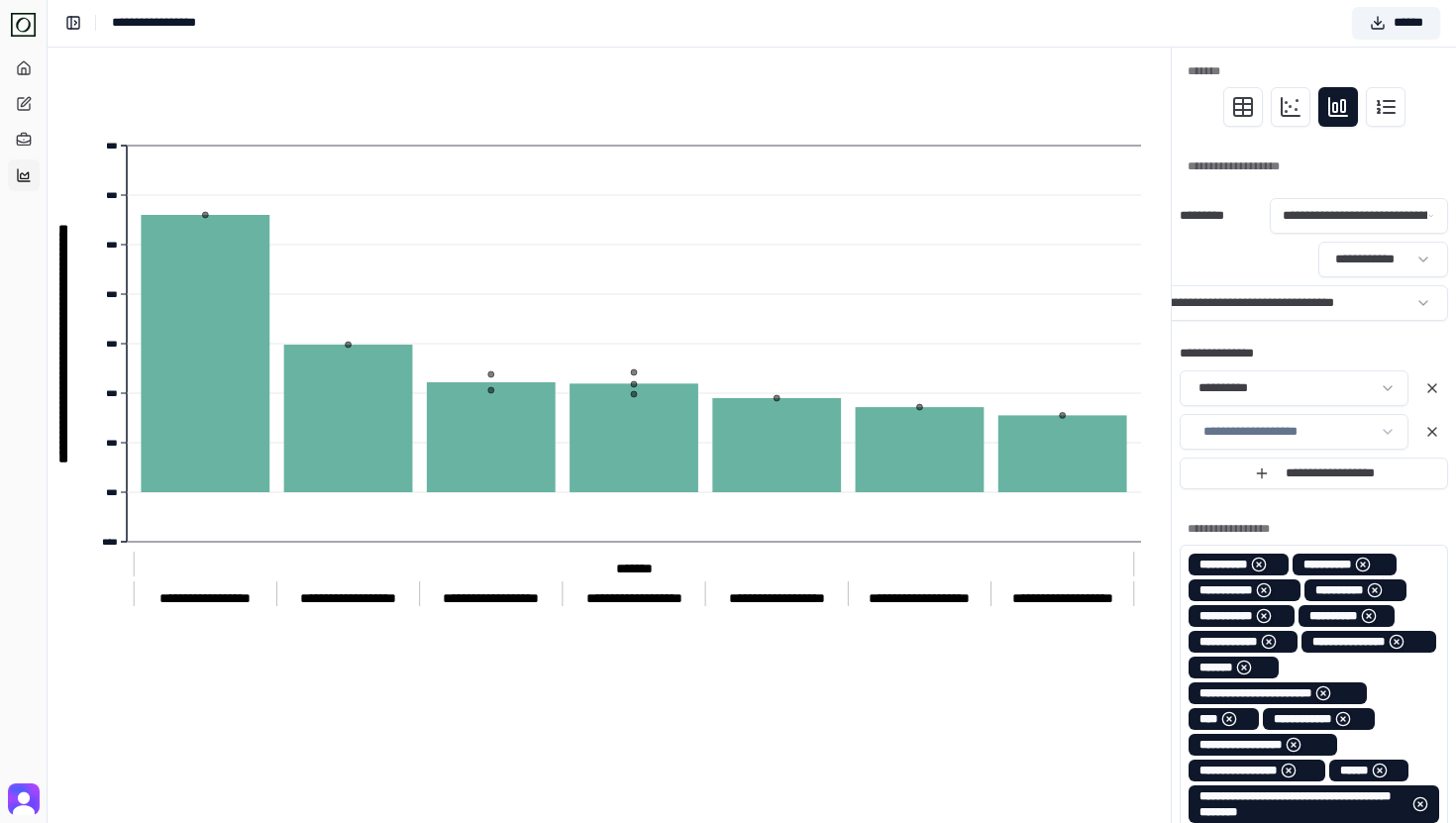 click on "**********" at bounding box center [728, 788] 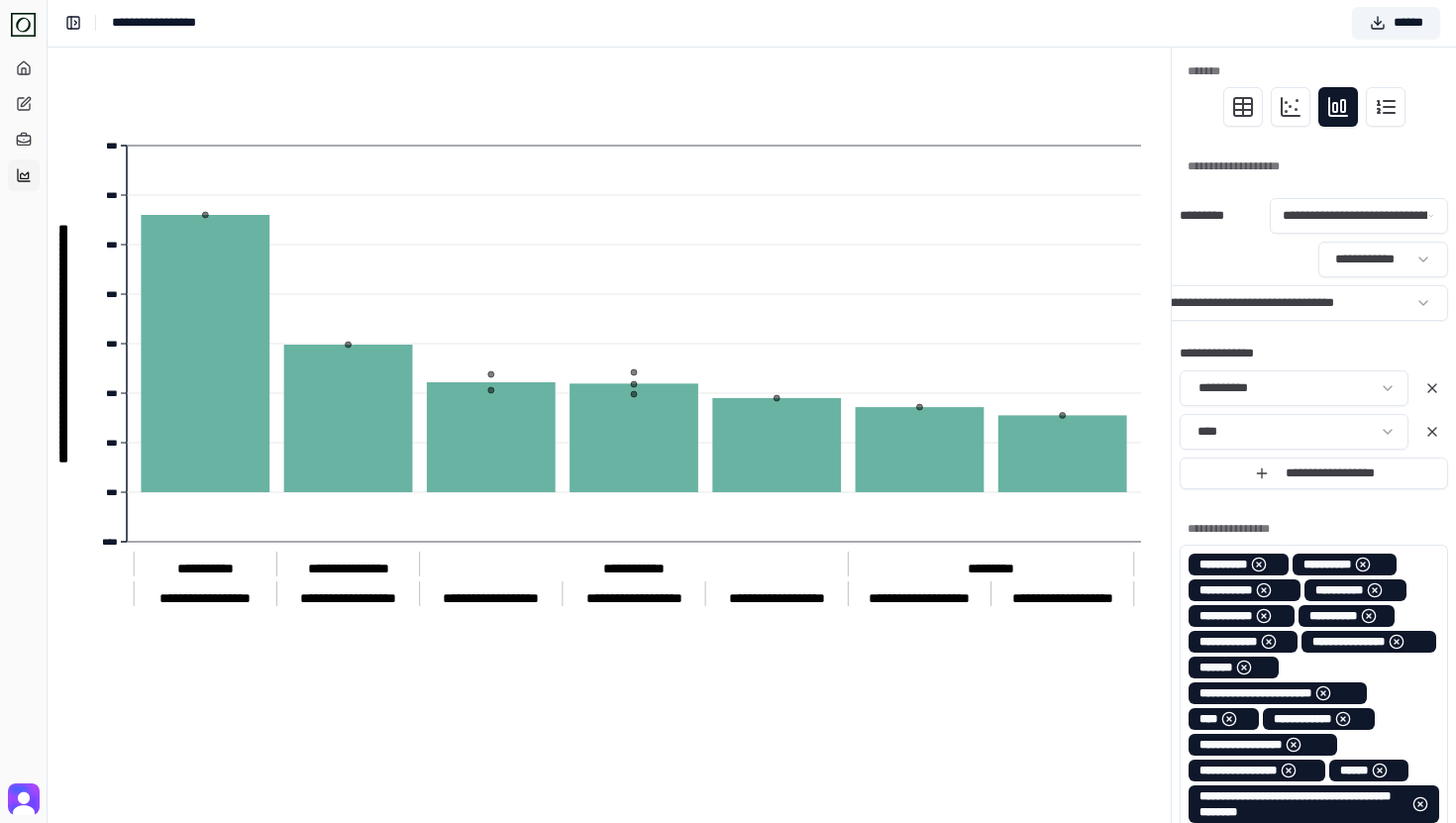 click on "**********" at bounding box center (1216, 353) 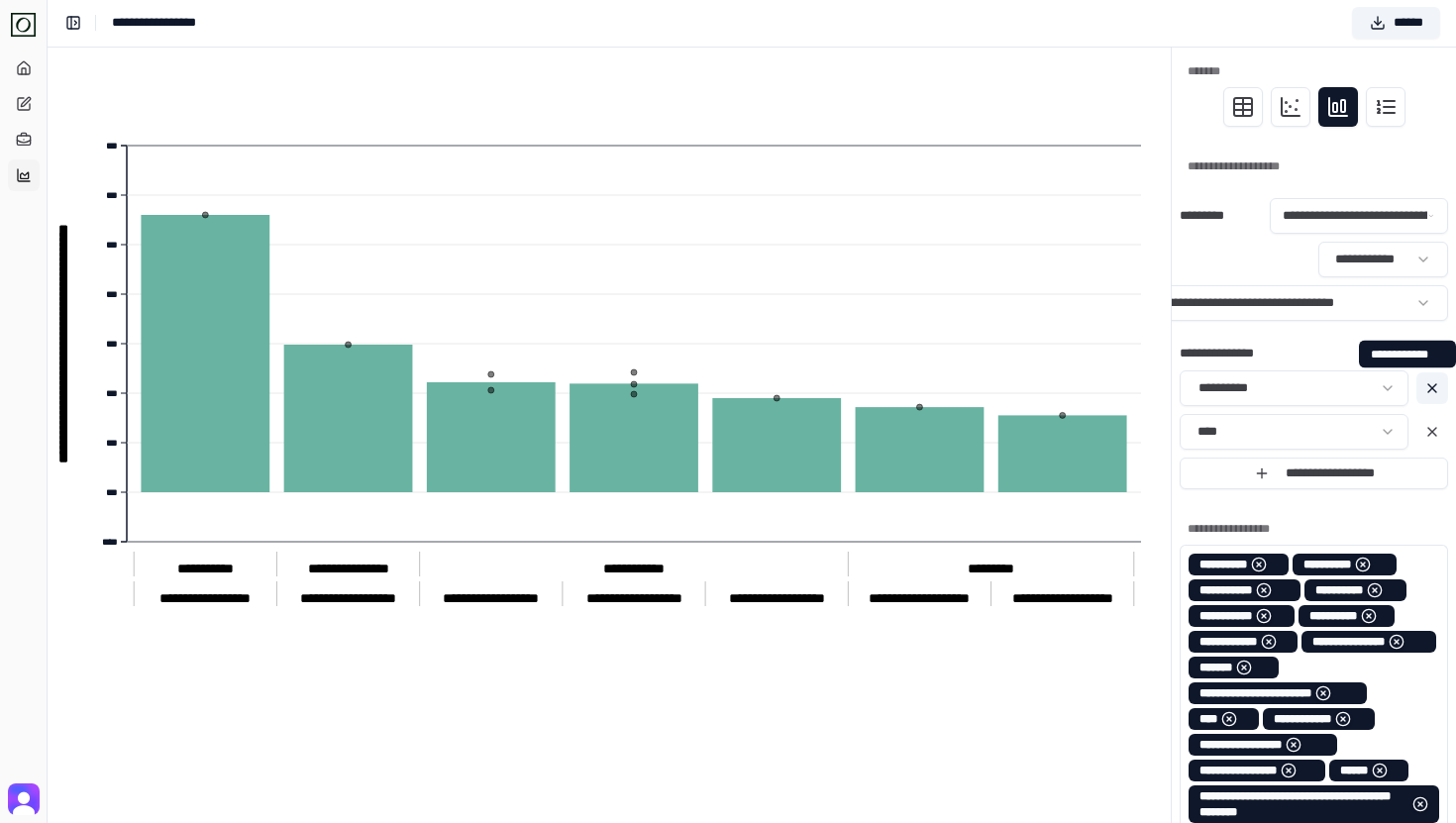 click at bounding box center (1432, 388) 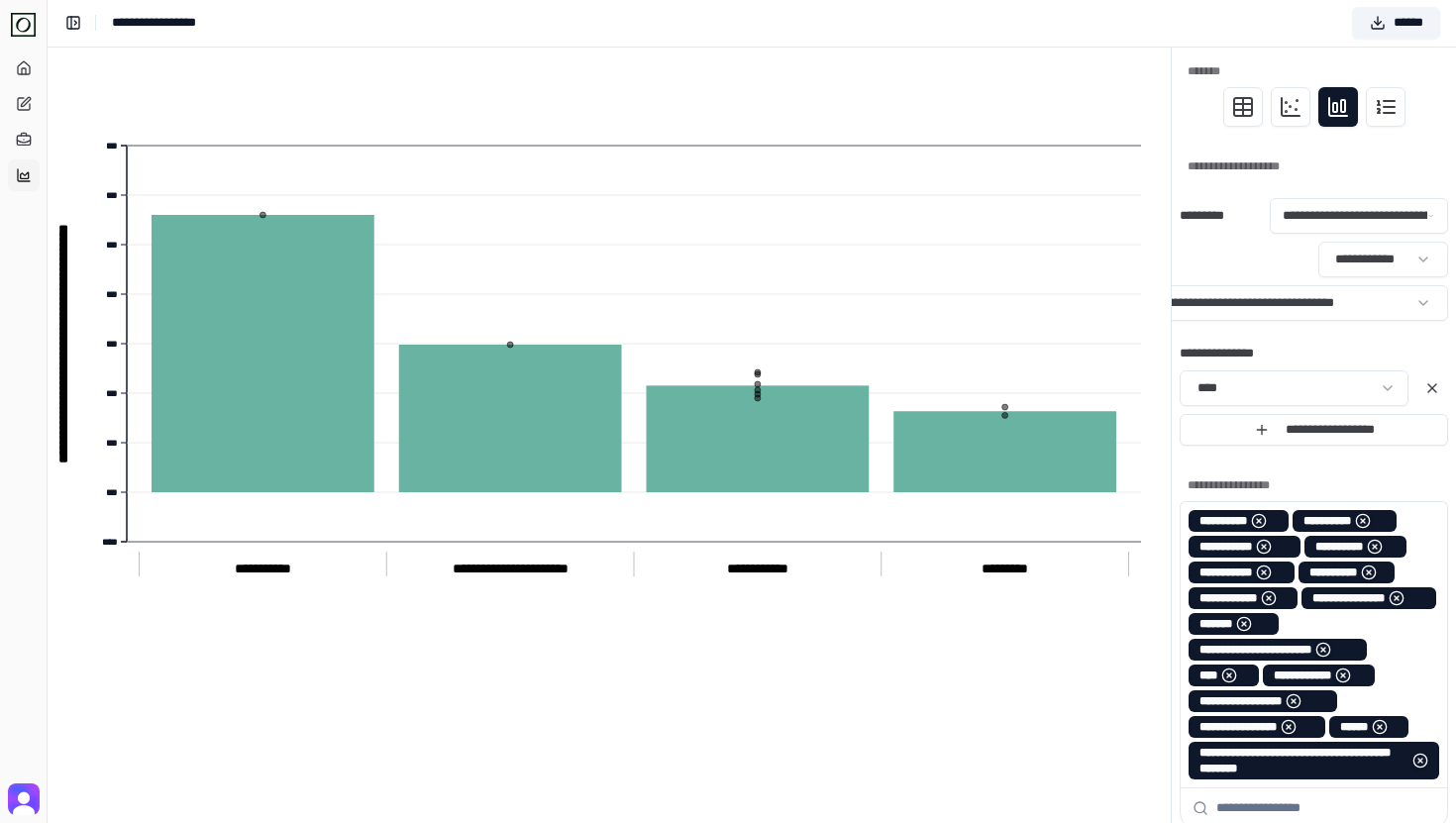 click on "**********" at bounding box center [1313, 485] 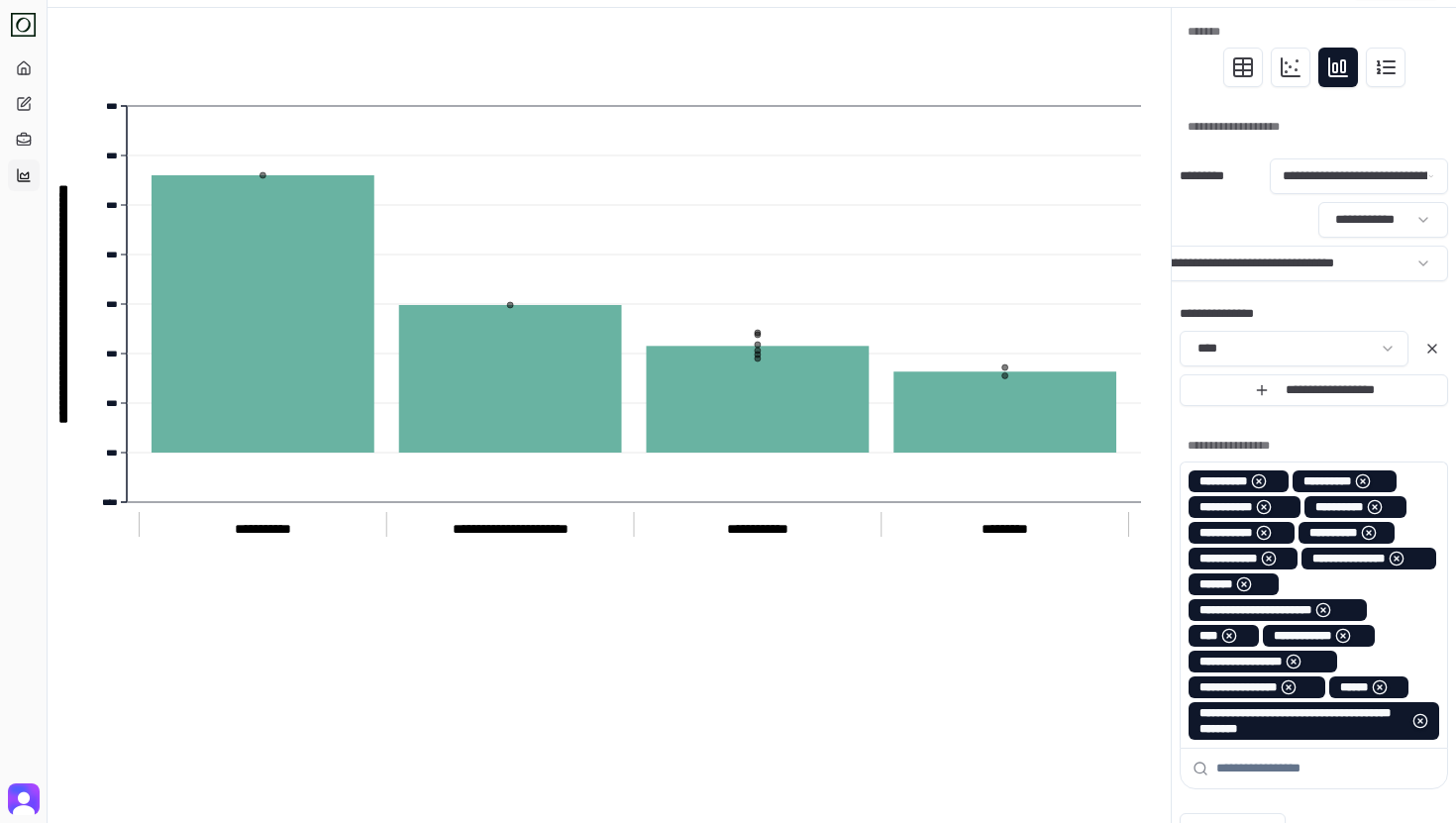 scroll, scrollTop: 0, scrollLeft: 0, axis: both 